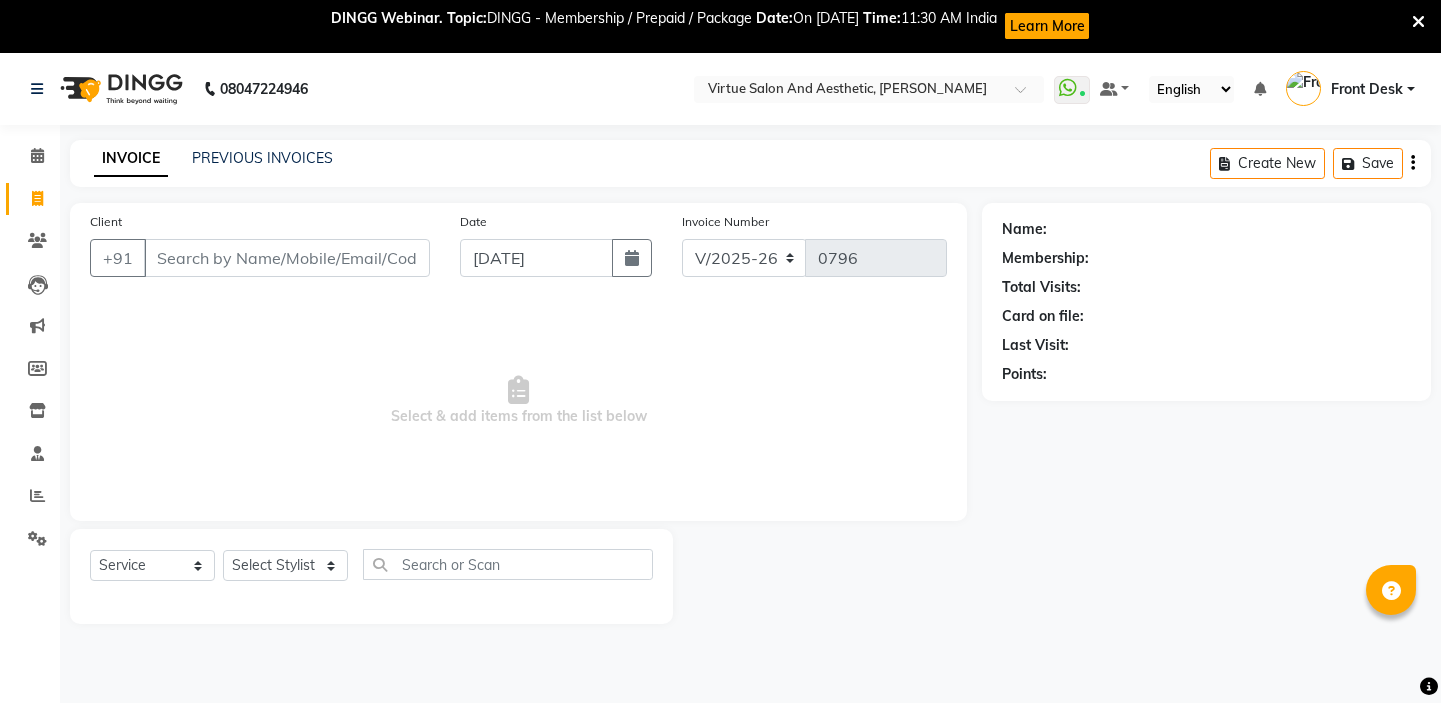 select on "7053" 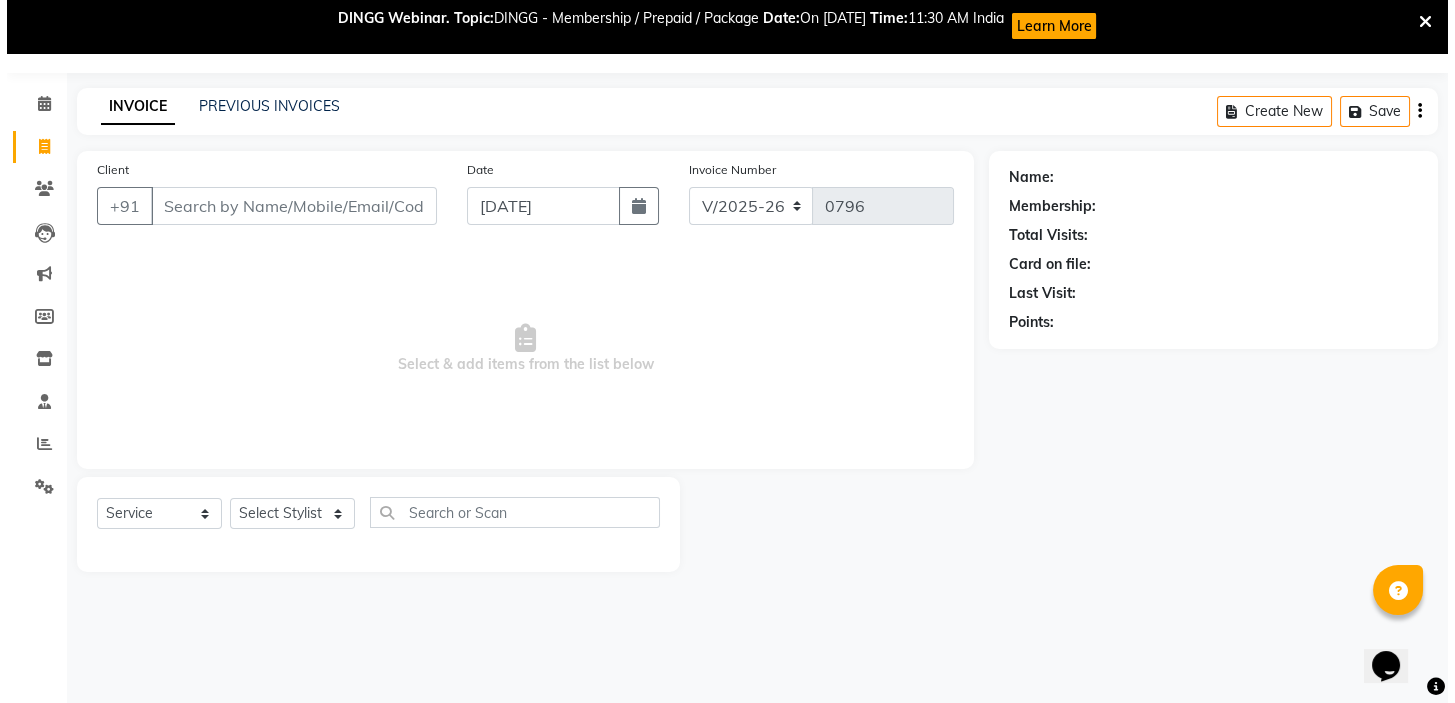 scroll, scrollTop: 0, scrollLeft: 0, axis: both 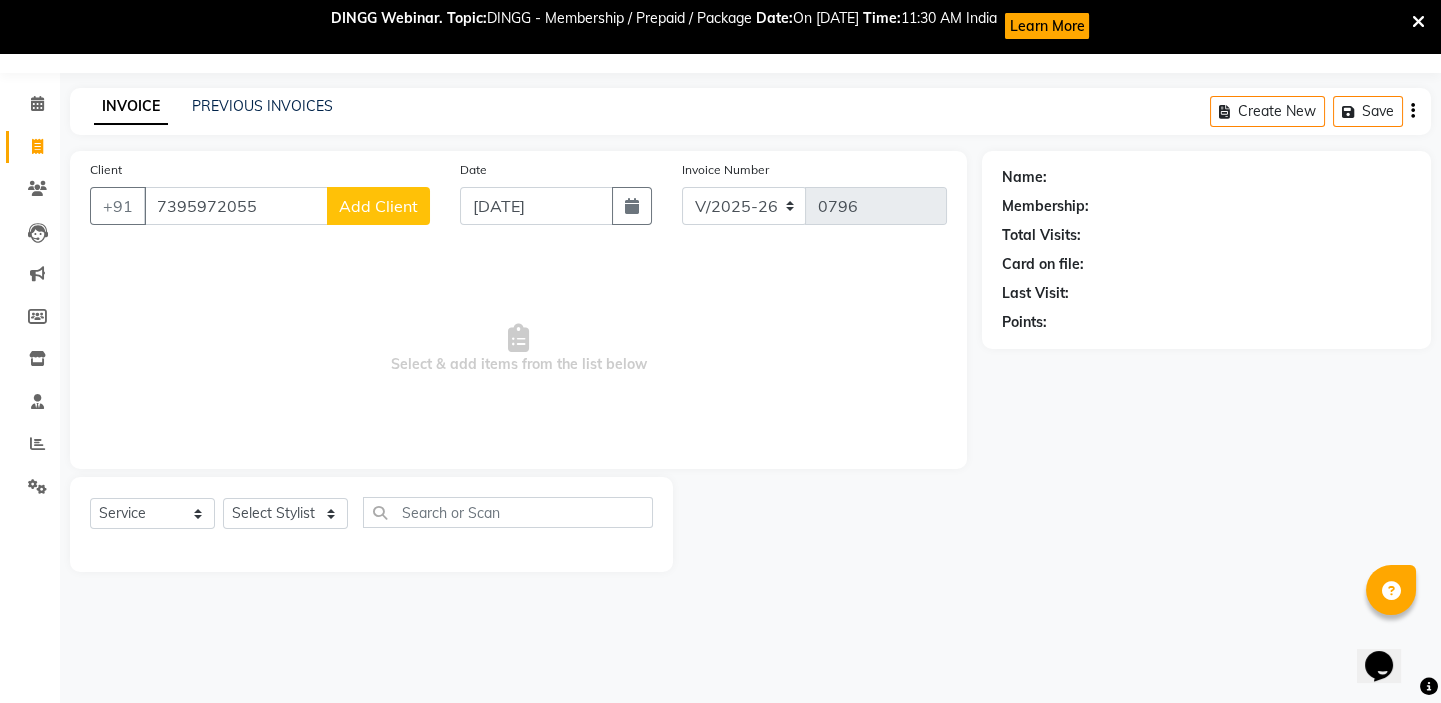 type on "7395972055" 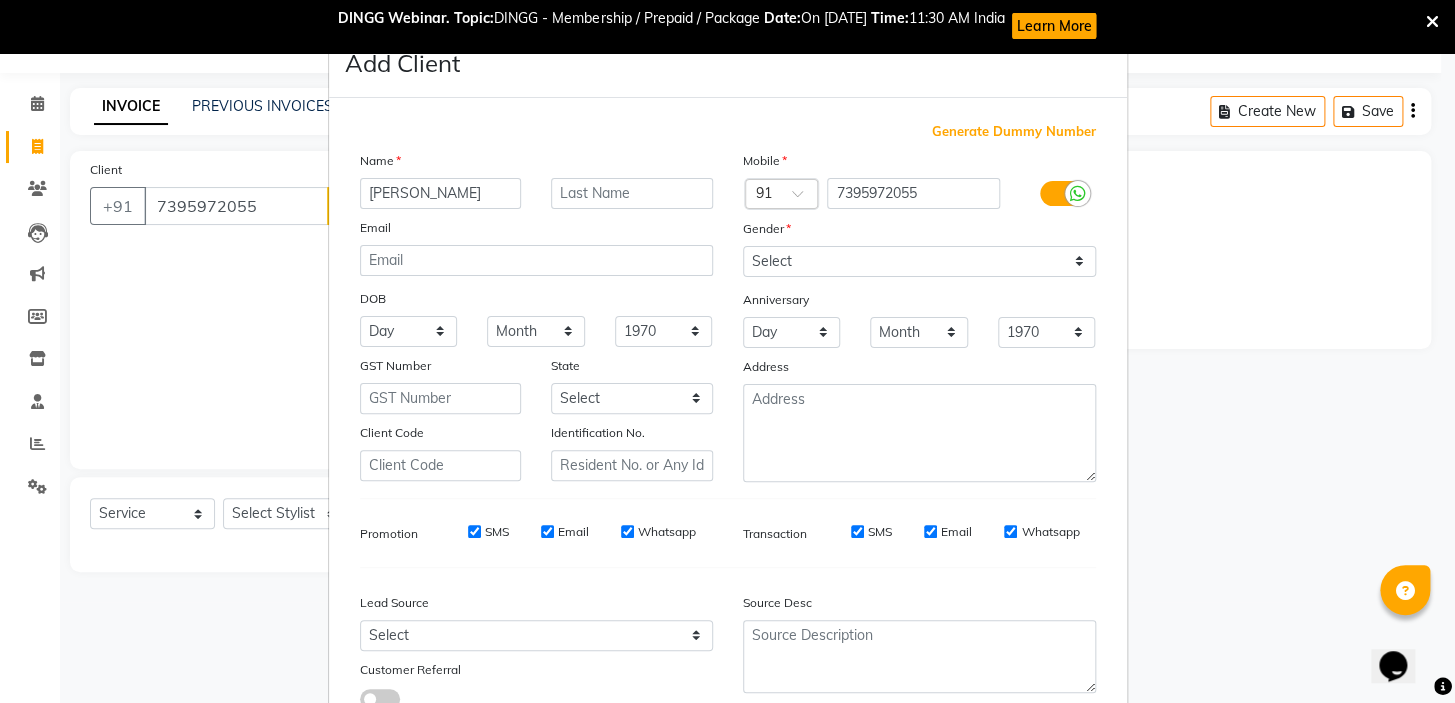 type on "[PERSON_NAME]" 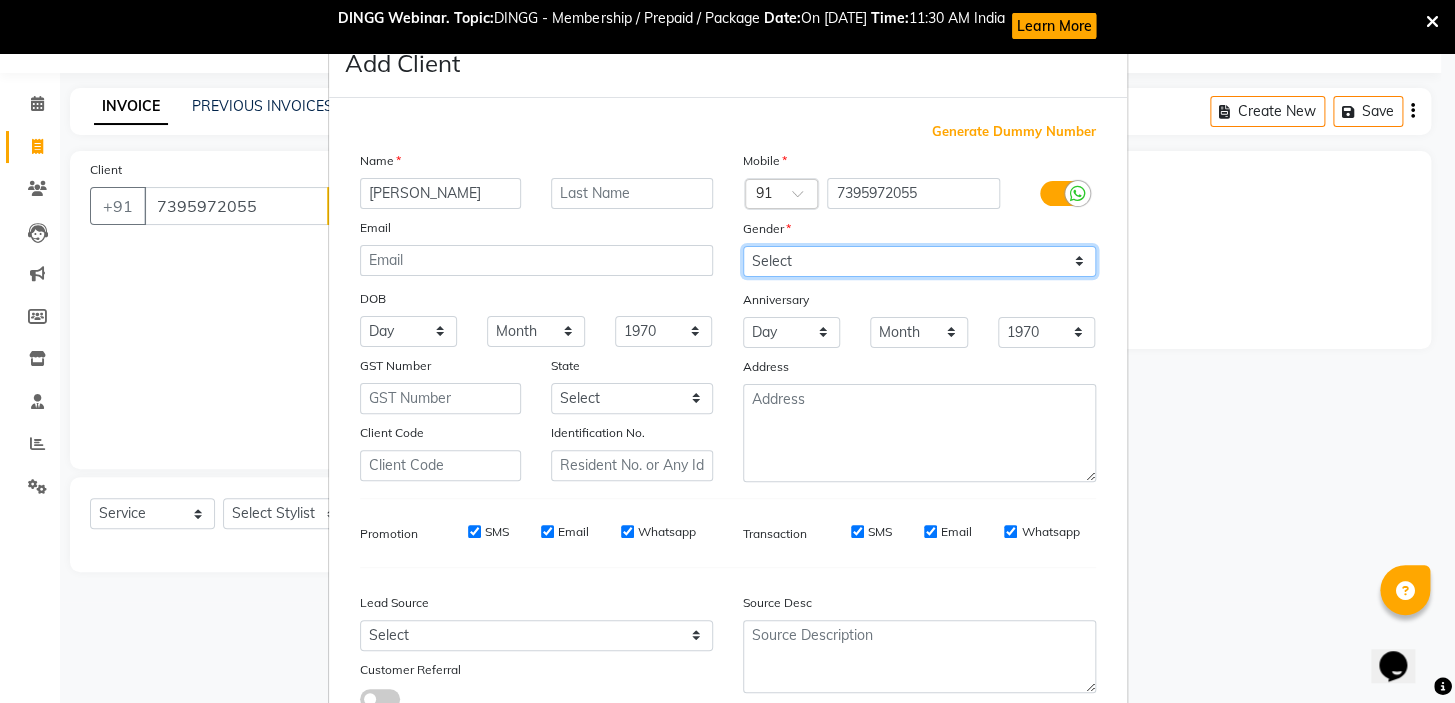 click on "Select Male Female Other Prefer Not To Say" at bounding box center [919, 261] 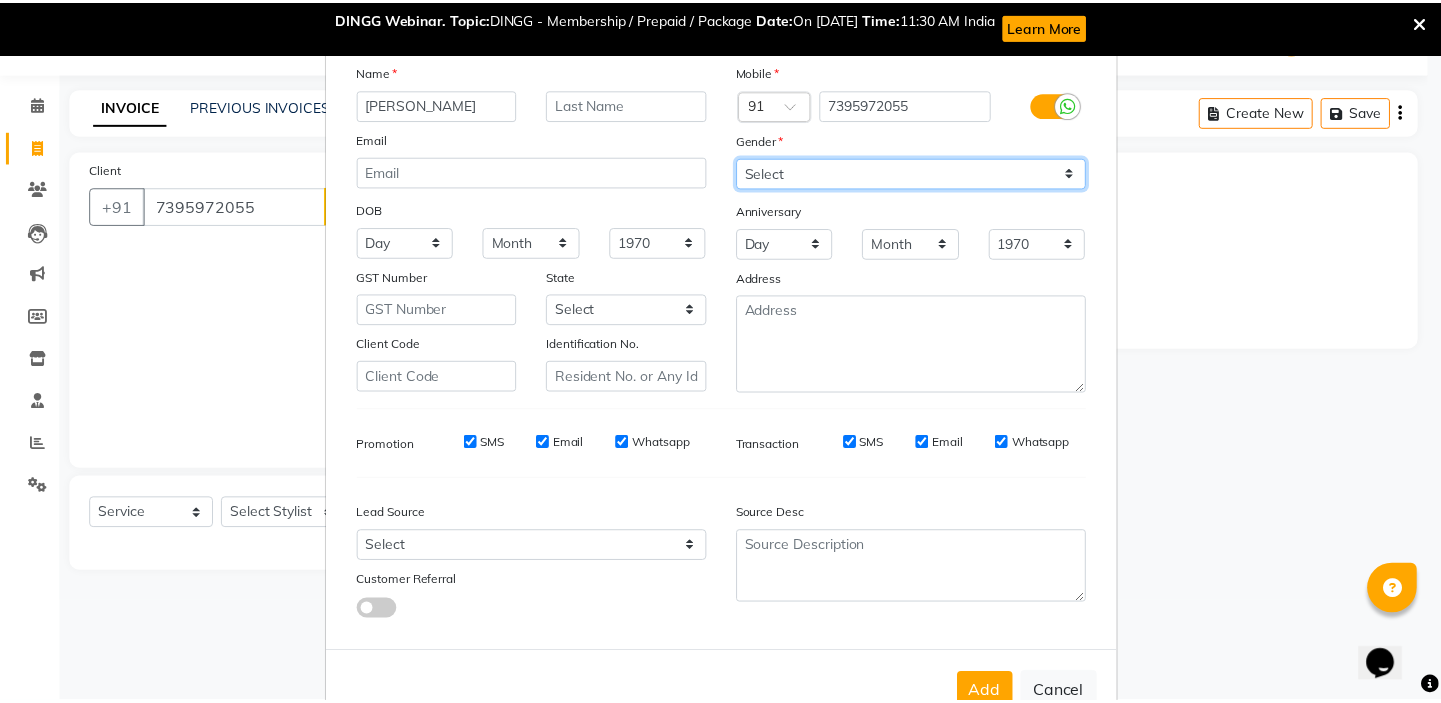 scroll, scrollTop: 150, scrollLeft: 0, axis: vertical 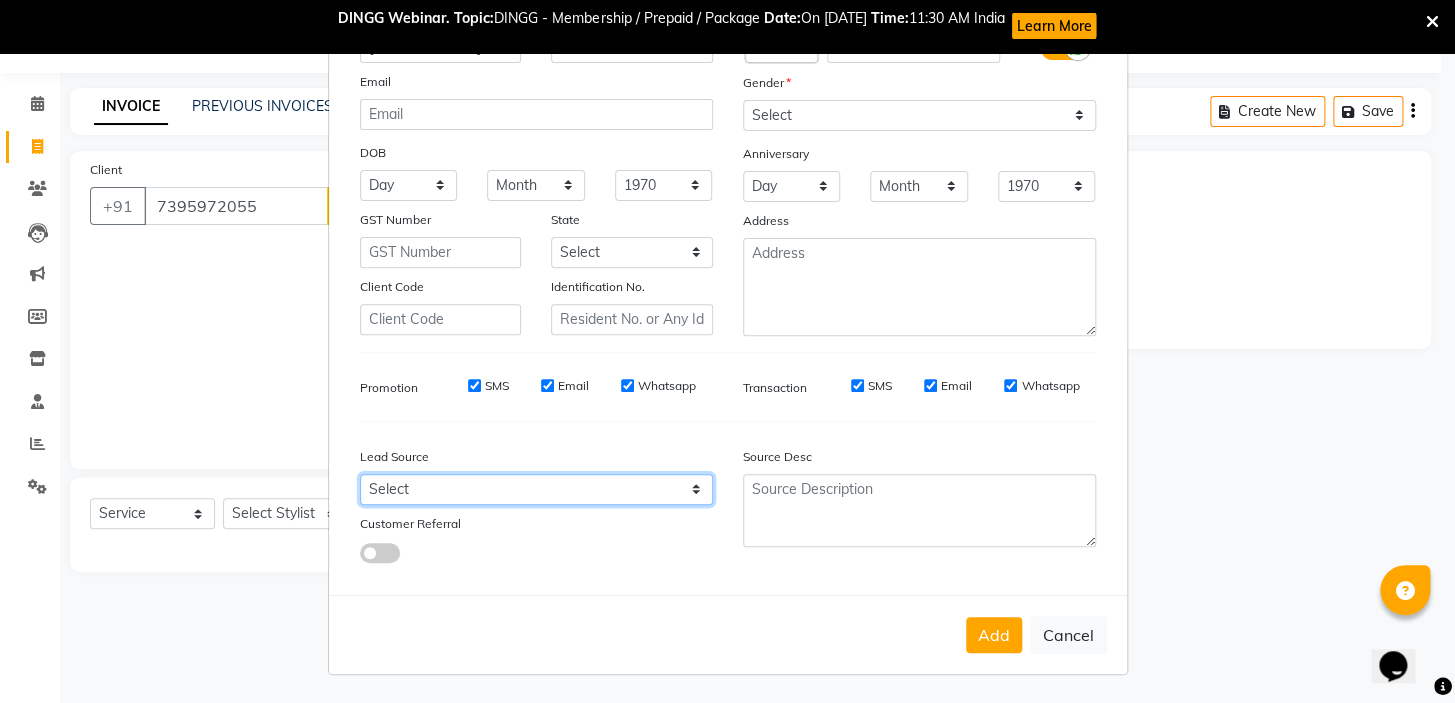 drag, startPoint x: 430, startPoint y: 479, endPoint x: 417, endPoint y: 479, distance: 13 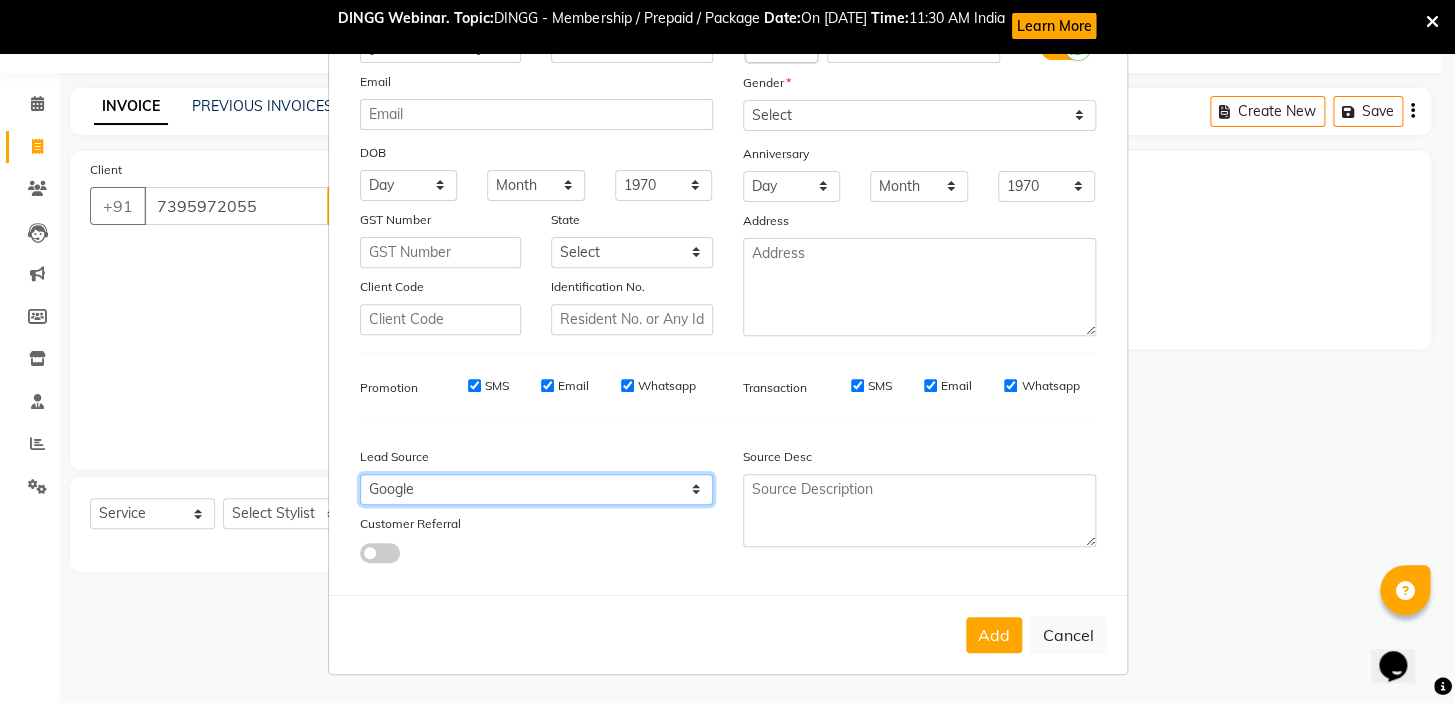 click on "Select Walk-in Referral Internet Friend Word of Mouth Advertisement Facebook JustDial Google Other" at bounding box center [536, 489] 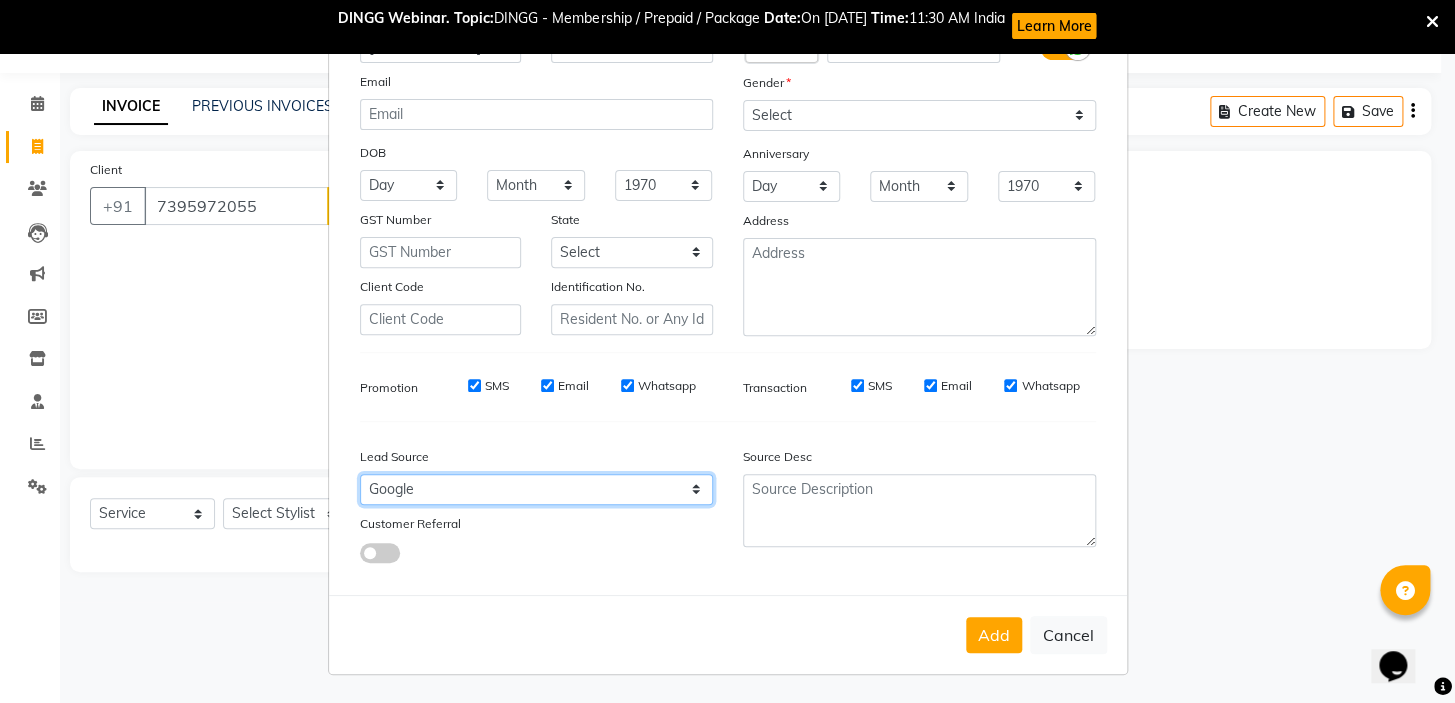 select on "48933" 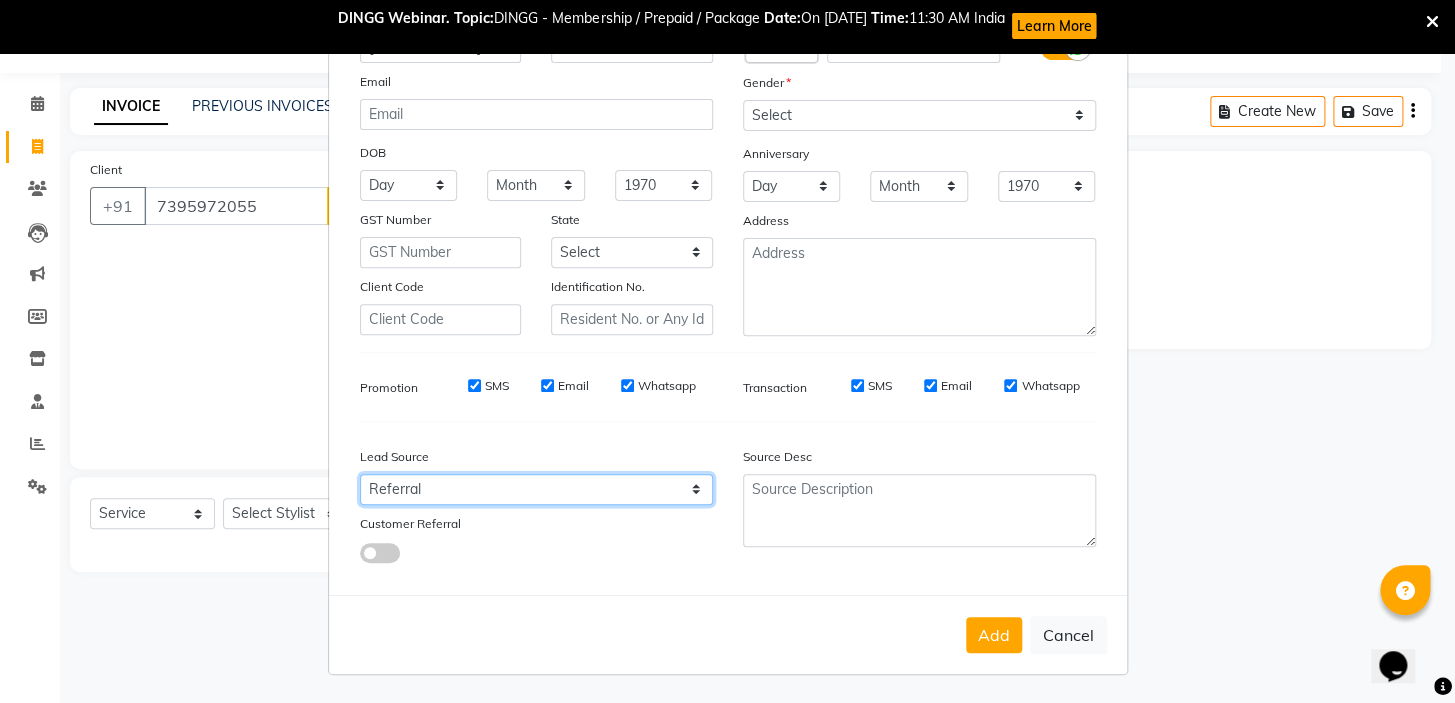 click on "Select Walk-in Referral Internet Friend Word of Mouth Advertisement Facebook JustDial Google Other" at bounding box center (536, 489) 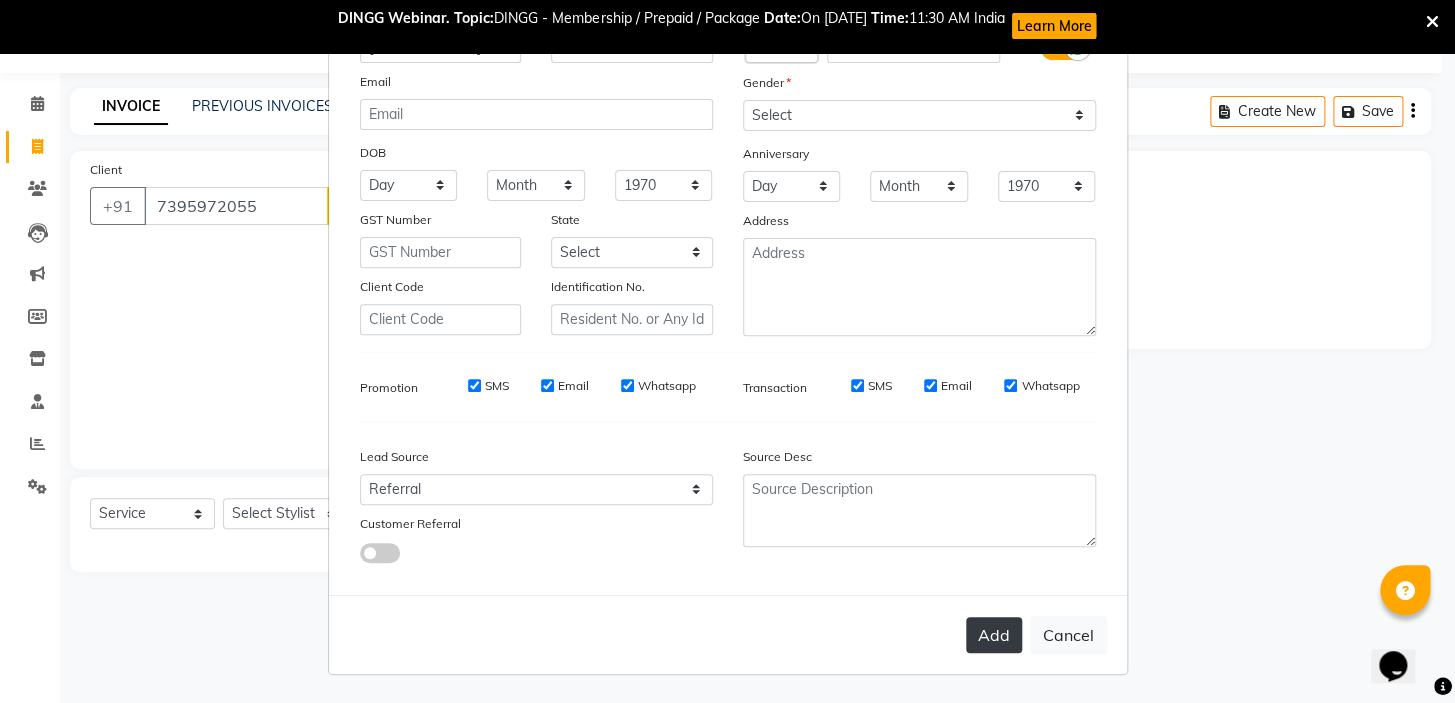 click on "Add" at bounding box center [994, 635] 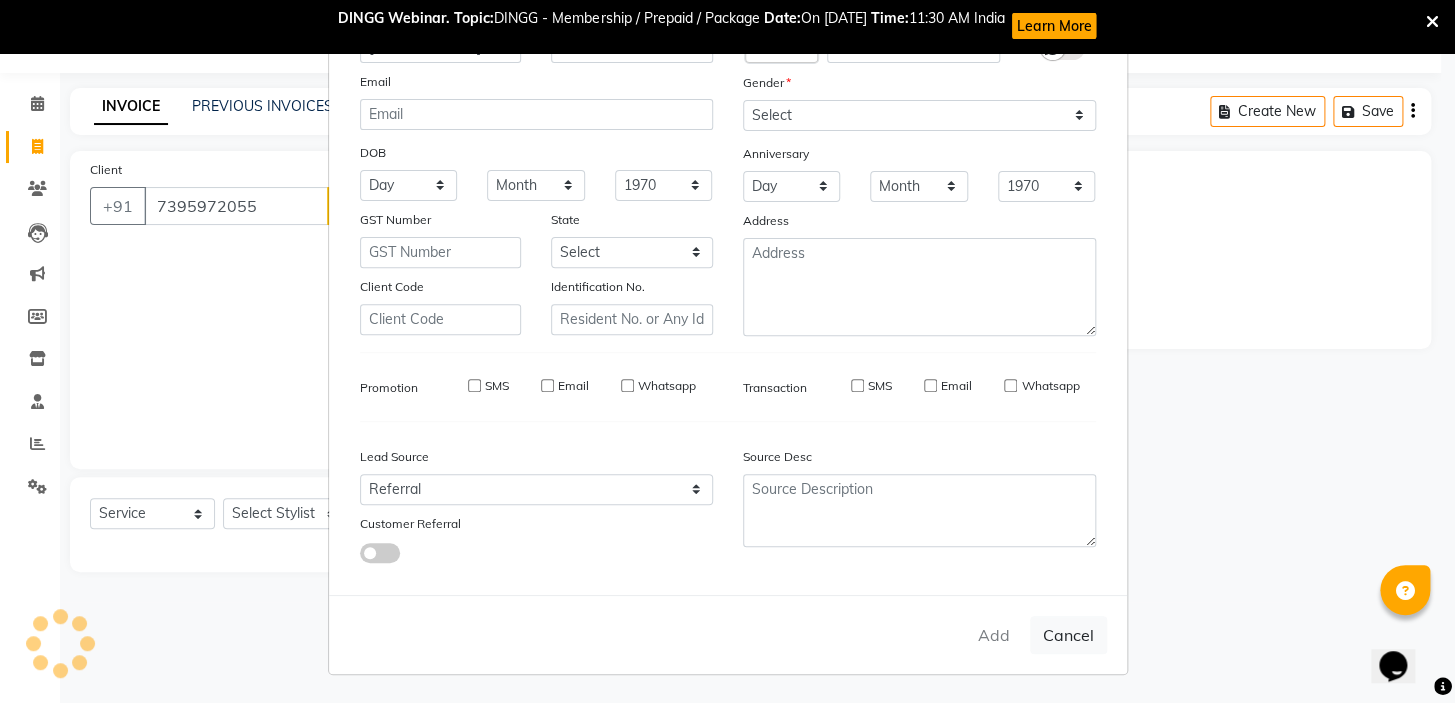 type 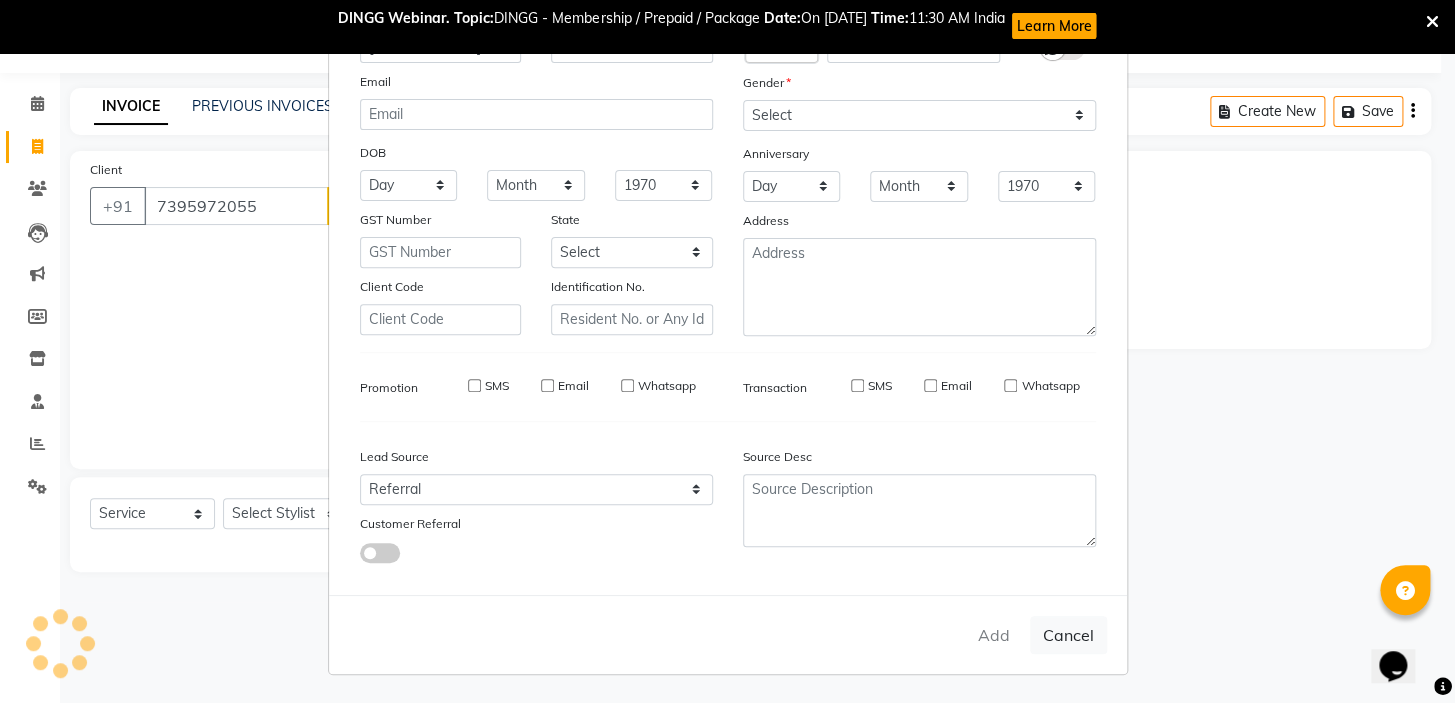 select 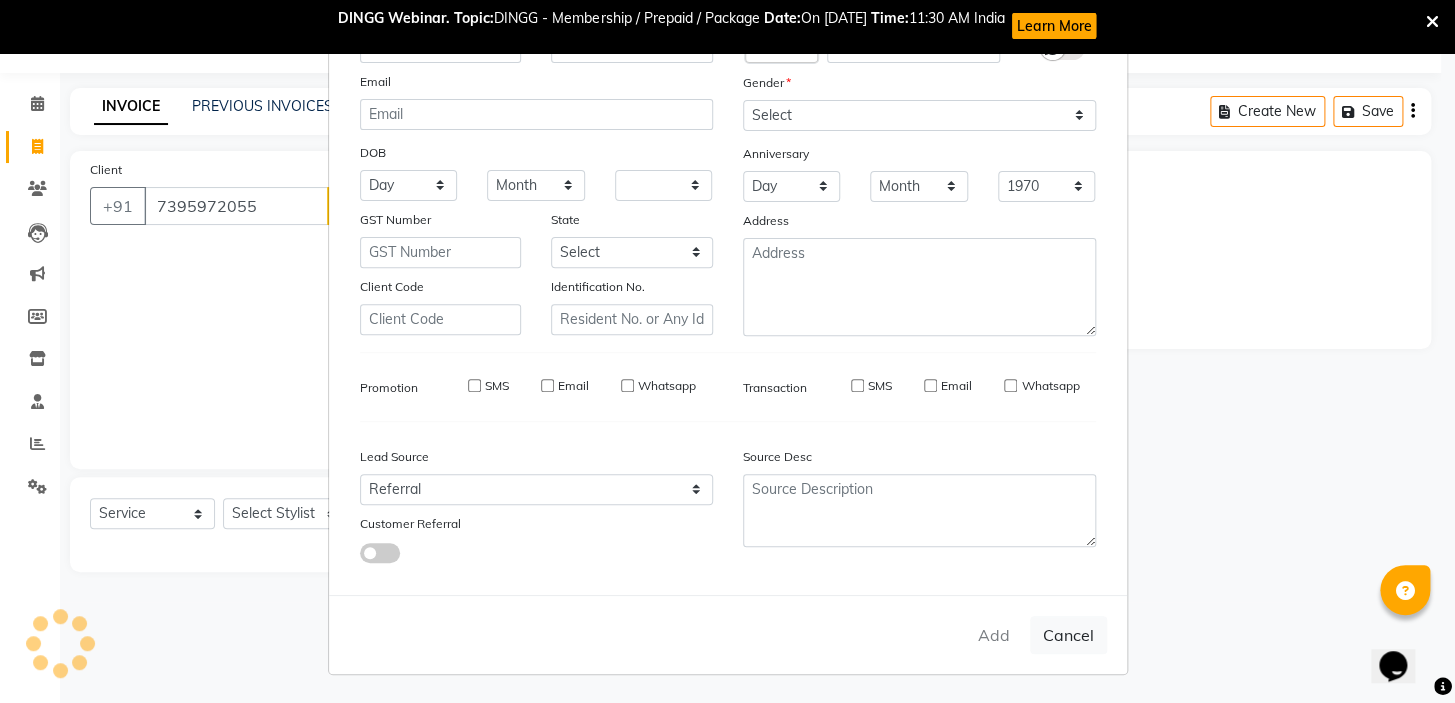 select 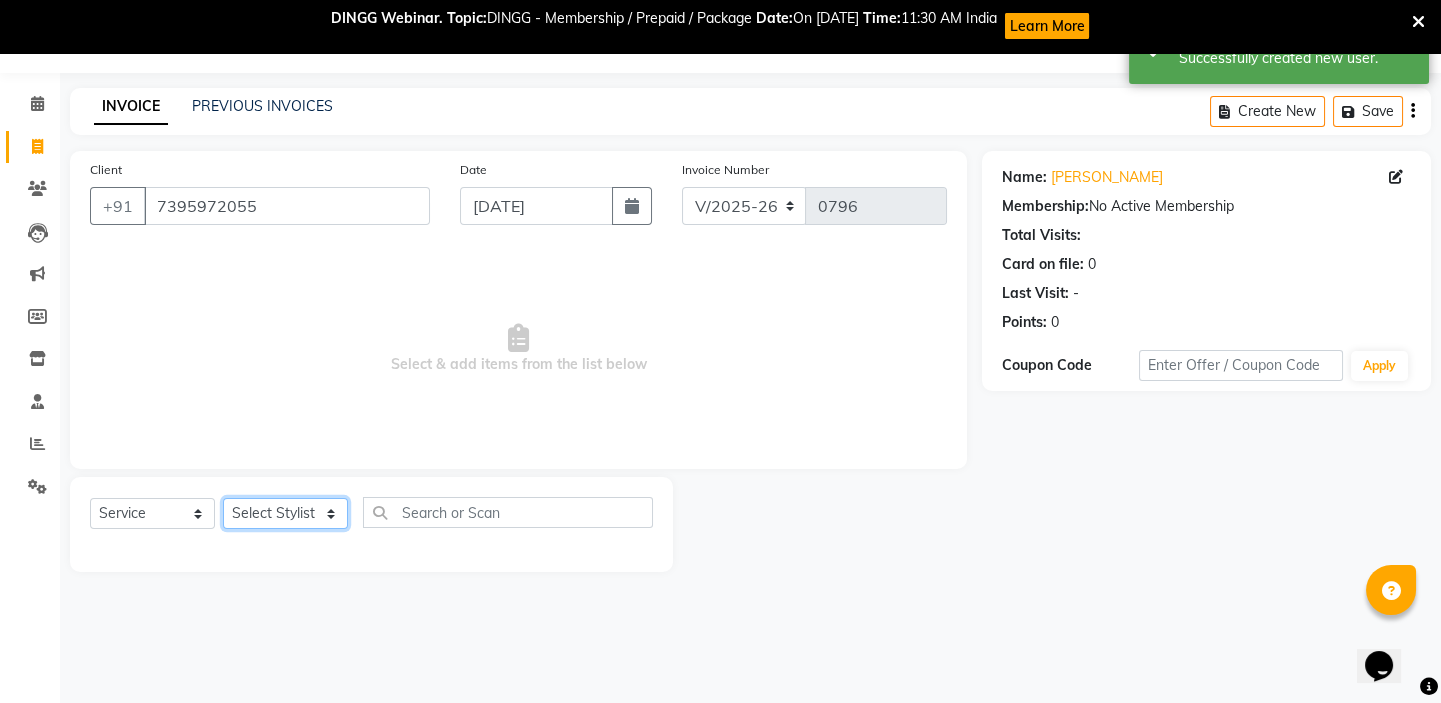 click on "Select Stylist BALAJI DIVYA FAMITHA Front Desk ILAKKIYA ISHWARYA MANISHA MILLI RAJAN RAMESH" 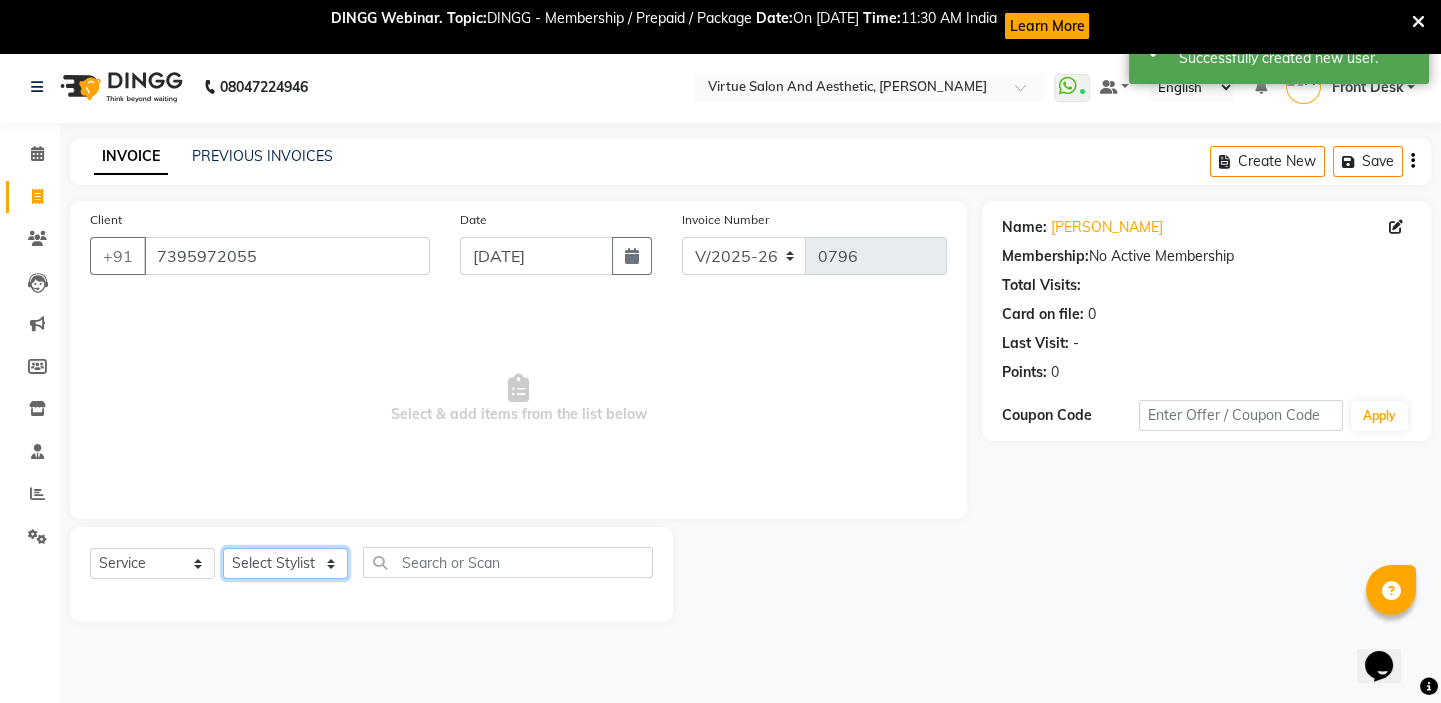 scroll, scrollTop: 0, scrollLeft: 0, axis: both 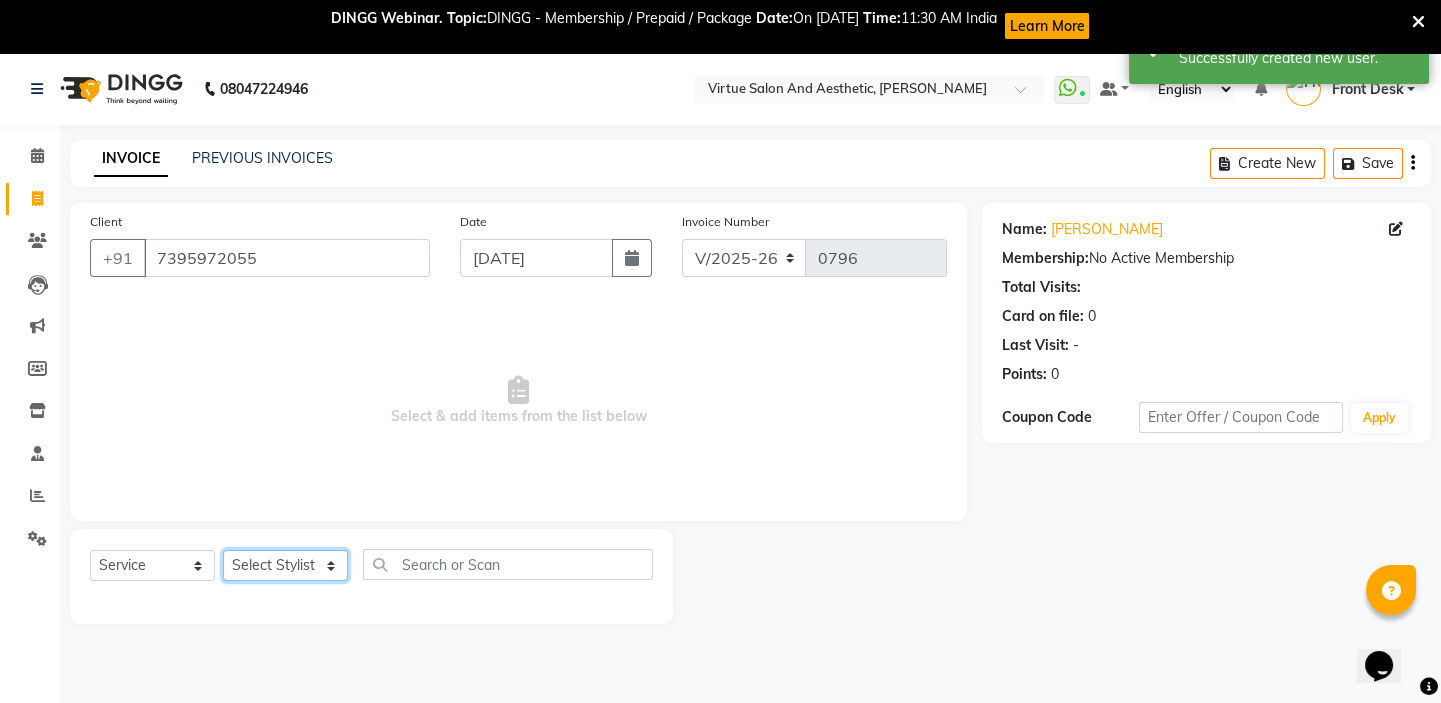 click on "Select Stylist BALAJI DIVYA FAMITHA Front Desk ILAKKIYA ISHWARYA MANISHA MILLI RAJAN RAMESH" 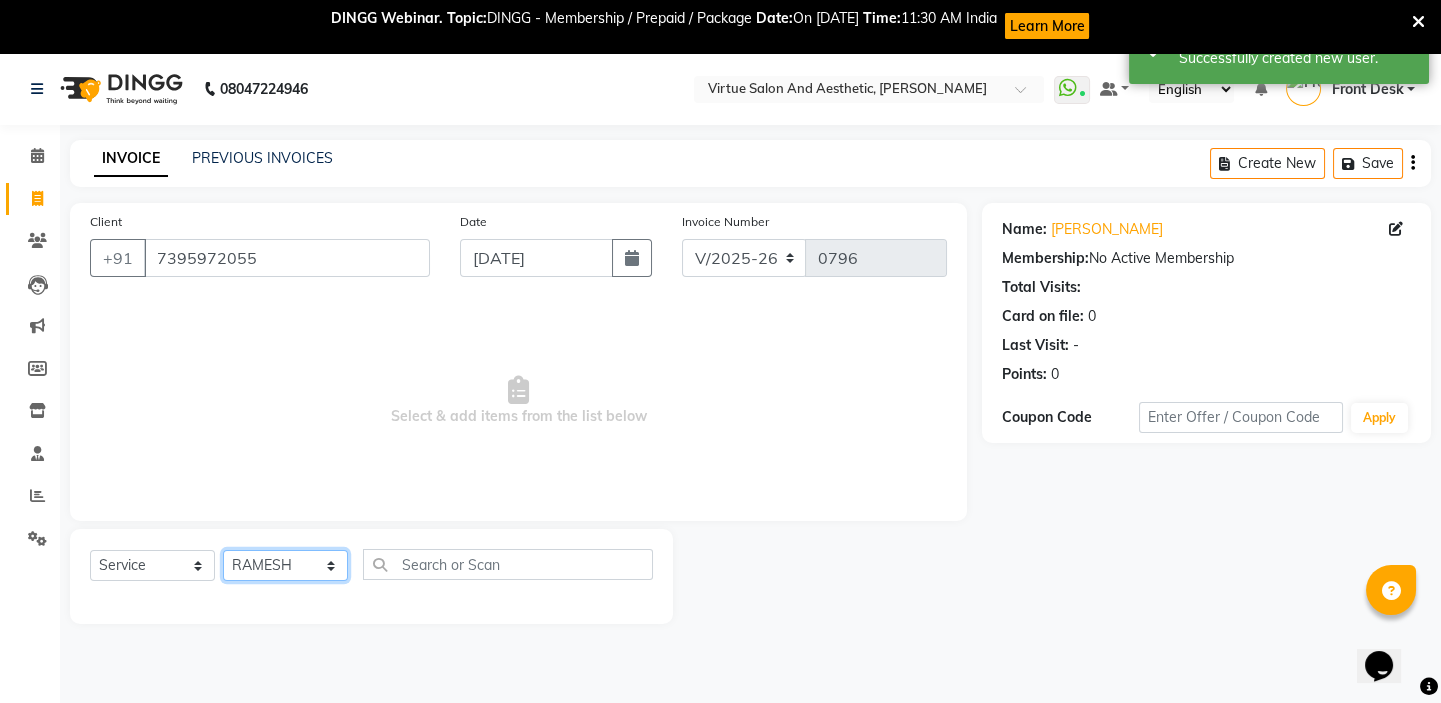 click on "Select Stylist BALAJI DIVYA FAMITHA Front Desk ILAKKIYA ISHWARYA MANISHA MILLI RAJAN RAMESH" 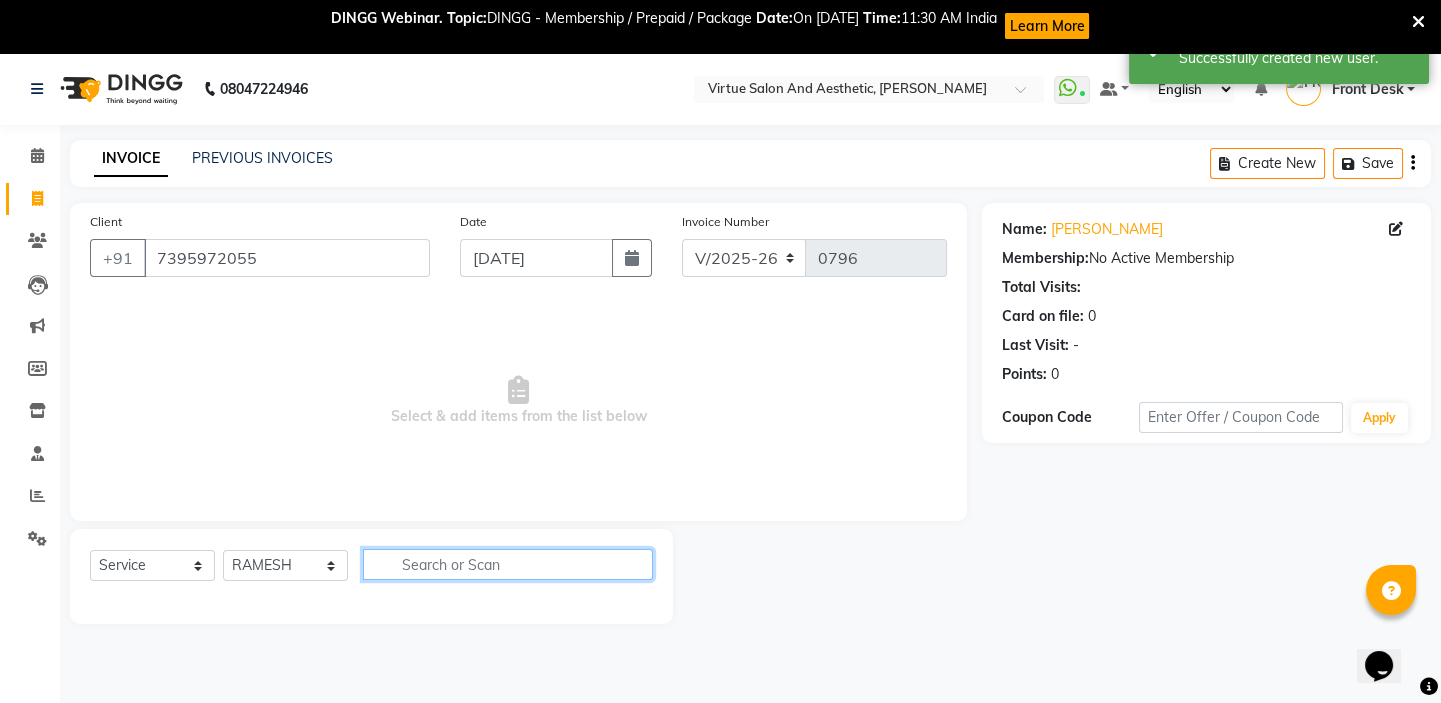 click 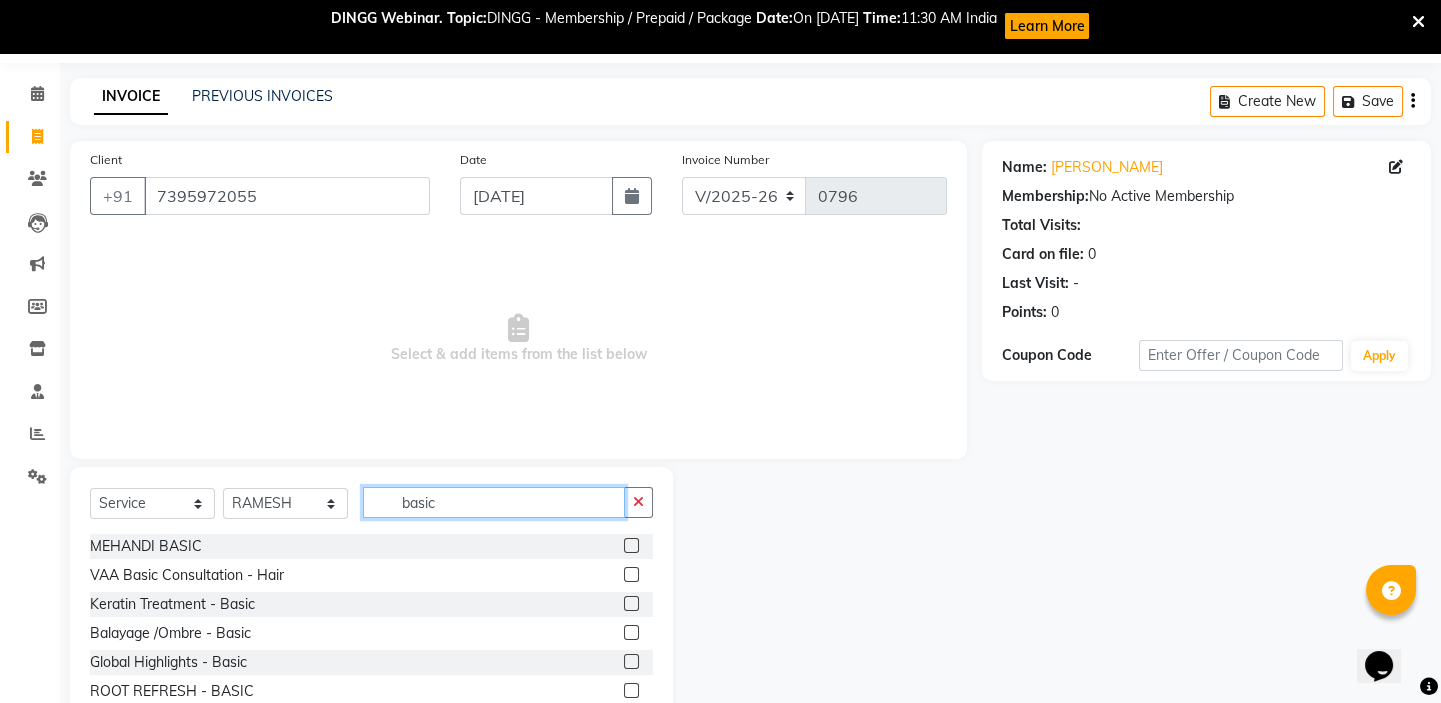 scroll, scrollTop: 151, scrollLeft: 0, axis: vertical 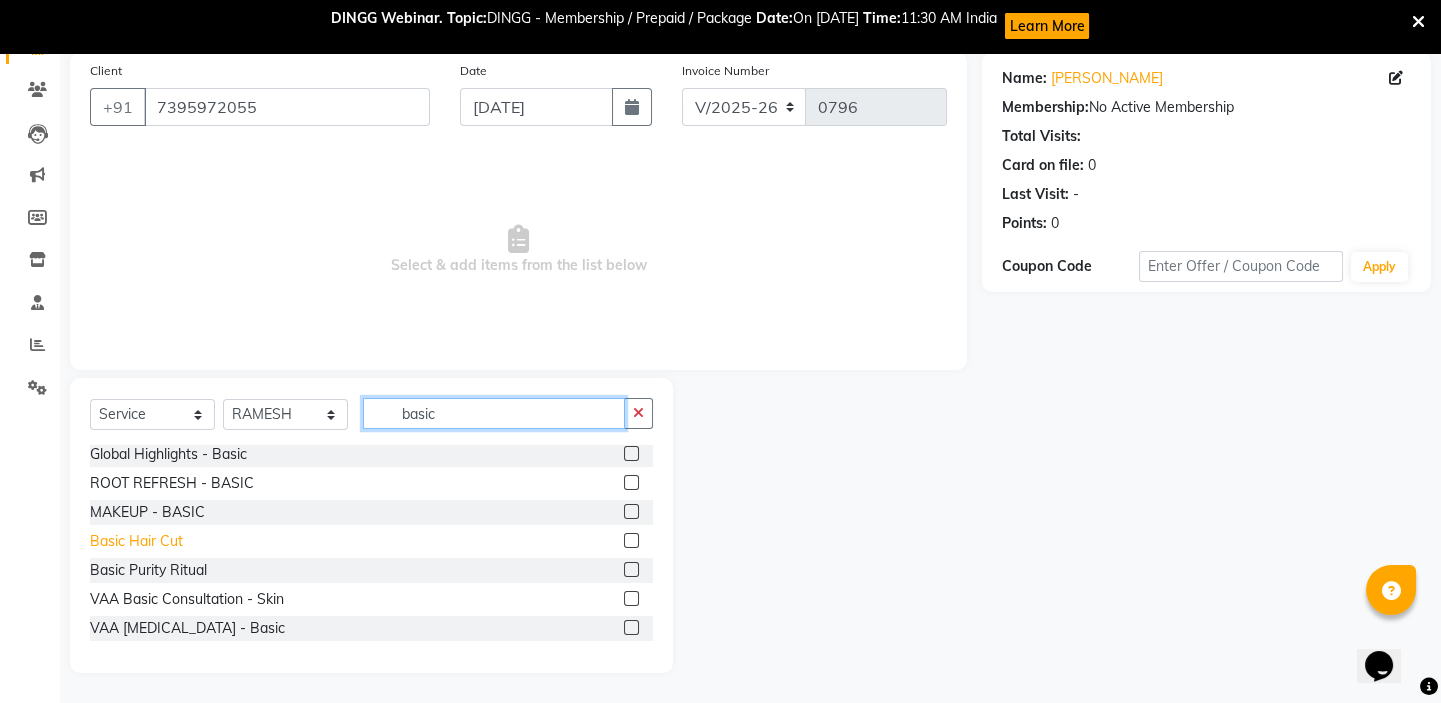 type on "basic" 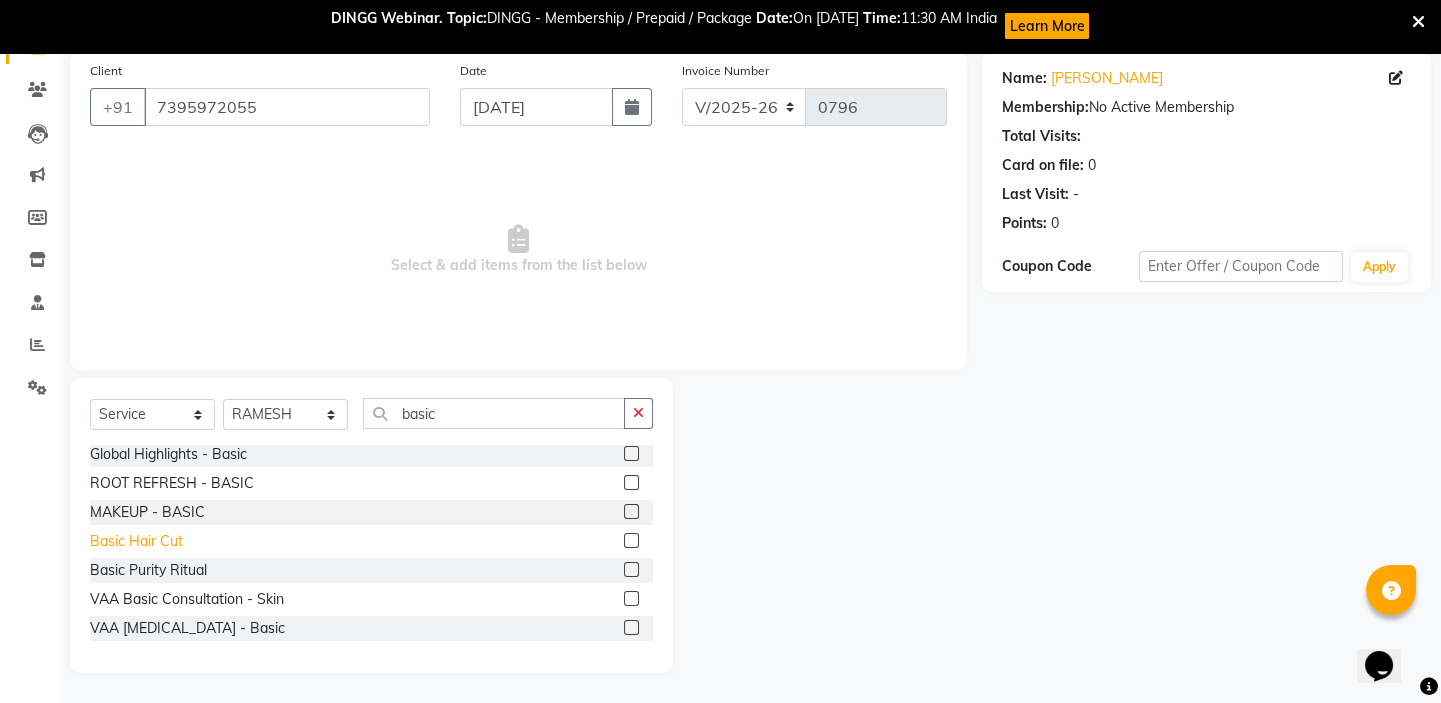 click on "Basic Hair Cut" 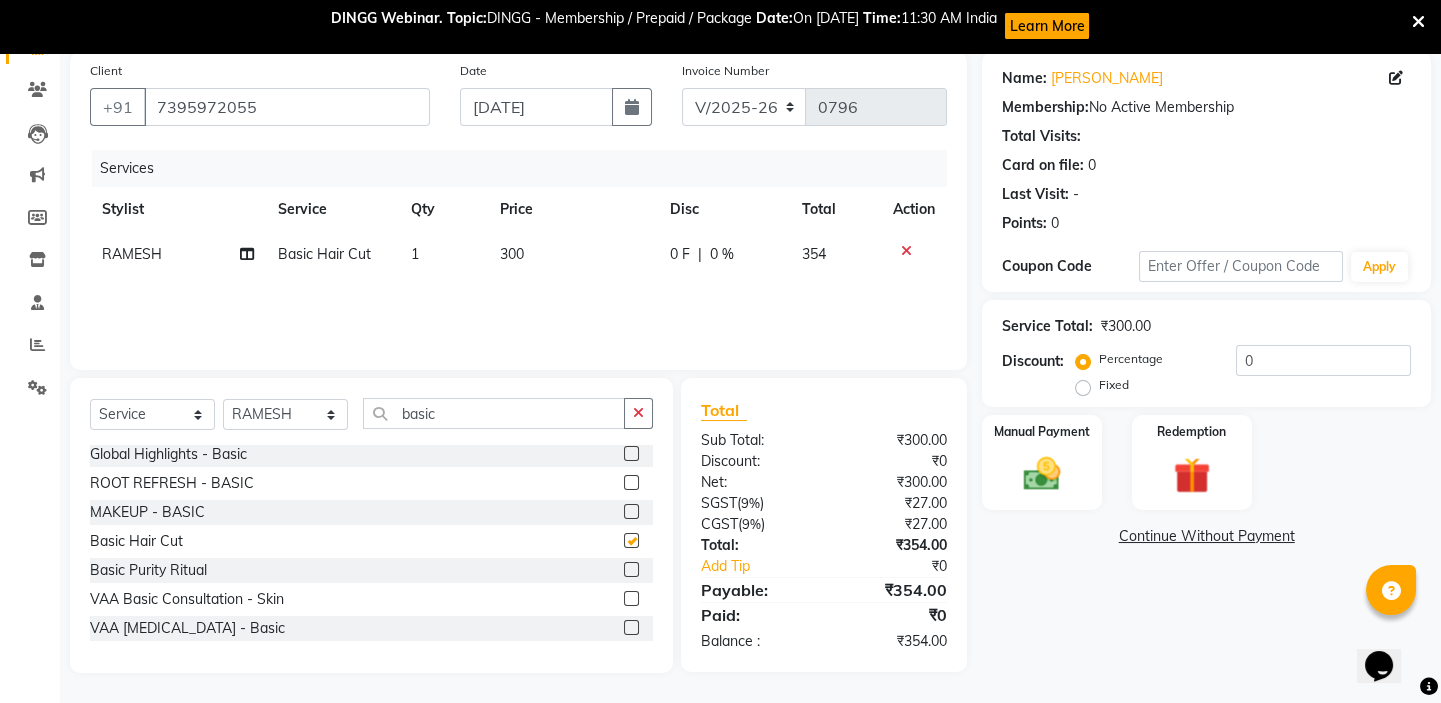 checkbox on "false" 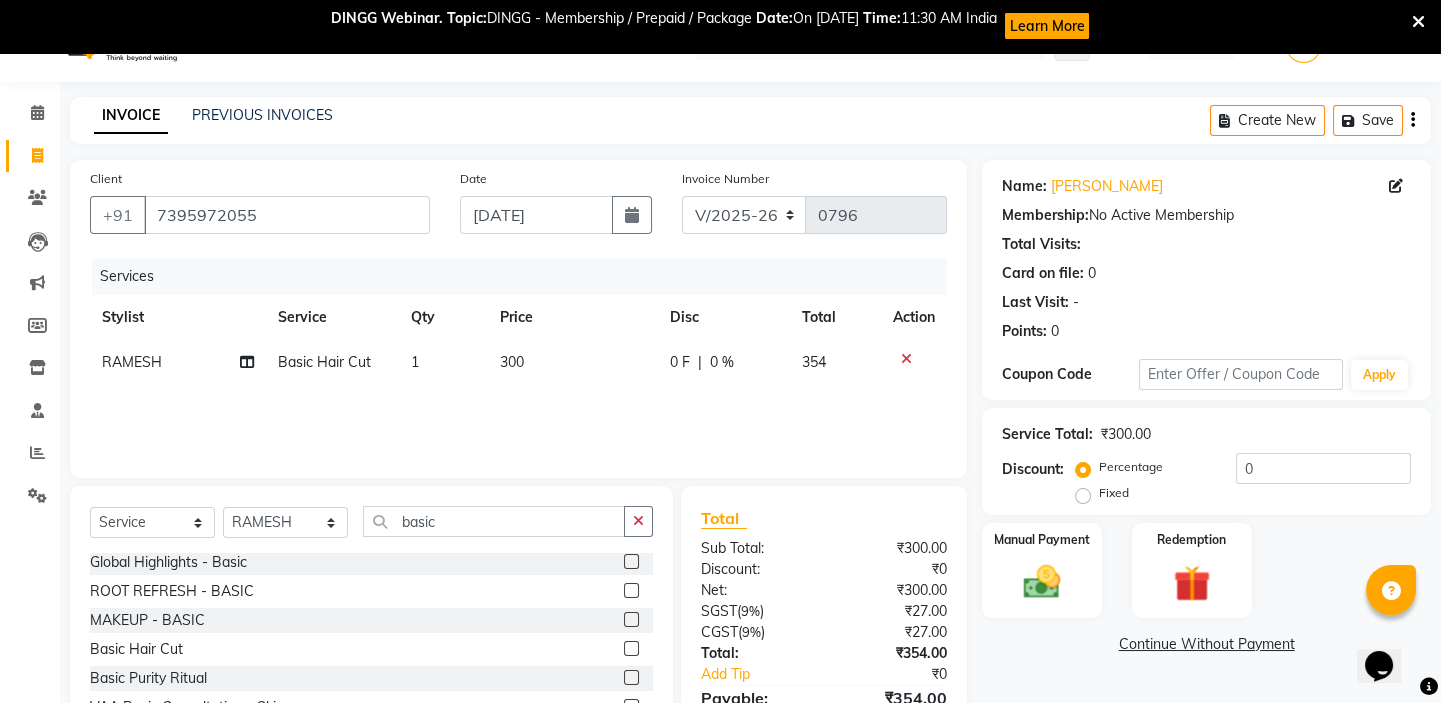 scroll, scrollTop: 0, scrollLeft: 0, axis: both 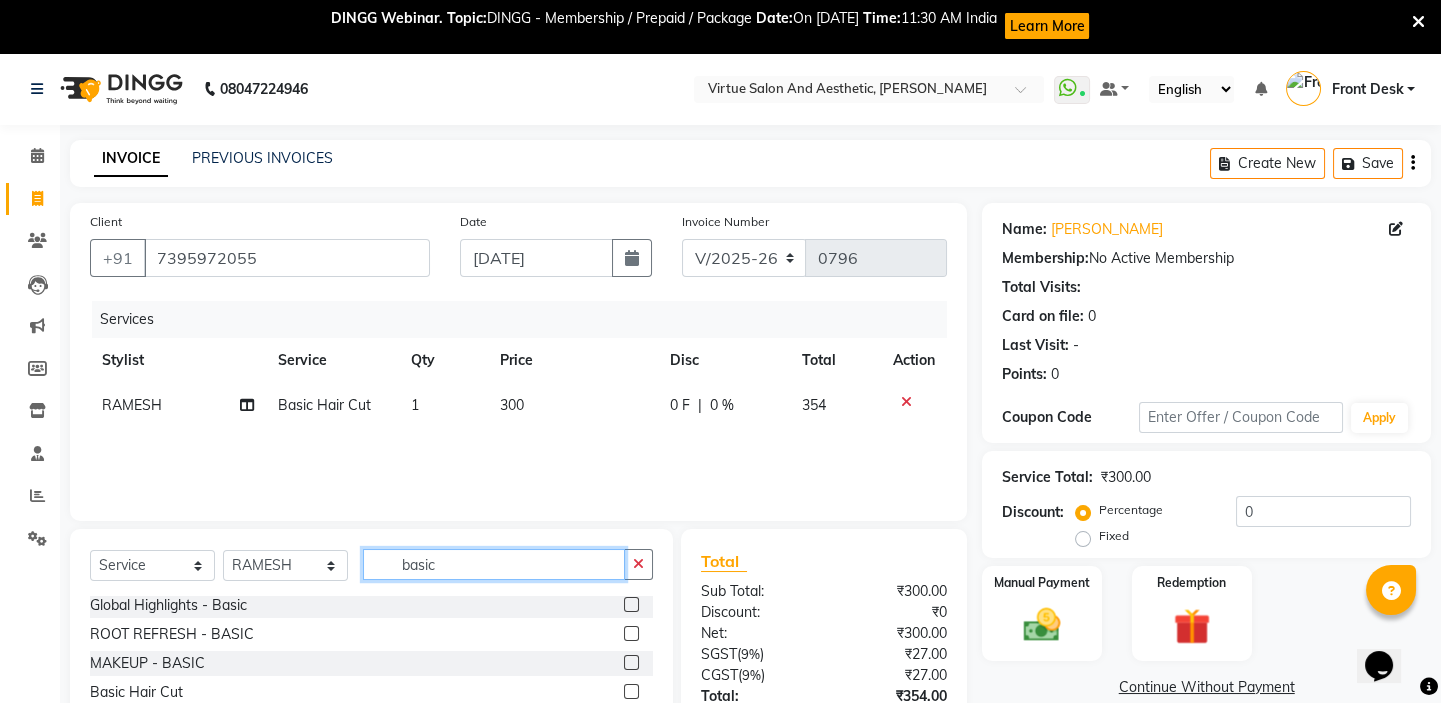 drag, startPoint x: 452, startPoint y: 569, endPoint x: 331, endPoint y: 529, distance: 127.440186 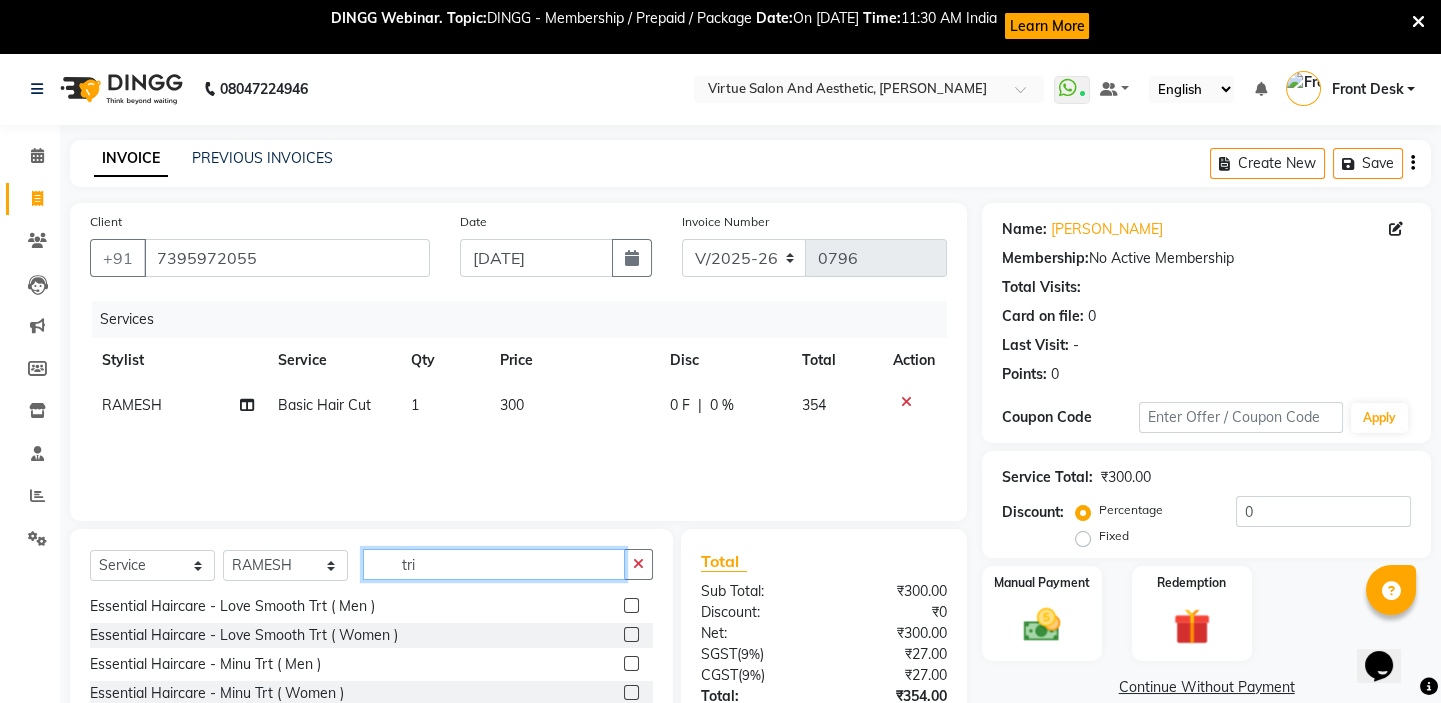 scroll, scrollTop: 0, scrollLeft: 0, axis: both 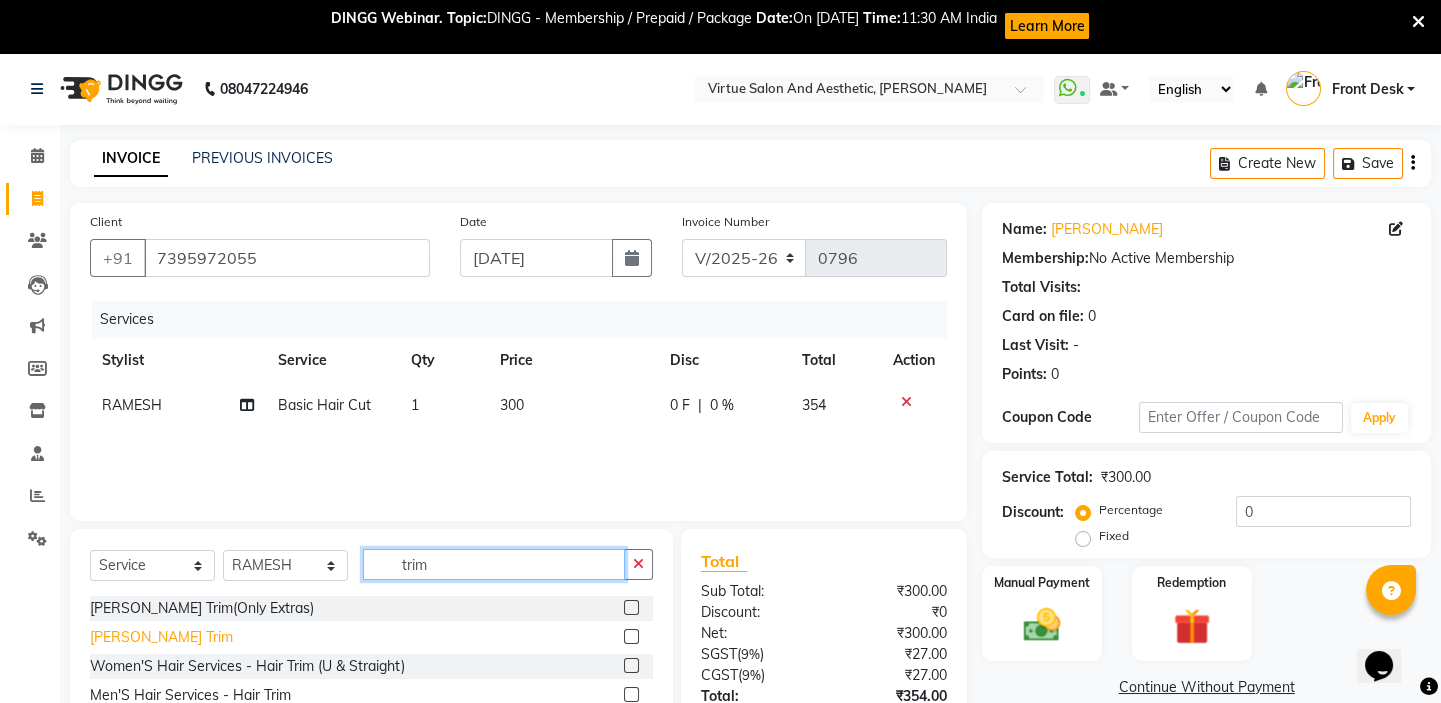 type on "trim" 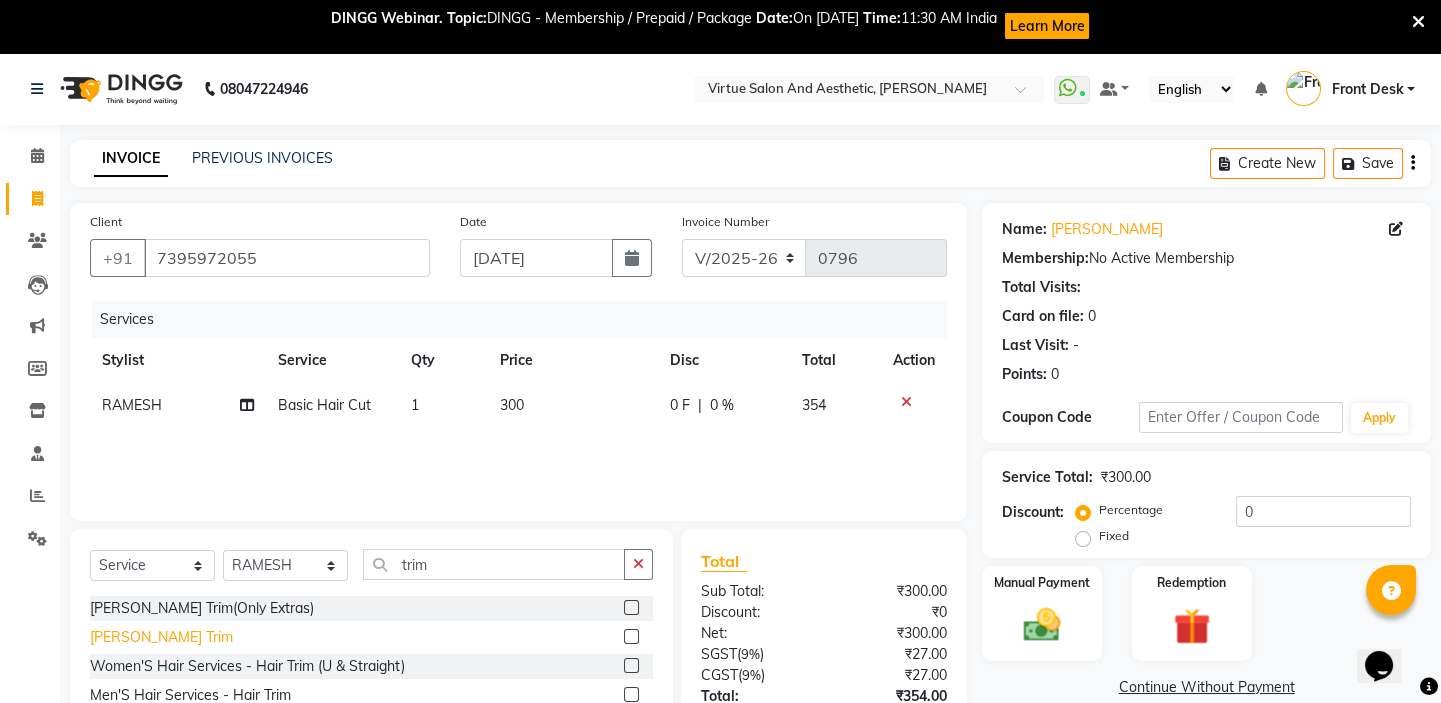 click on "Beard Trim" 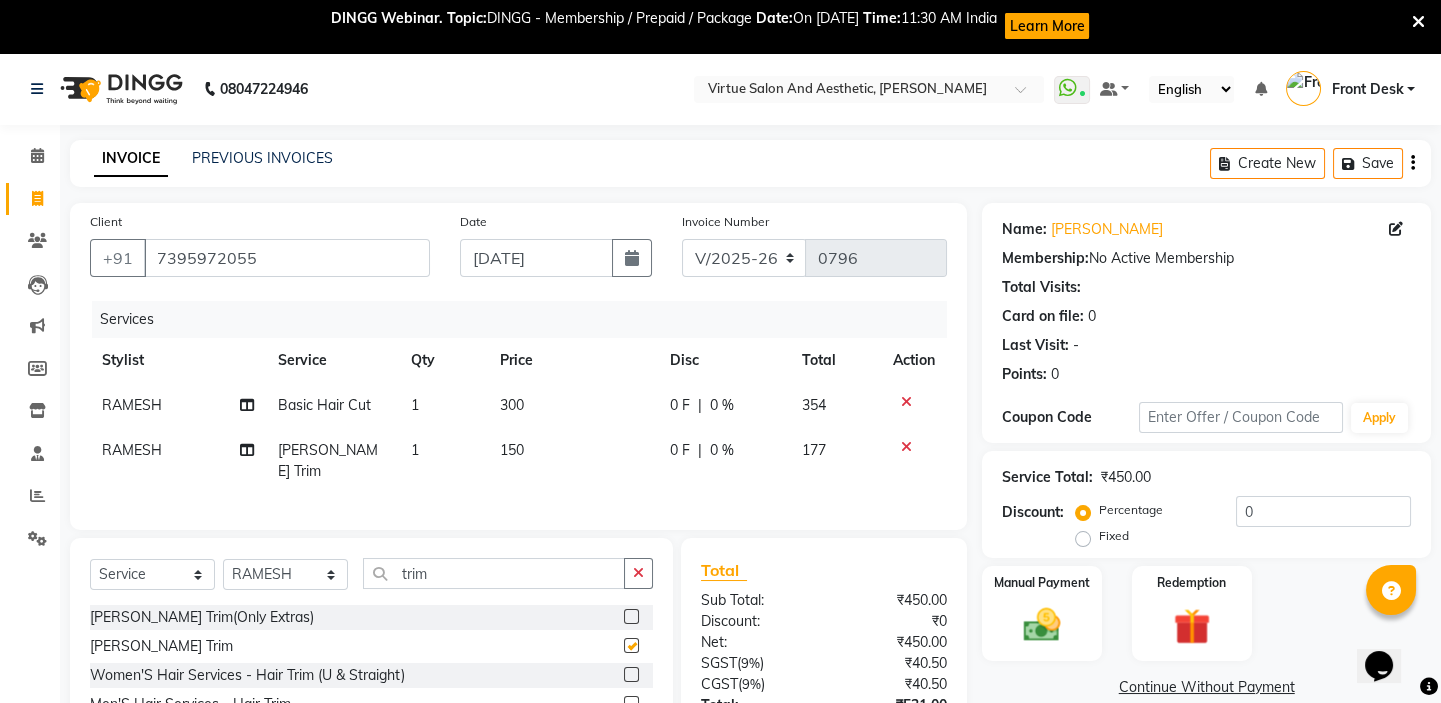 checkbox on "false" 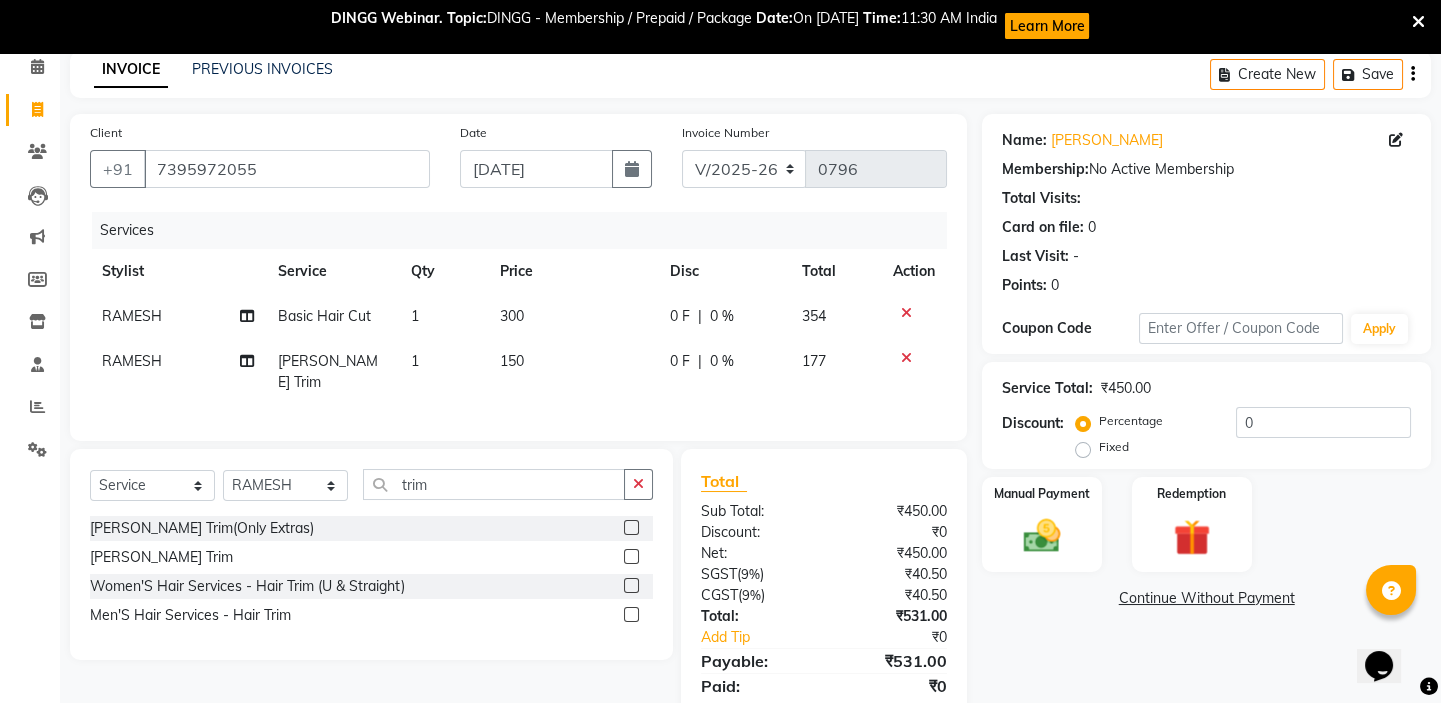 scroll, scrollTop: 152, scrollLeft: 0, axis: vertical 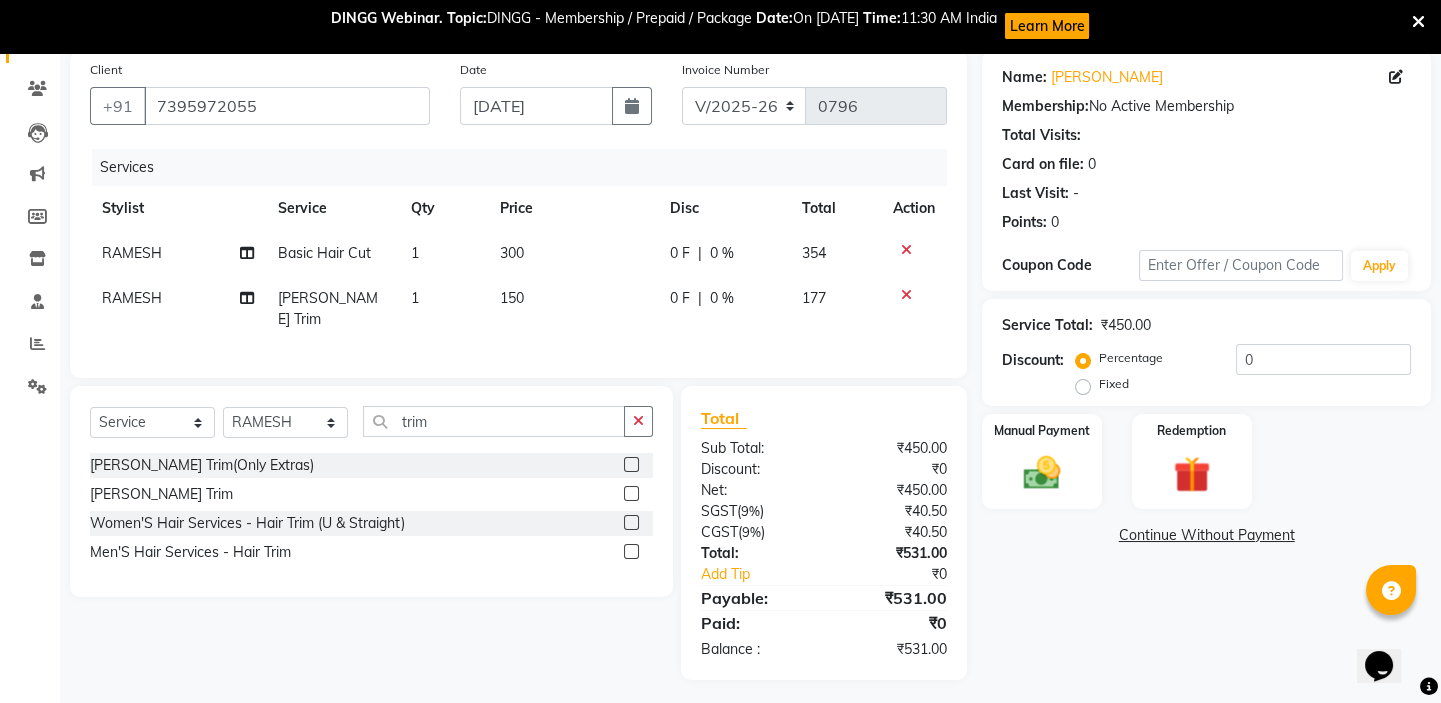 click at bounding box center [1418, 22] 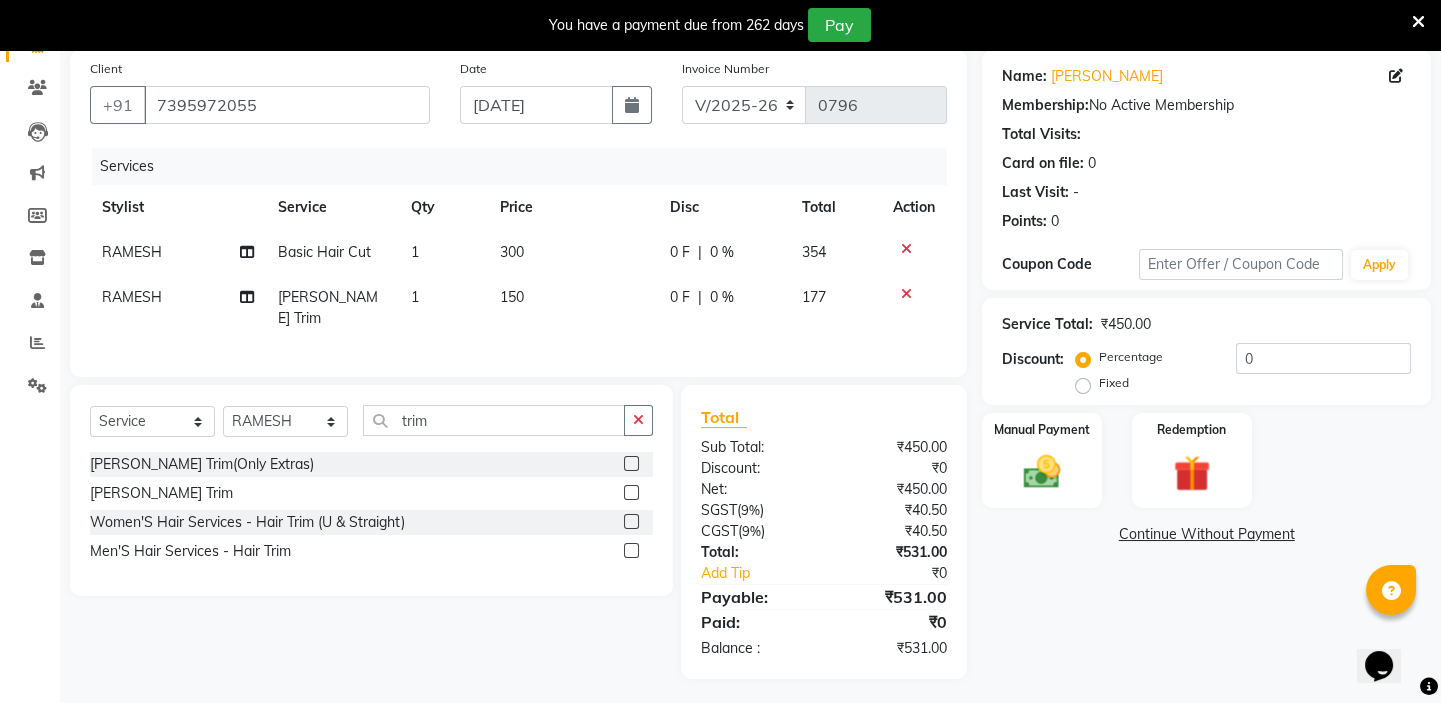 scroll, scrollTop: 0, scrollLeft: 0, axis: both 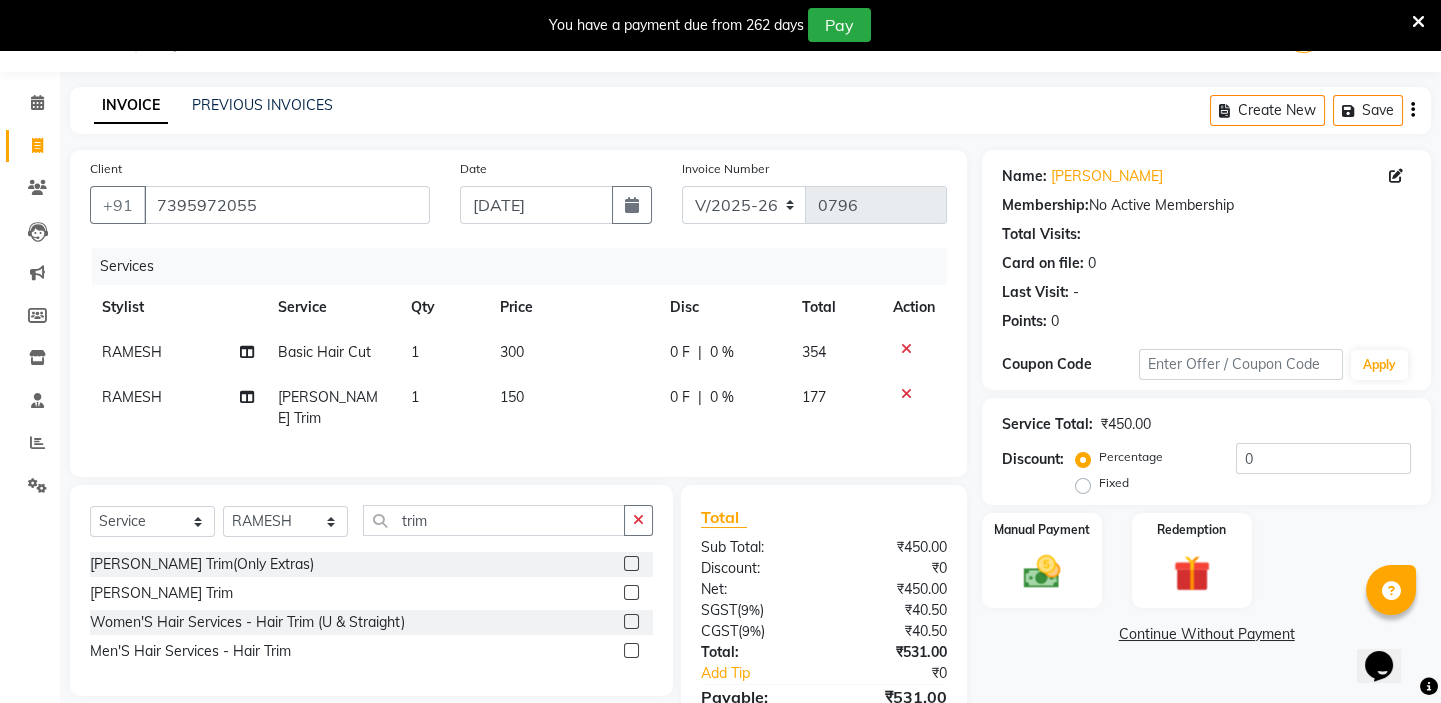 click at bounding box center (1418, 22) 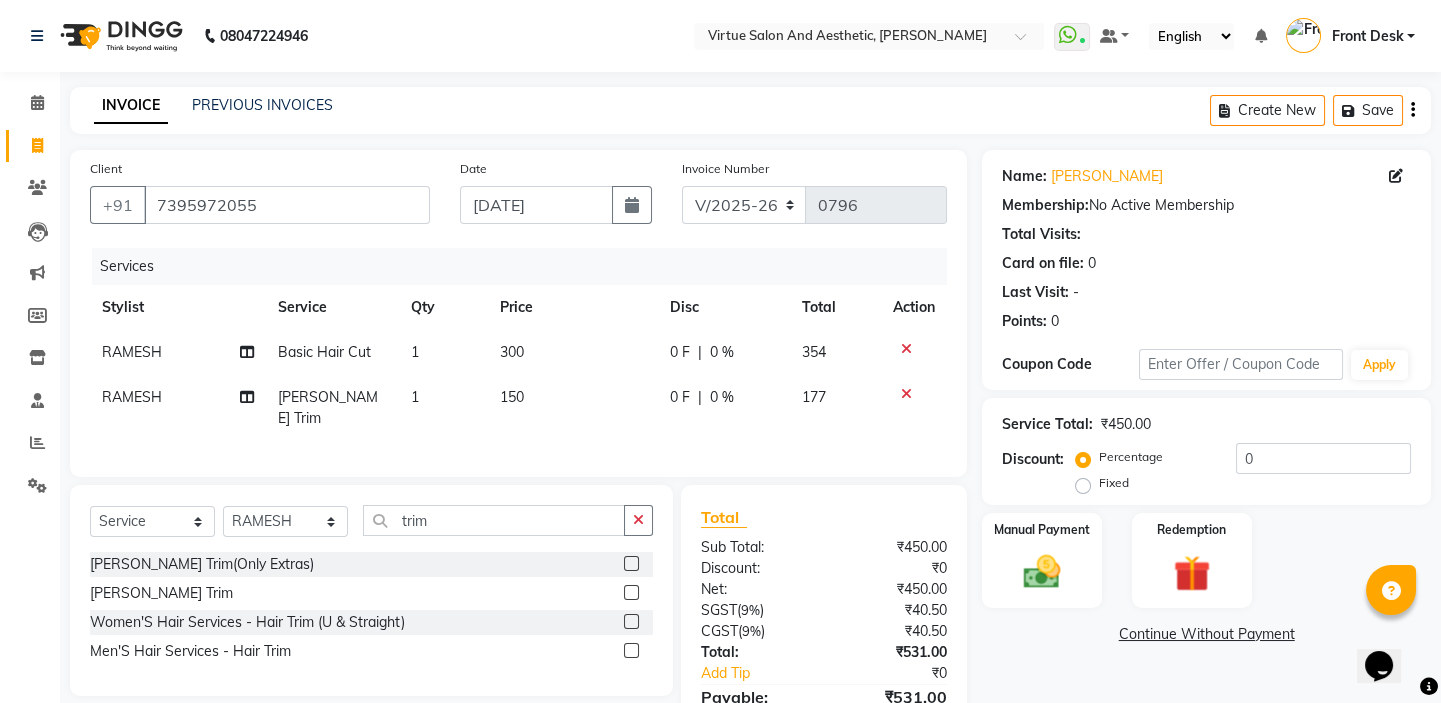 scroll, scrollTop: 100, scrollLeft: 0, axis: vertical 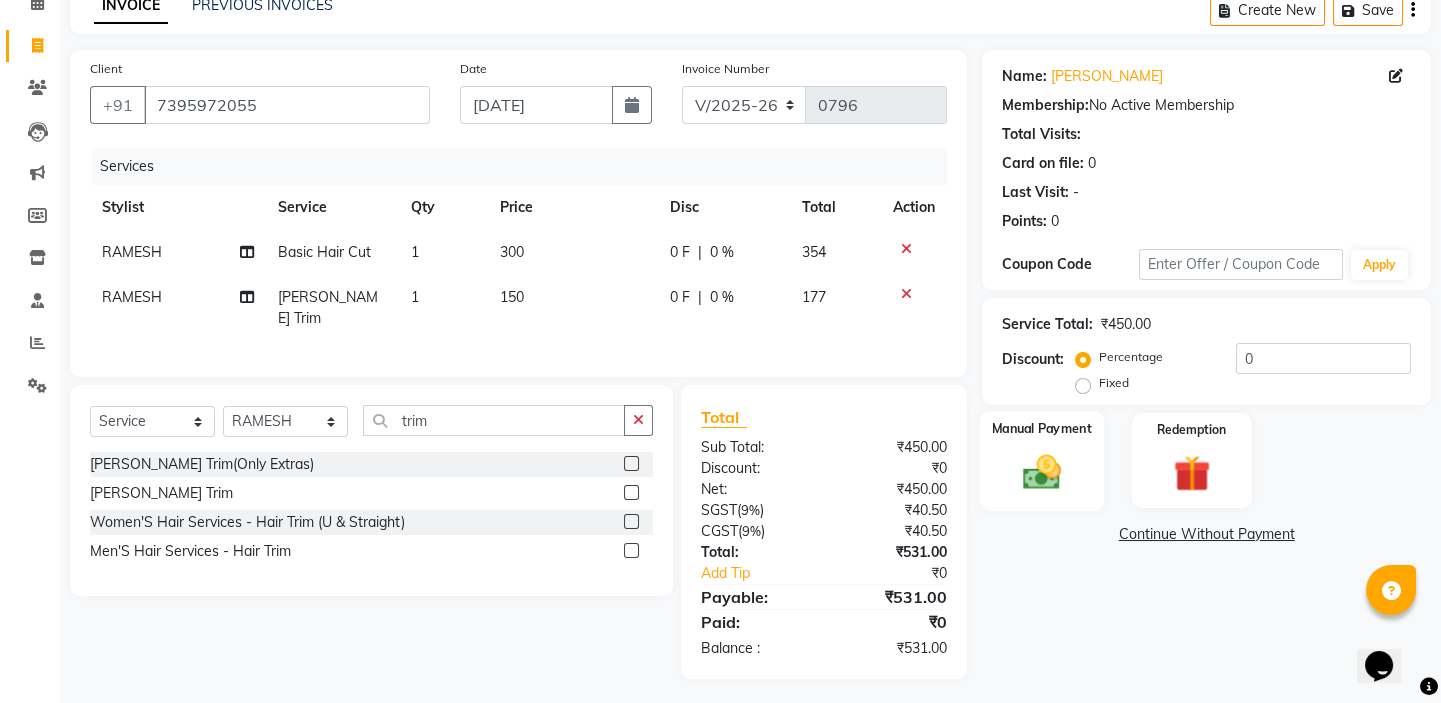 click on "Manual Payment" 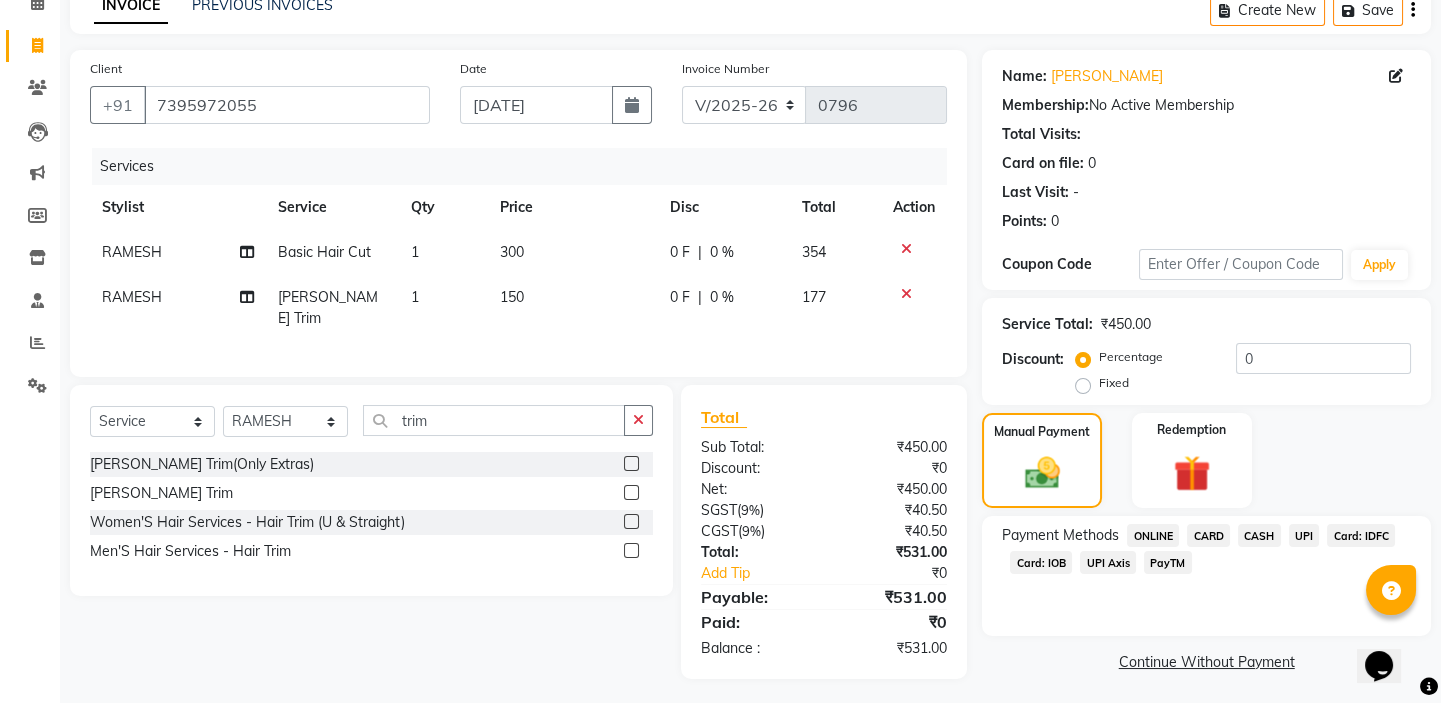 click on "UPI" 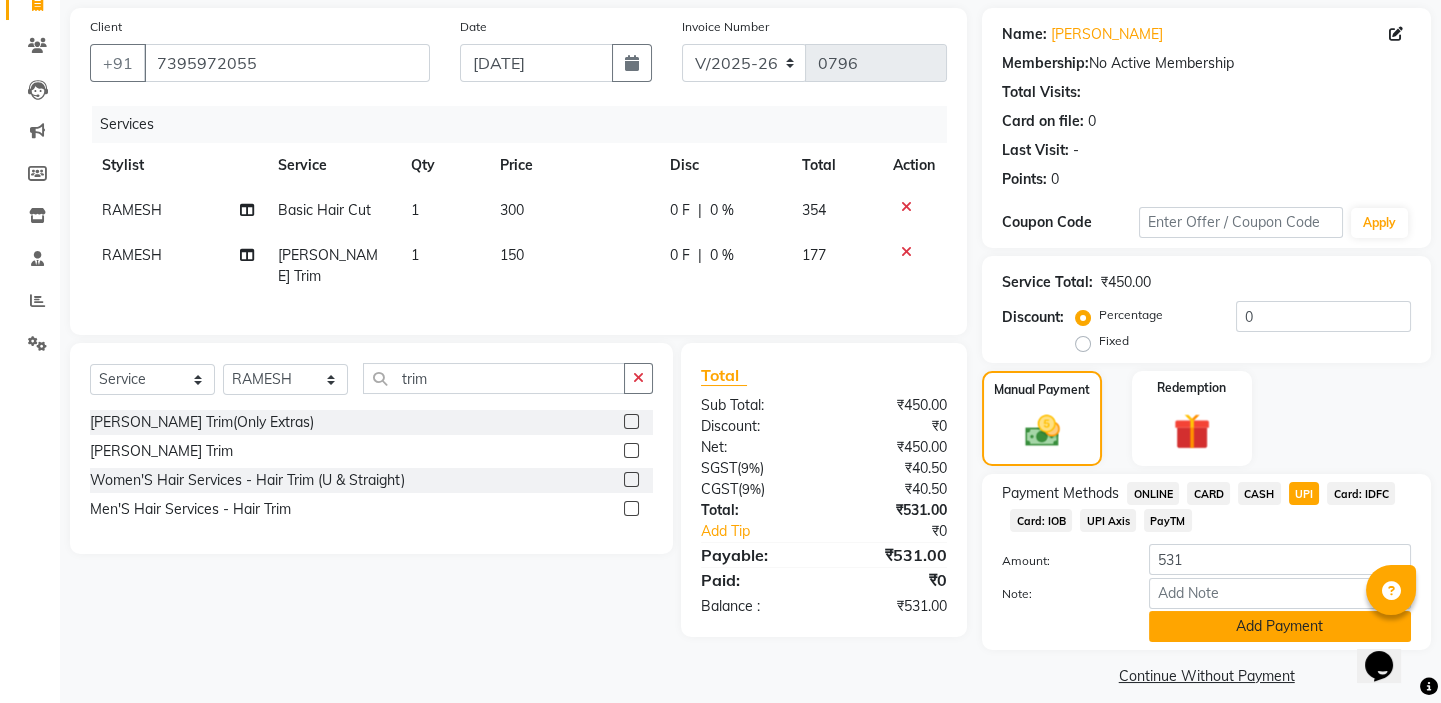 scroll, scrollTop: 160, scrollLeft: 0, axis: vertical 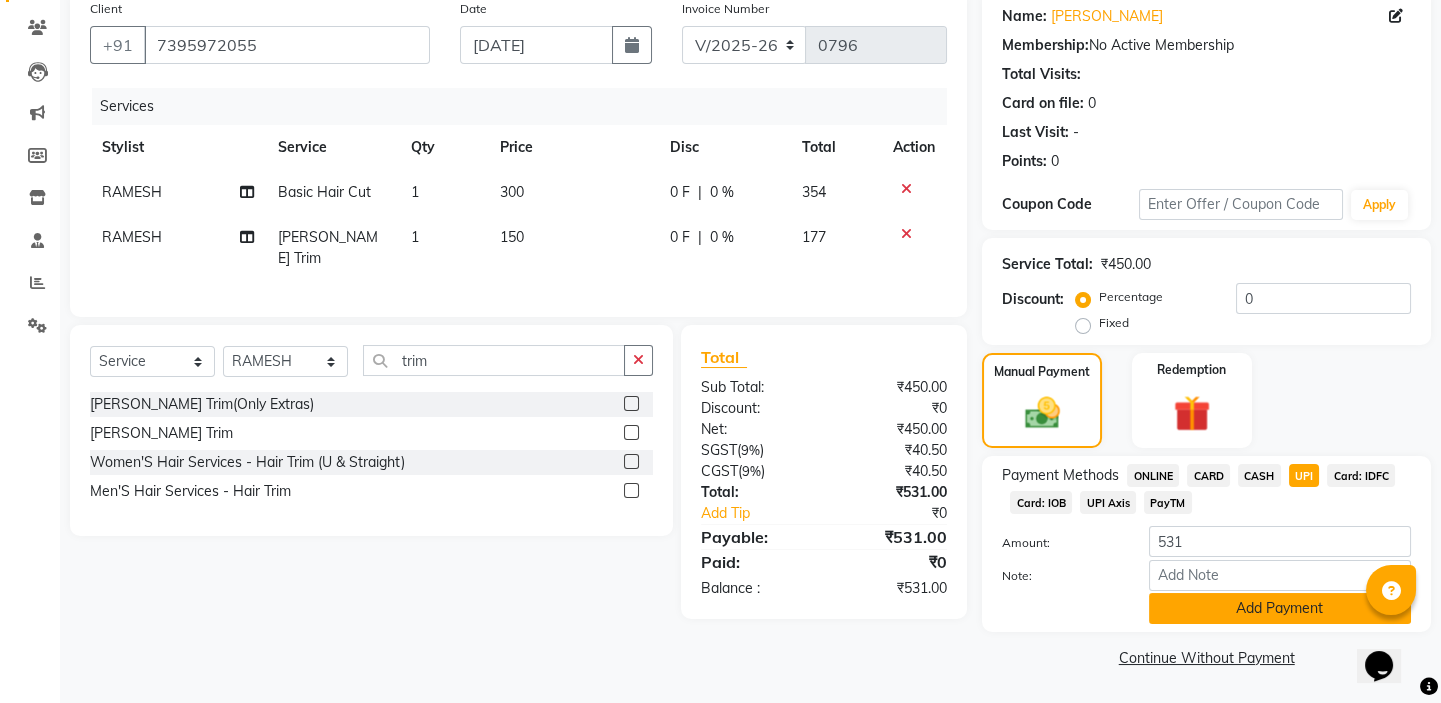 click on "Add Payment" 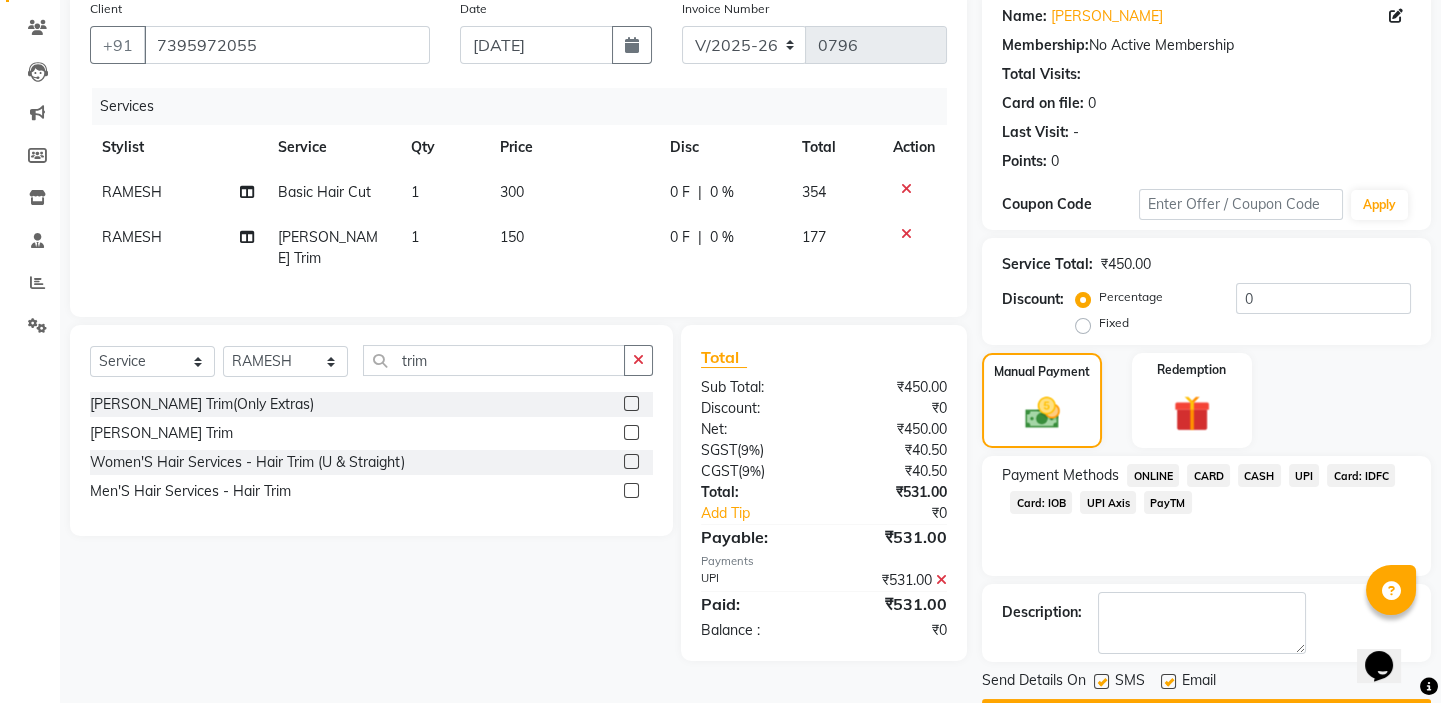 scroll, scrollTop: 216, scrollLeft: 0, axis: vertical 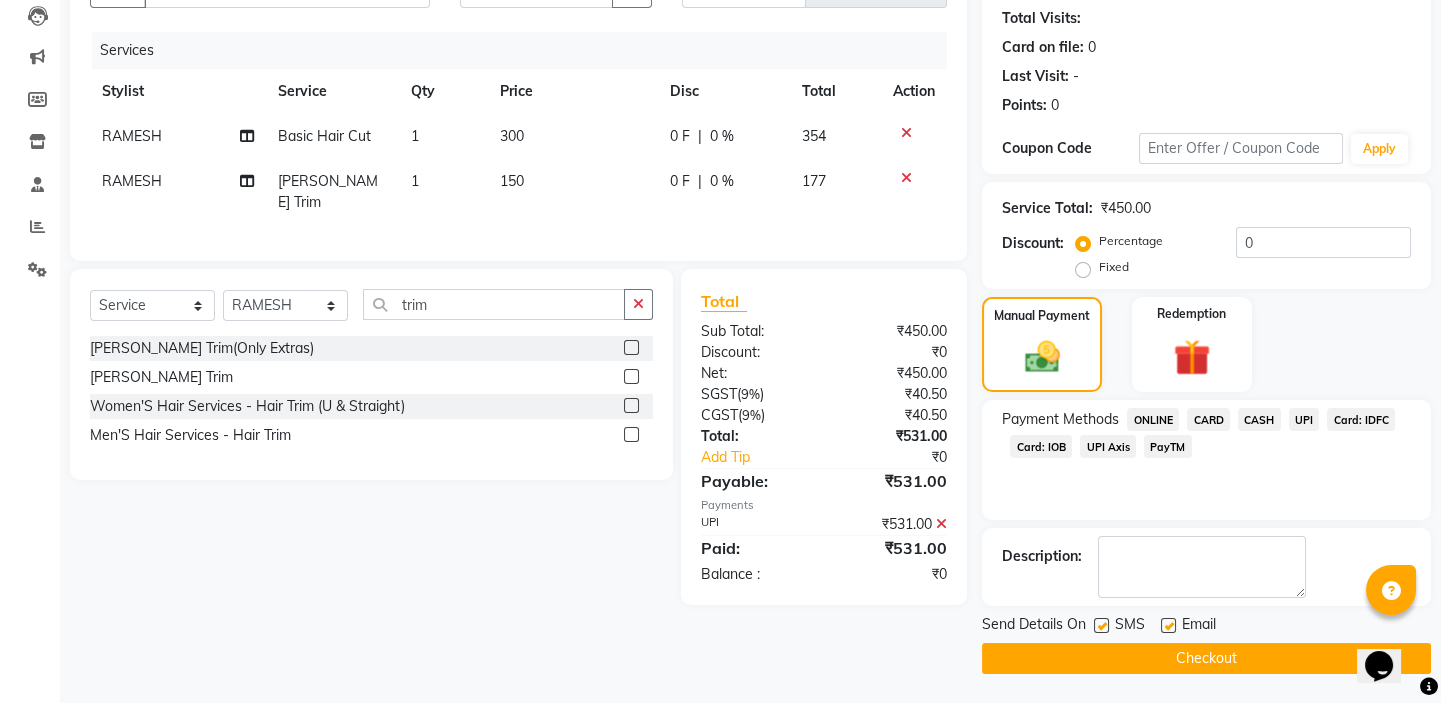click on "Checkout" 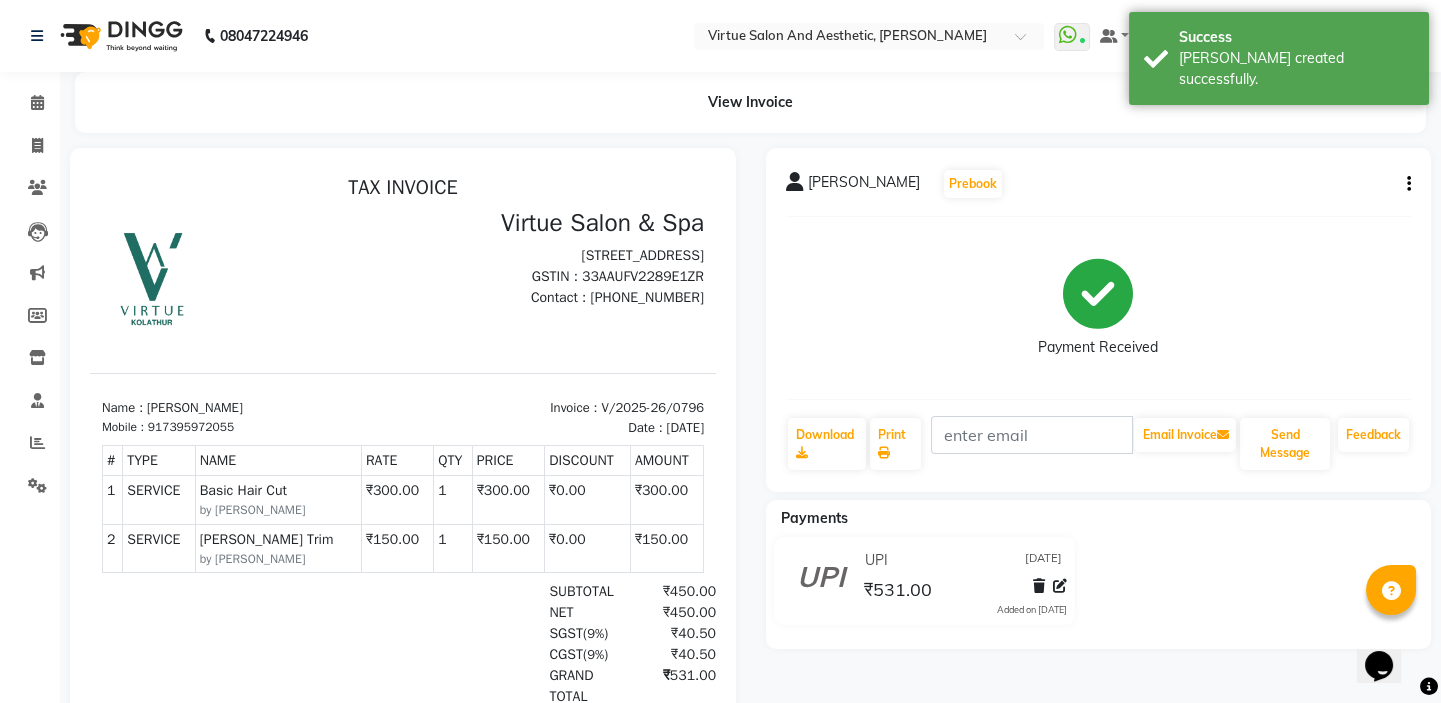 scroll, scrollTop: 0, scrollLeft: 0, axis: both 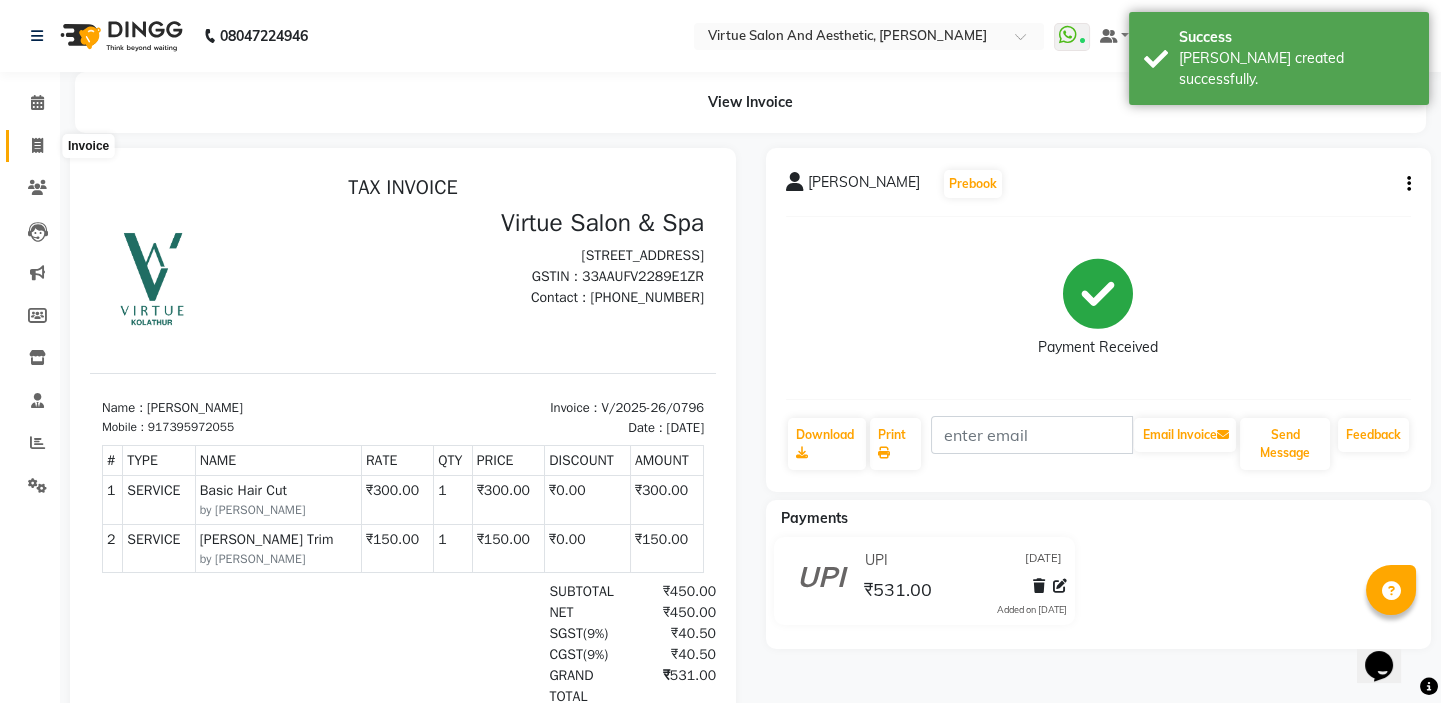 click 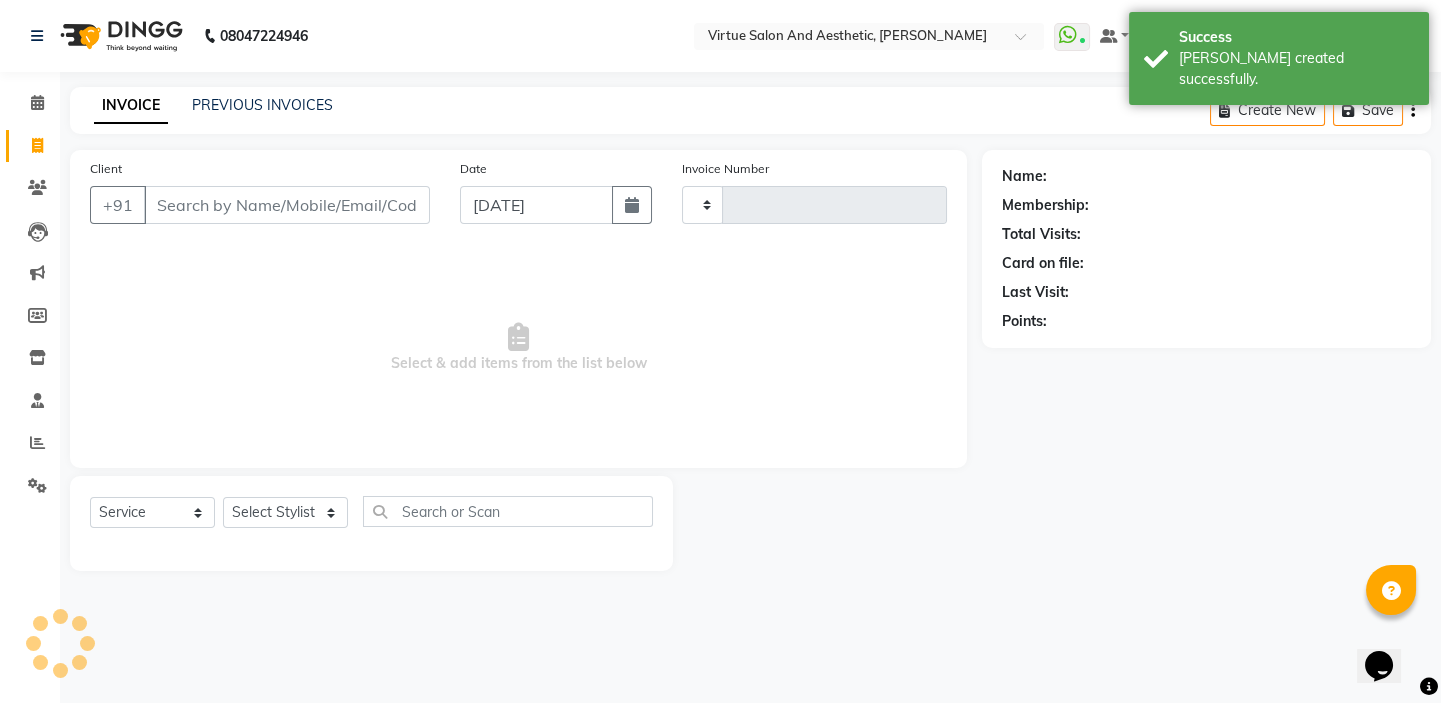 type on "0797" 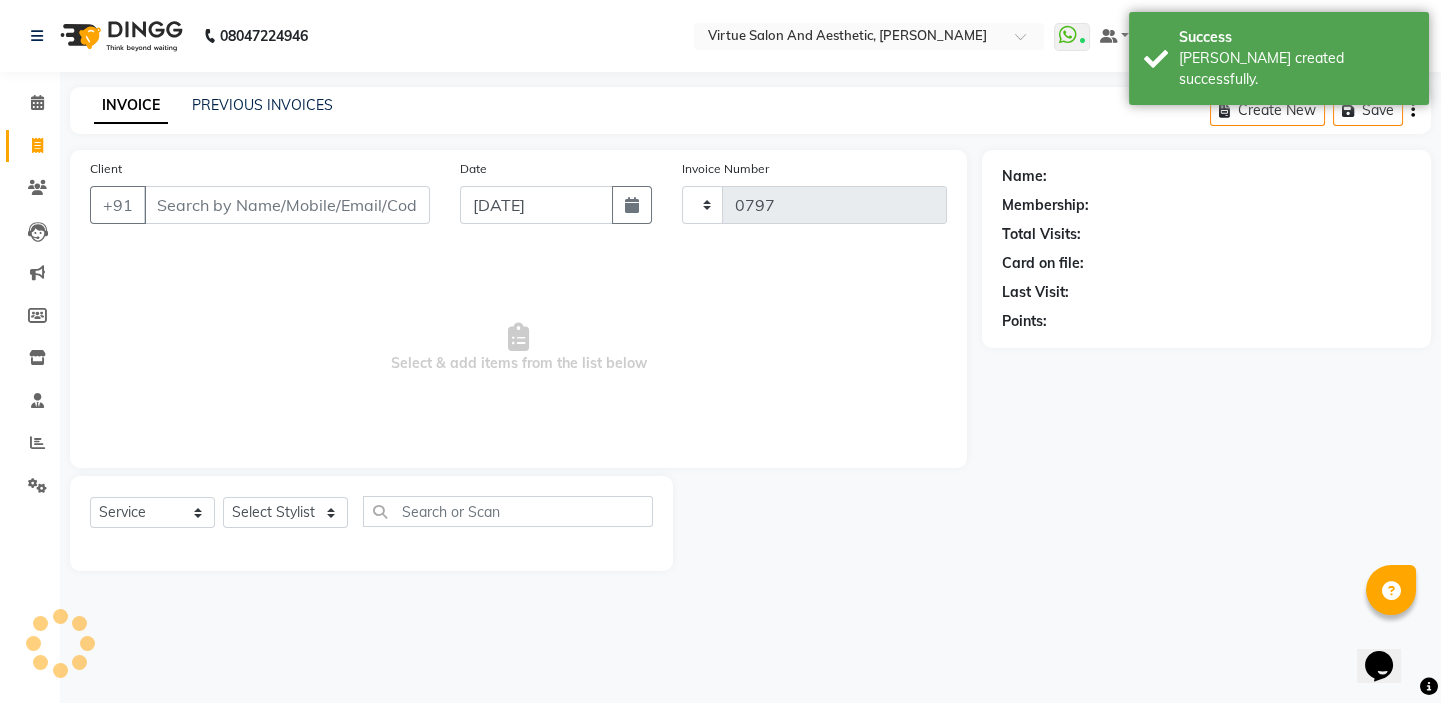 select on "7053" 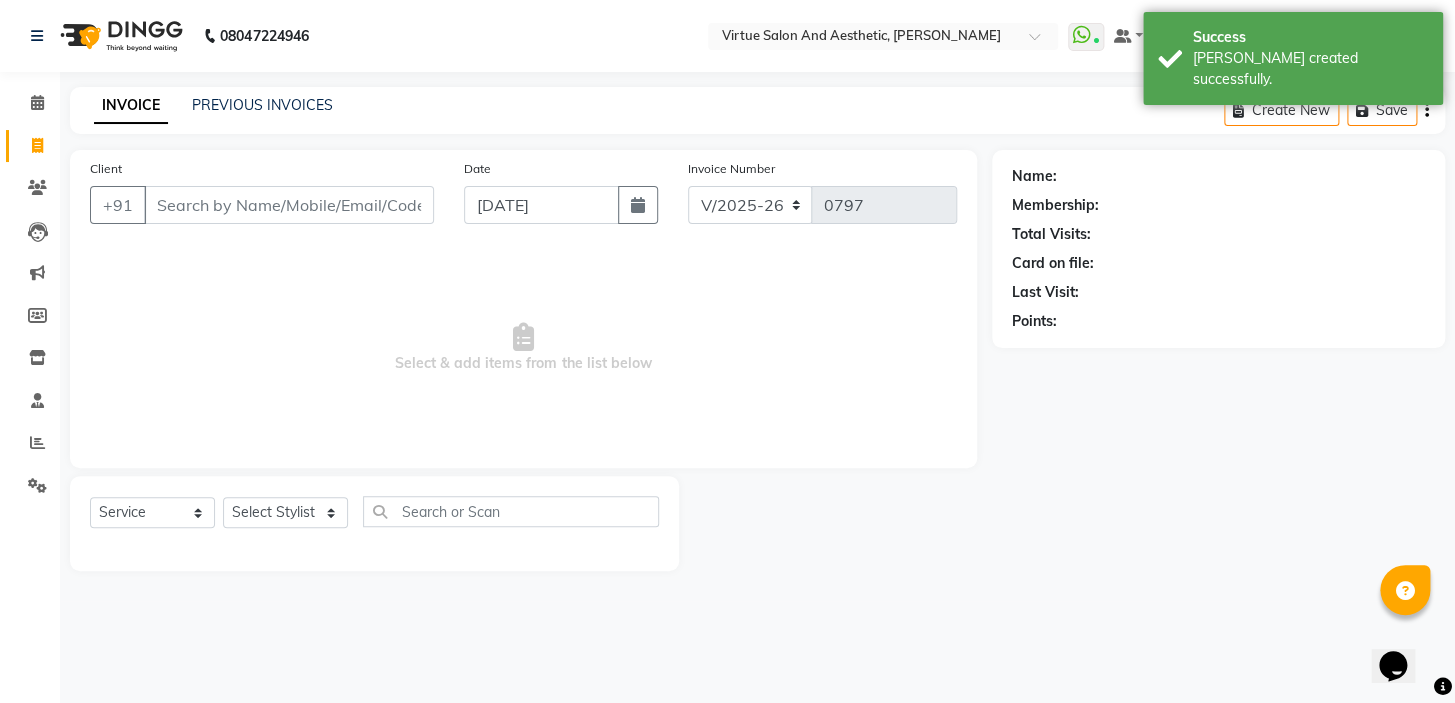 drag, startPoint x: 674, startPoint y: 364, endPoint x: 258, endPoint y: 350, distance: 416.2355 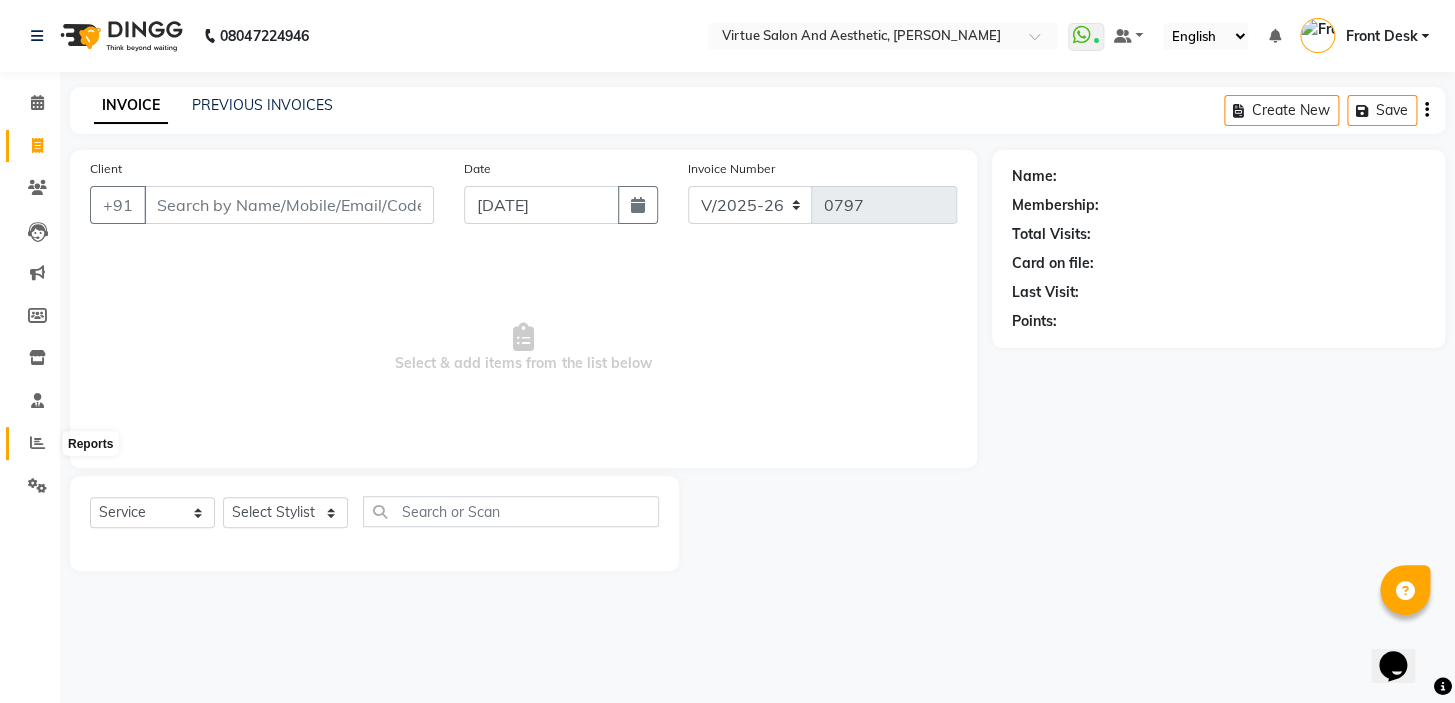 click 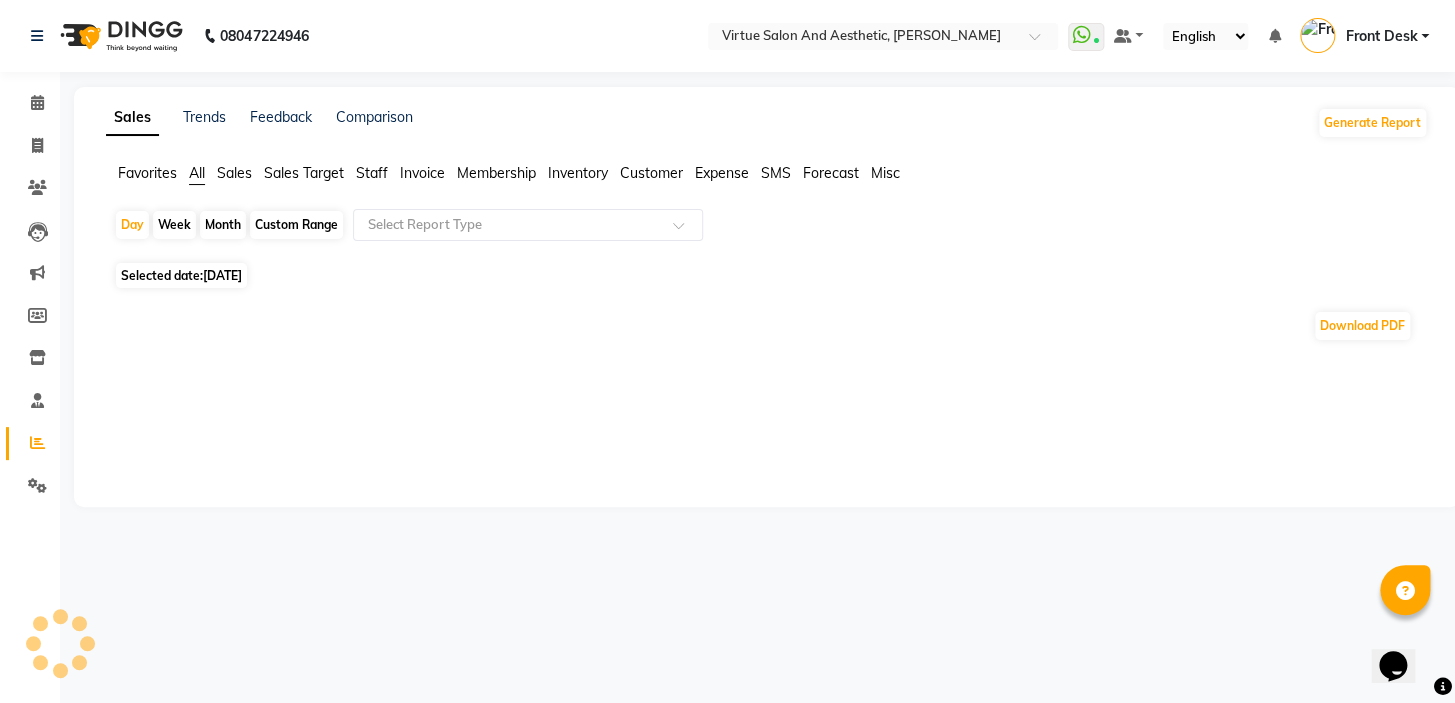 click on "Sales" 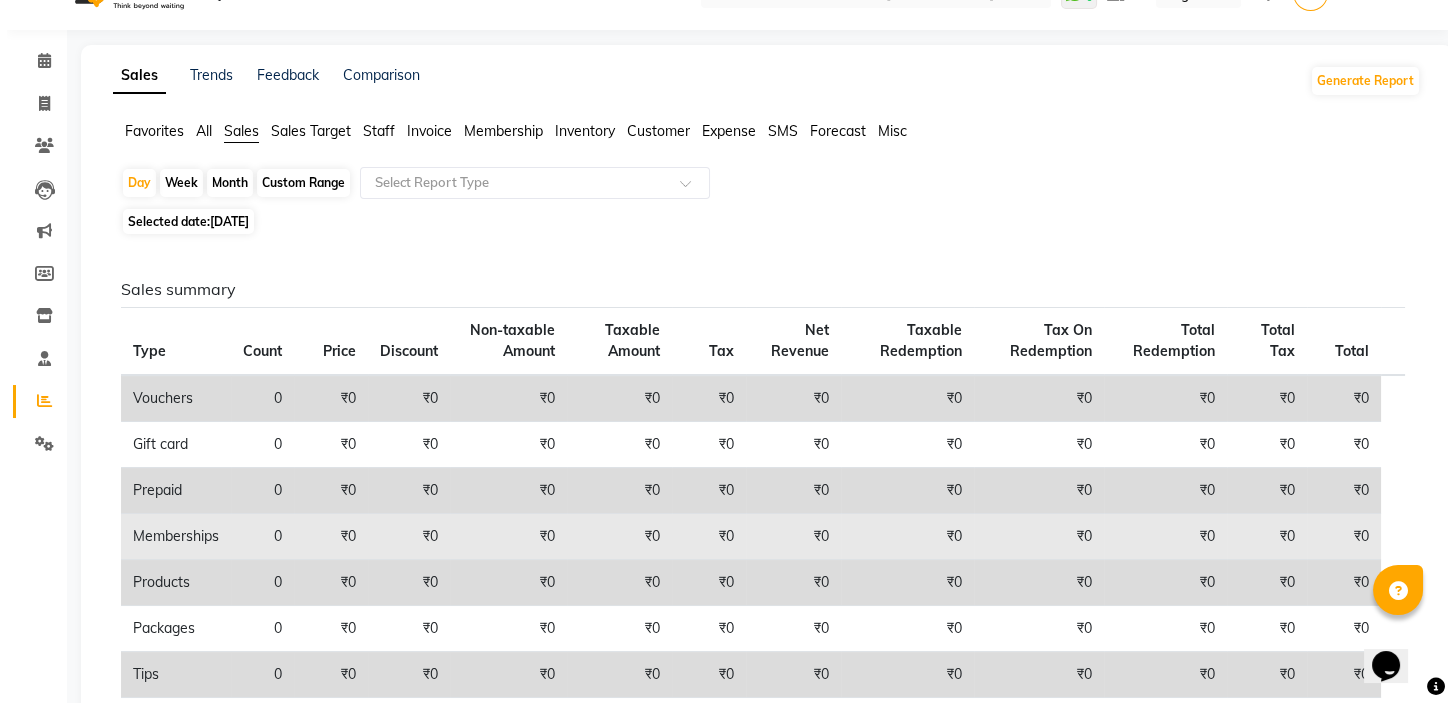 scroll, scrollTop: 0, scrollLeft: 0, axis: both 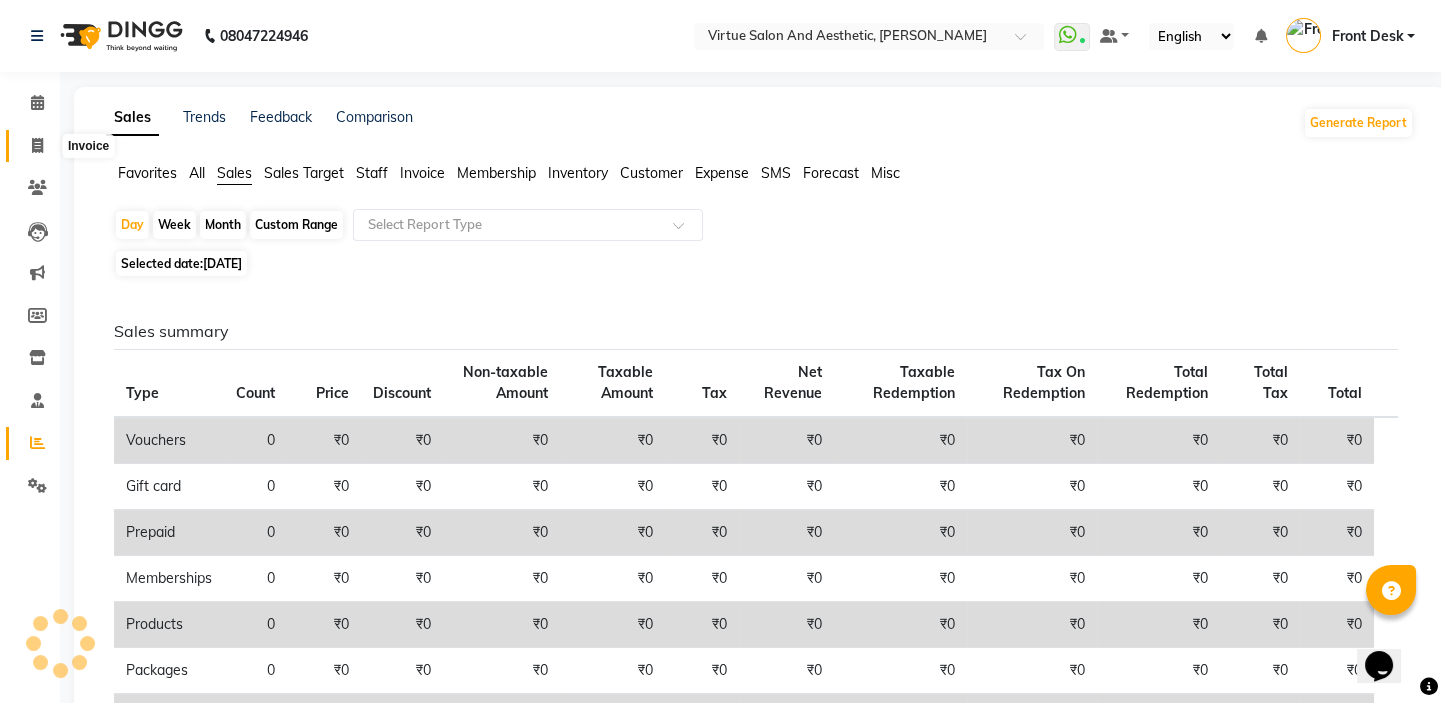 click 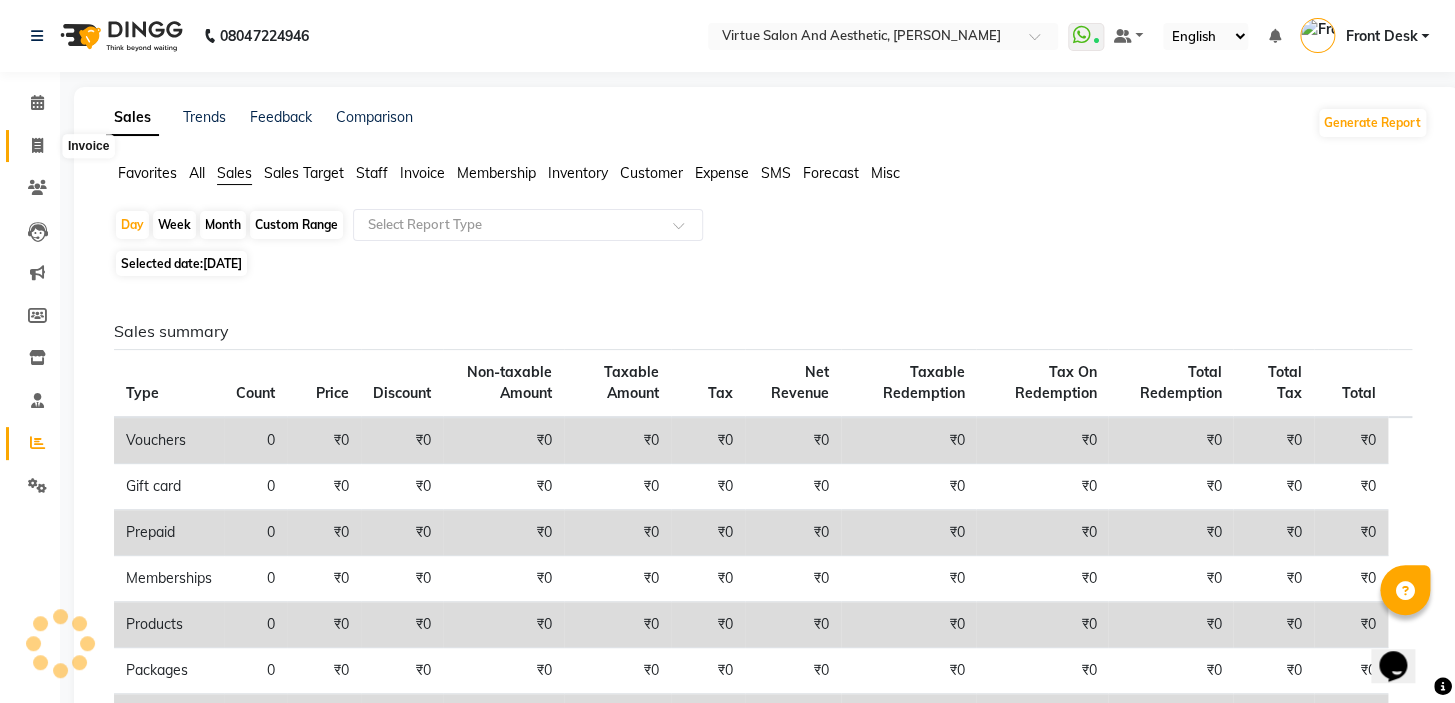 select on "service" 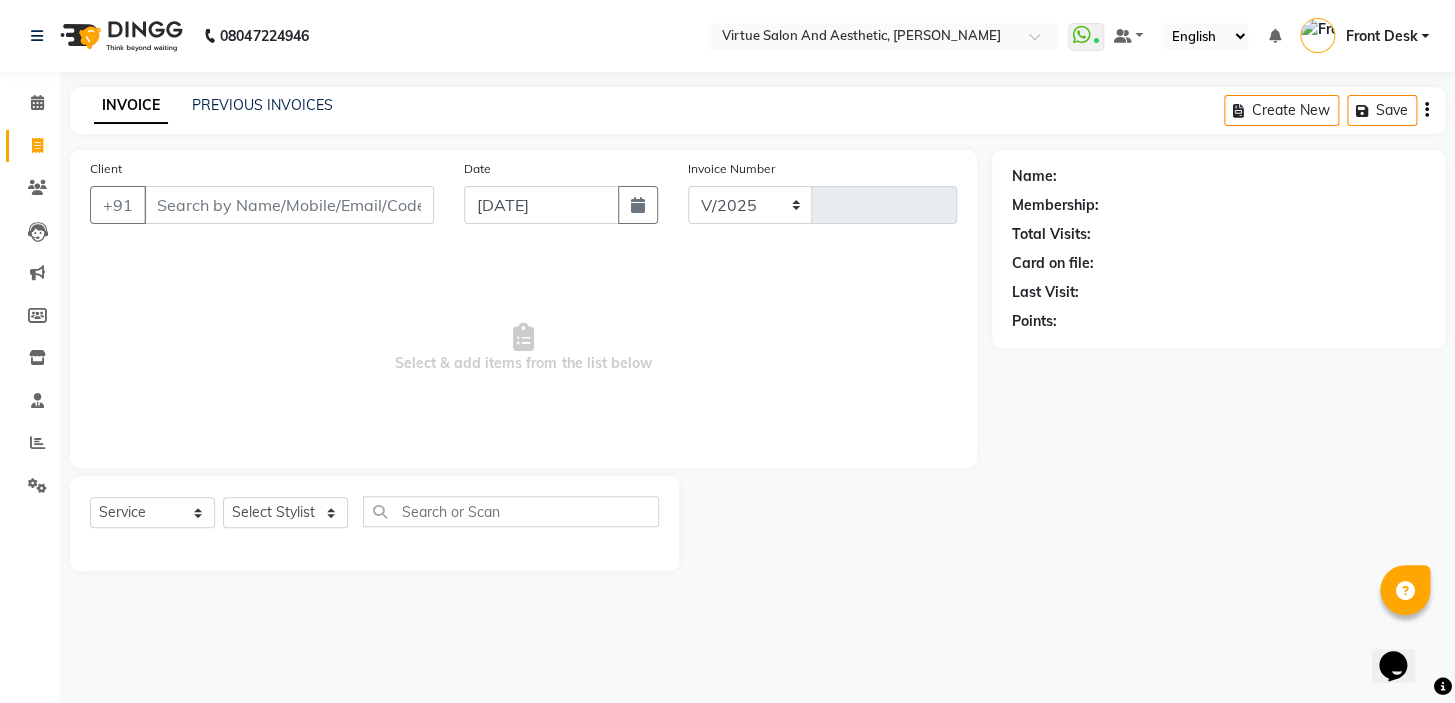 select on "7053" 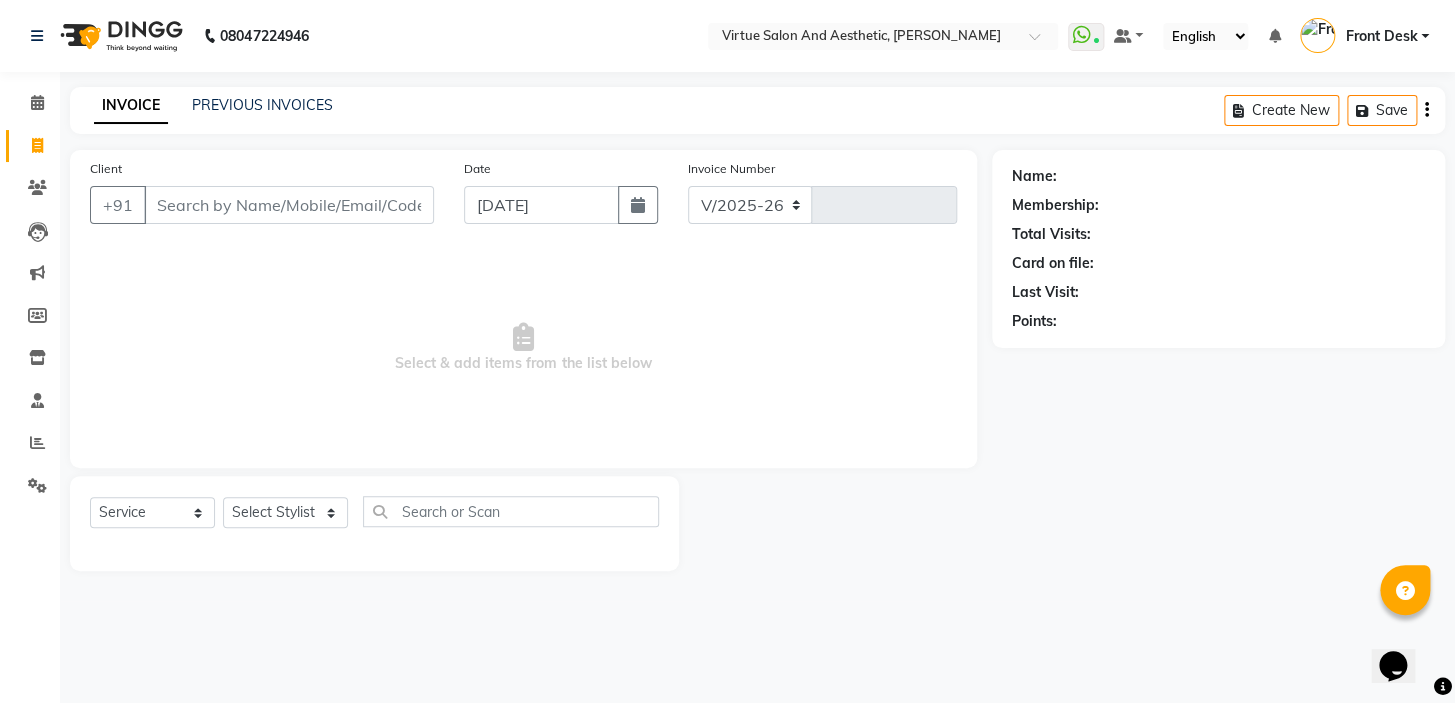 type on "0797" 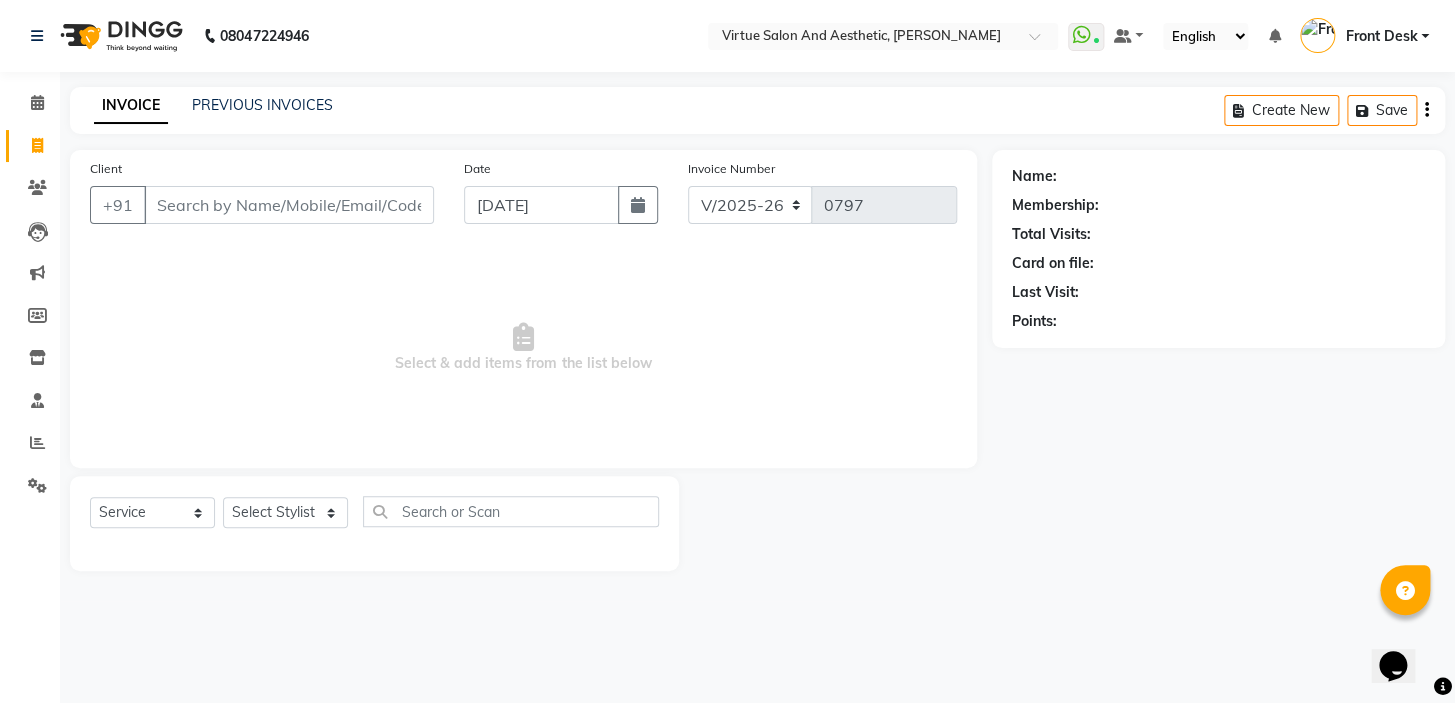 drag, startPoint x: 158, startPoint y: 632, endPoint x: 158, endPoint y: 738, distance: 106 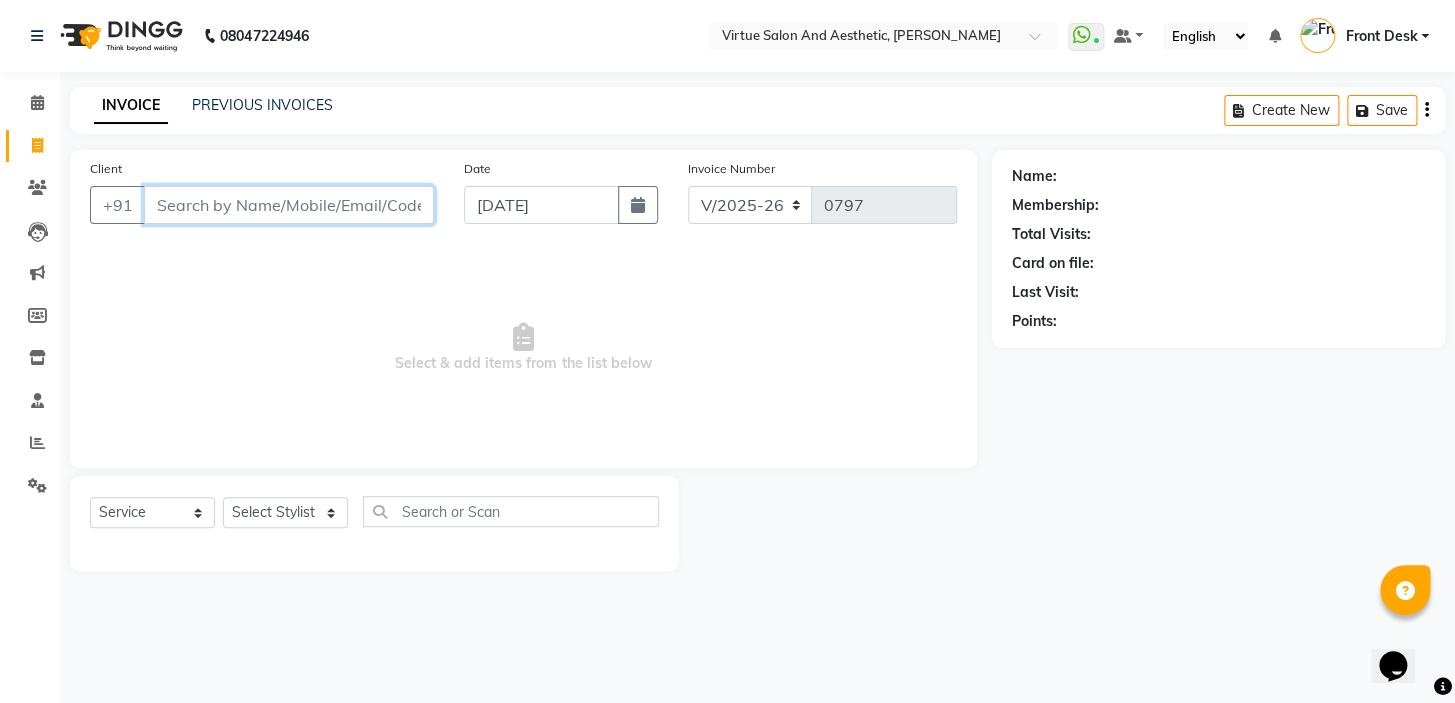 click on "Client" at bounding box center [289, 205] 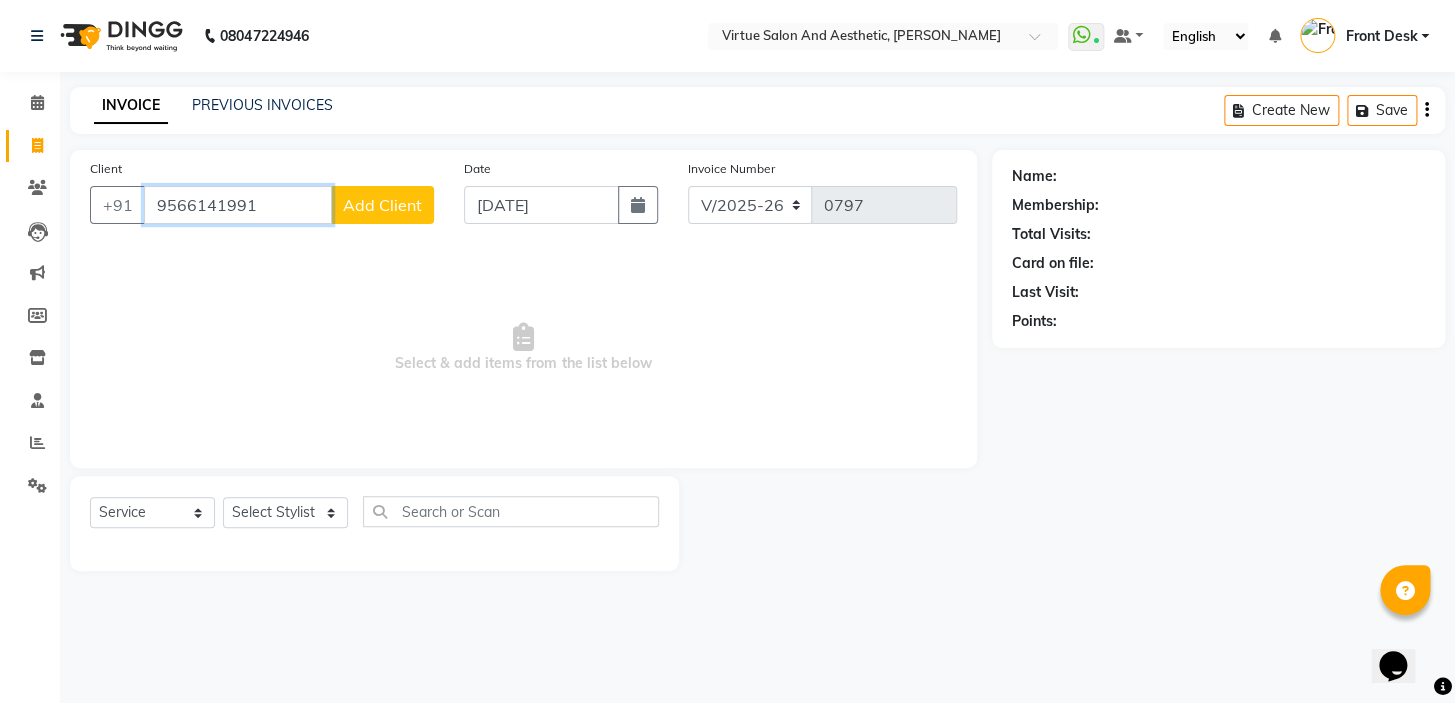 type on "9566141991" 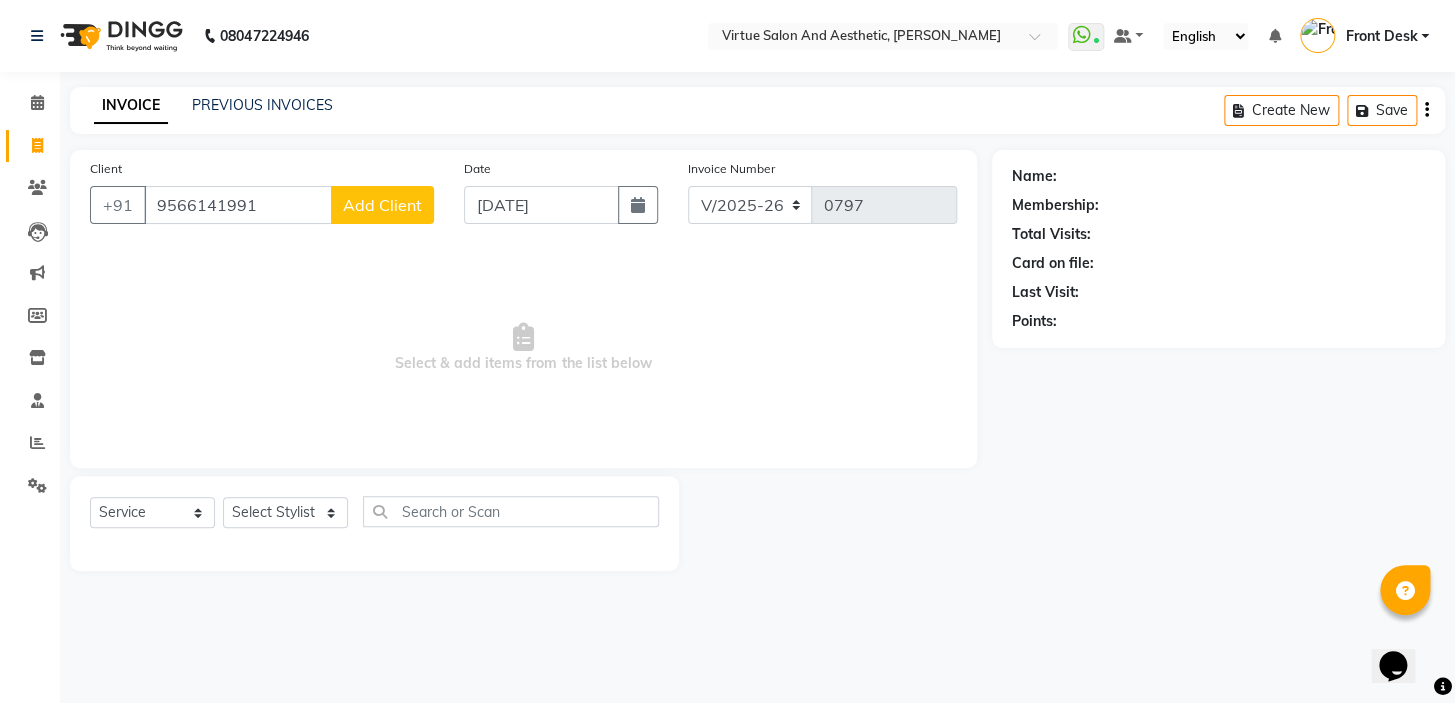click on "Add Client" 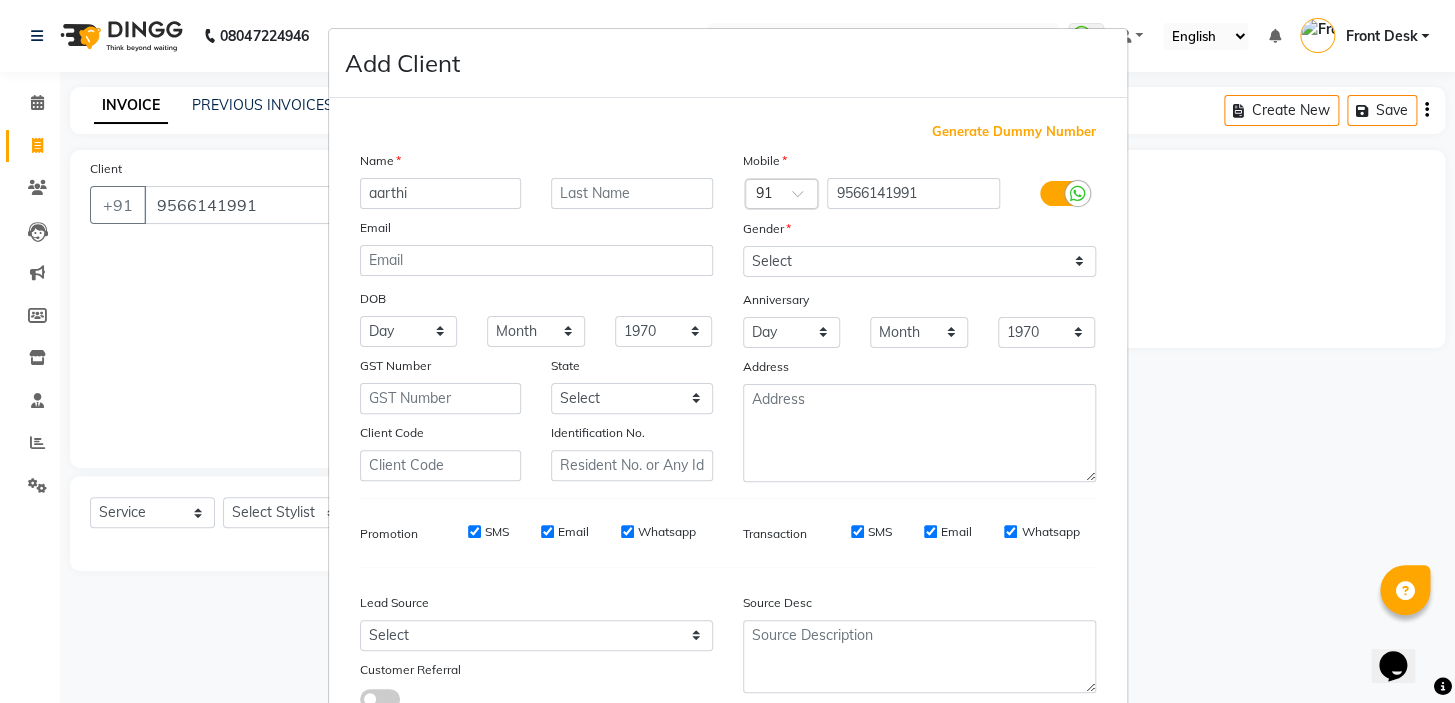 click on "aarthi" at bounding box center [441, 193] 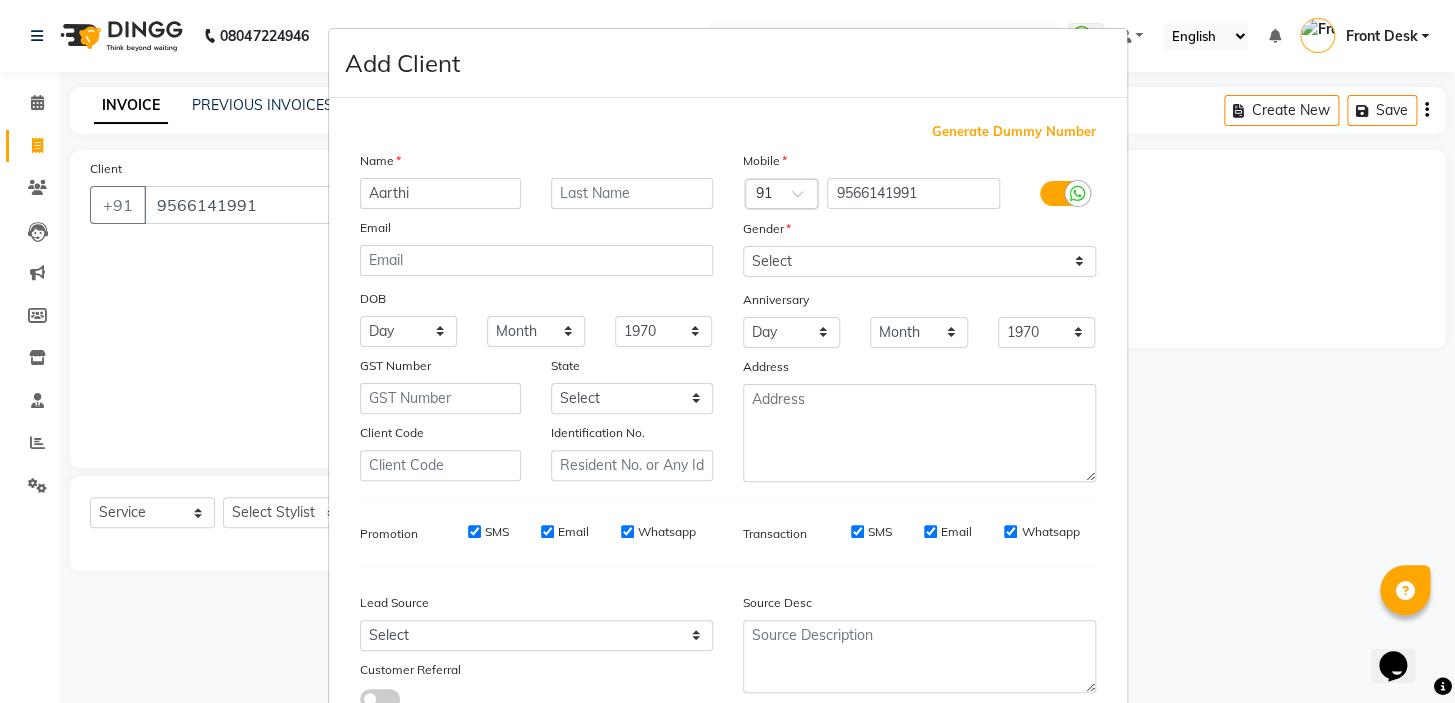 type on "Aarthi" 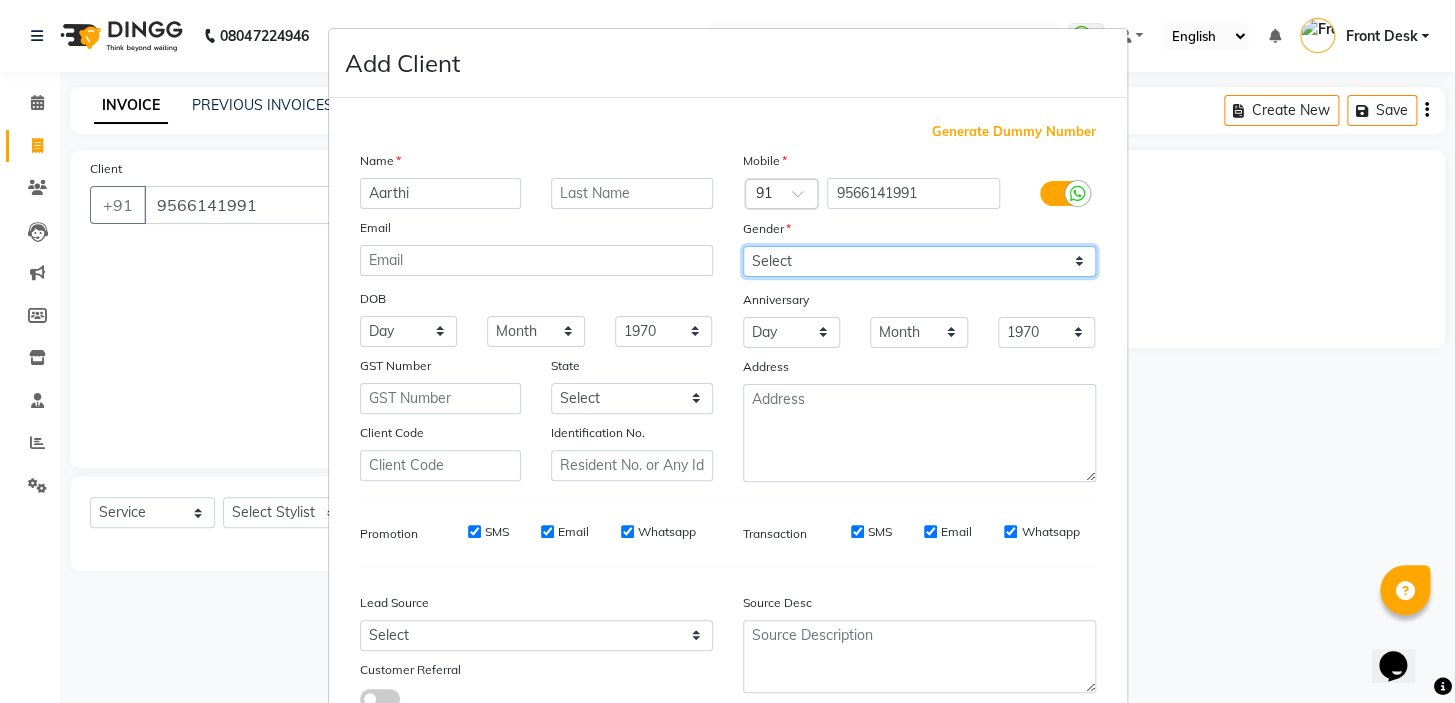 click on "Select Male Female Other Prefer Not To Say" at bounding box center [919, 261] 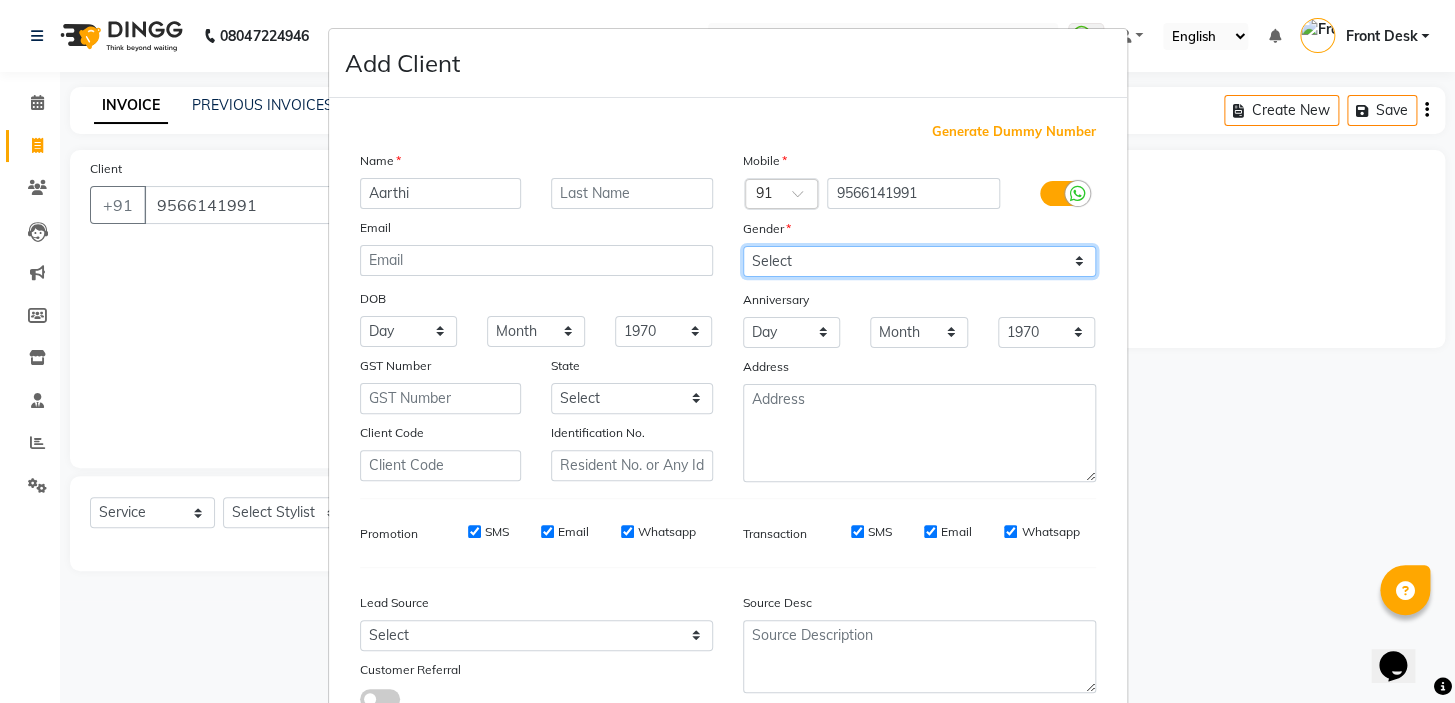 select on "female" 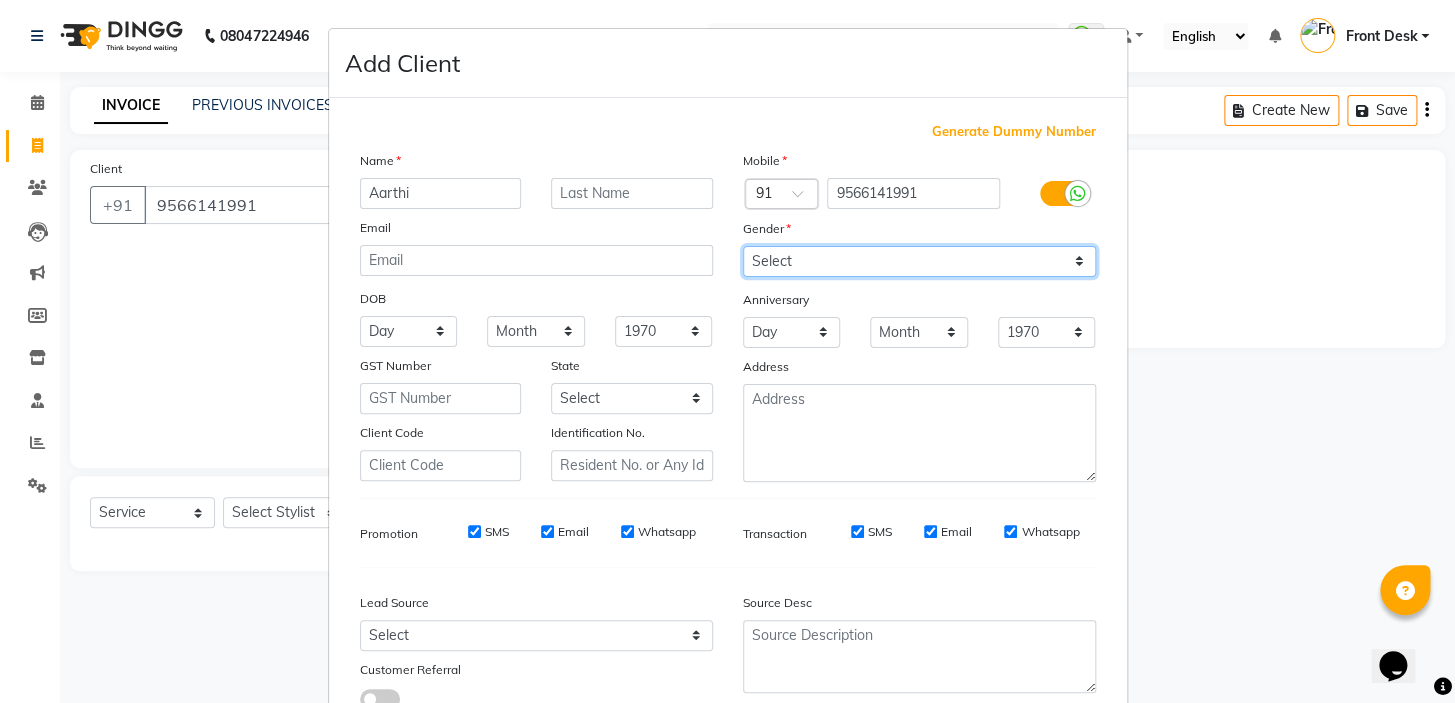 click on "Select Male Female Other Prefer Not To Say" at bounding box center [919, 261] 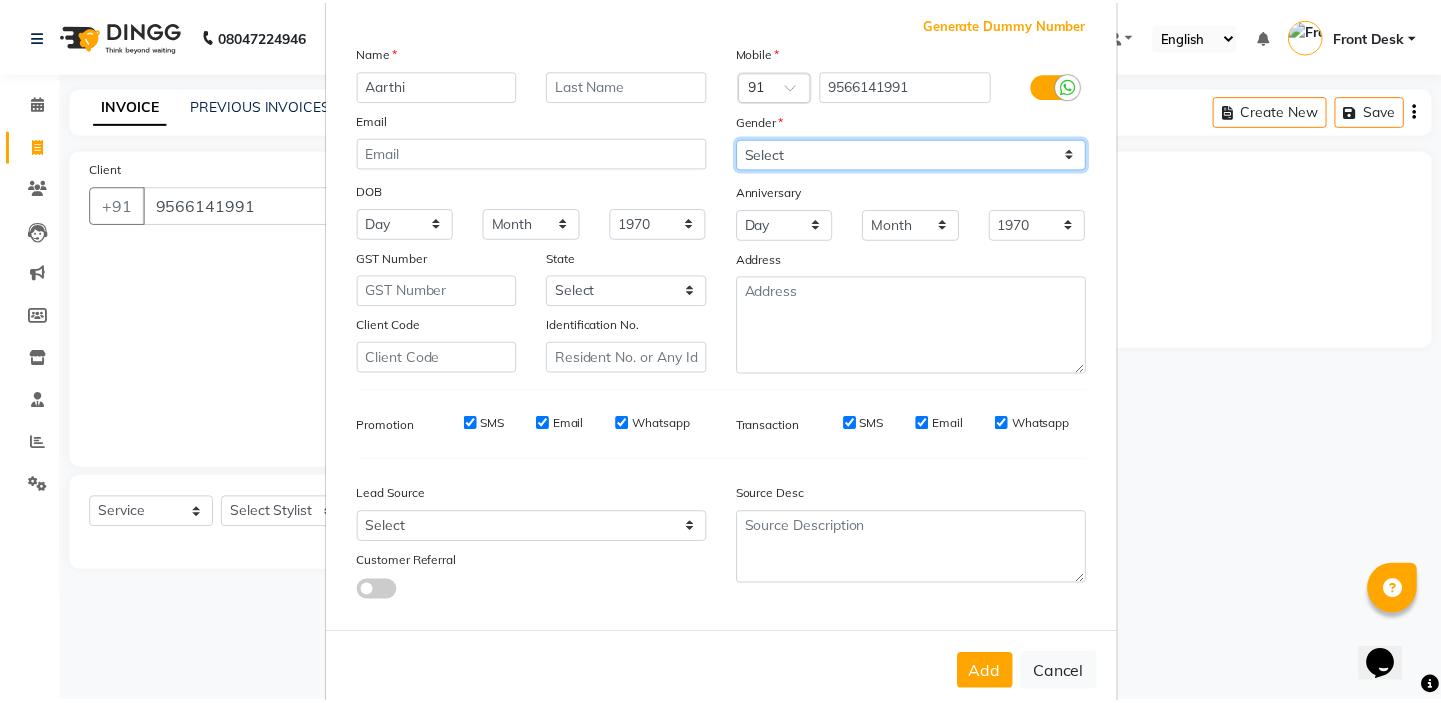 scroll, scrollTop: 150, scrollLeft: 0, axis: vertical 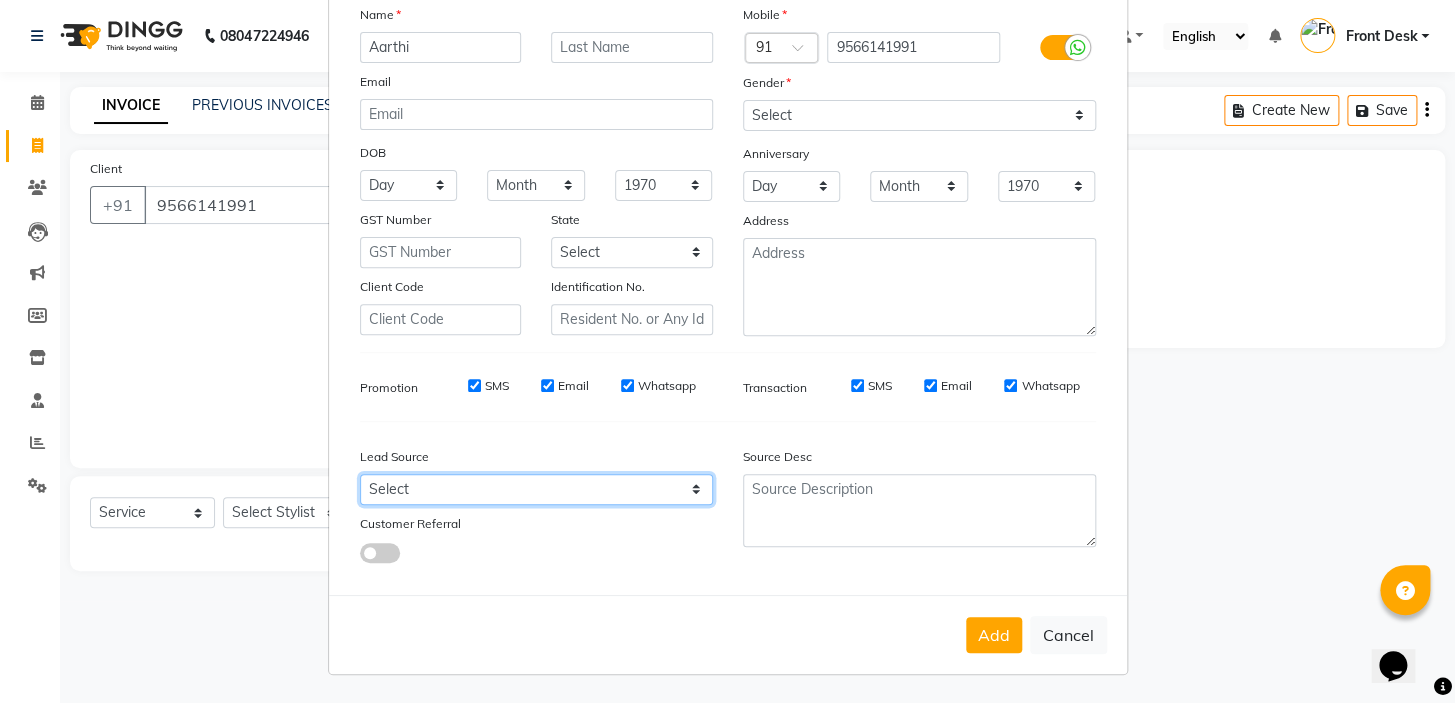 click on "Select Walk-in Referral Internet Friend Word of Mouth Advertisement Facebook JustDial Google Other" at bounding box center [536, 489] 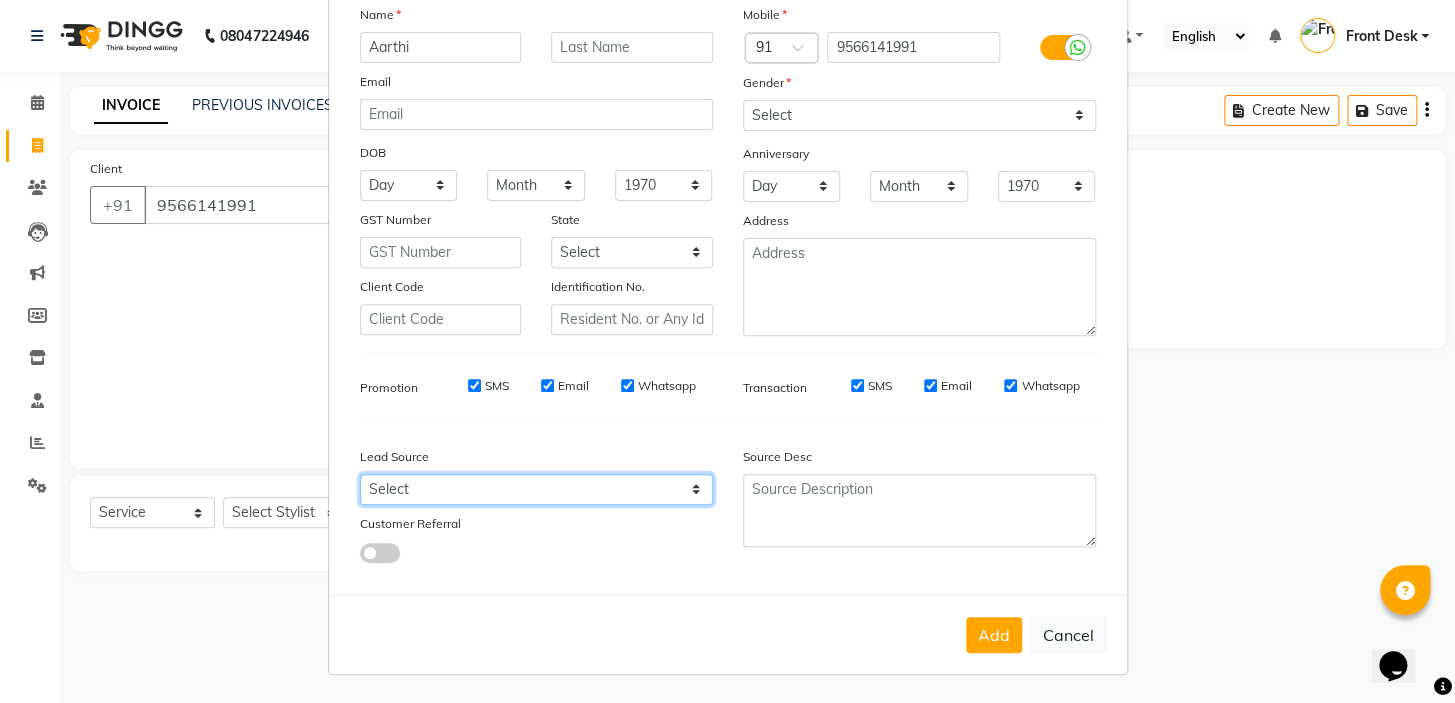select on "48933" 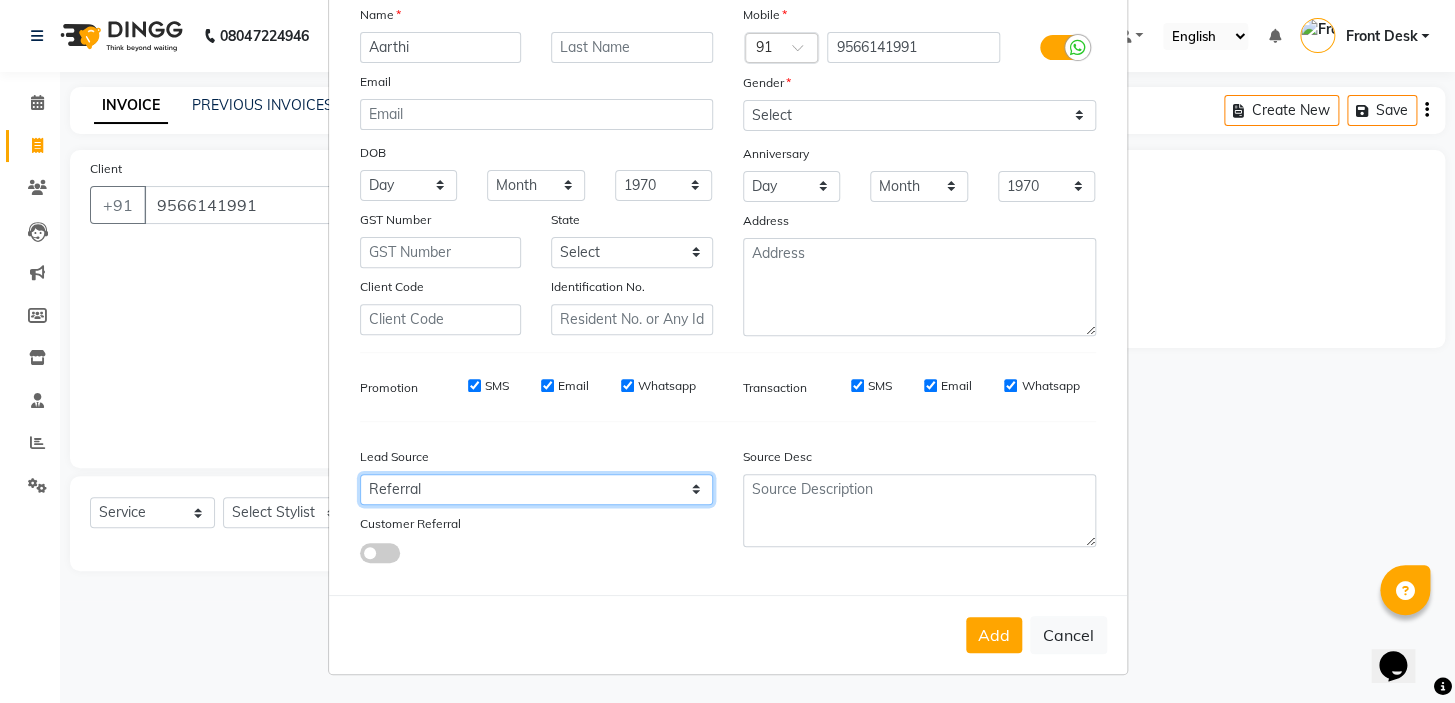 click on "Select Walk-in Referral Internet Friend Word of Mouth Advertisement Facebook JustDial Google Other" at bounding box center [536, 489] 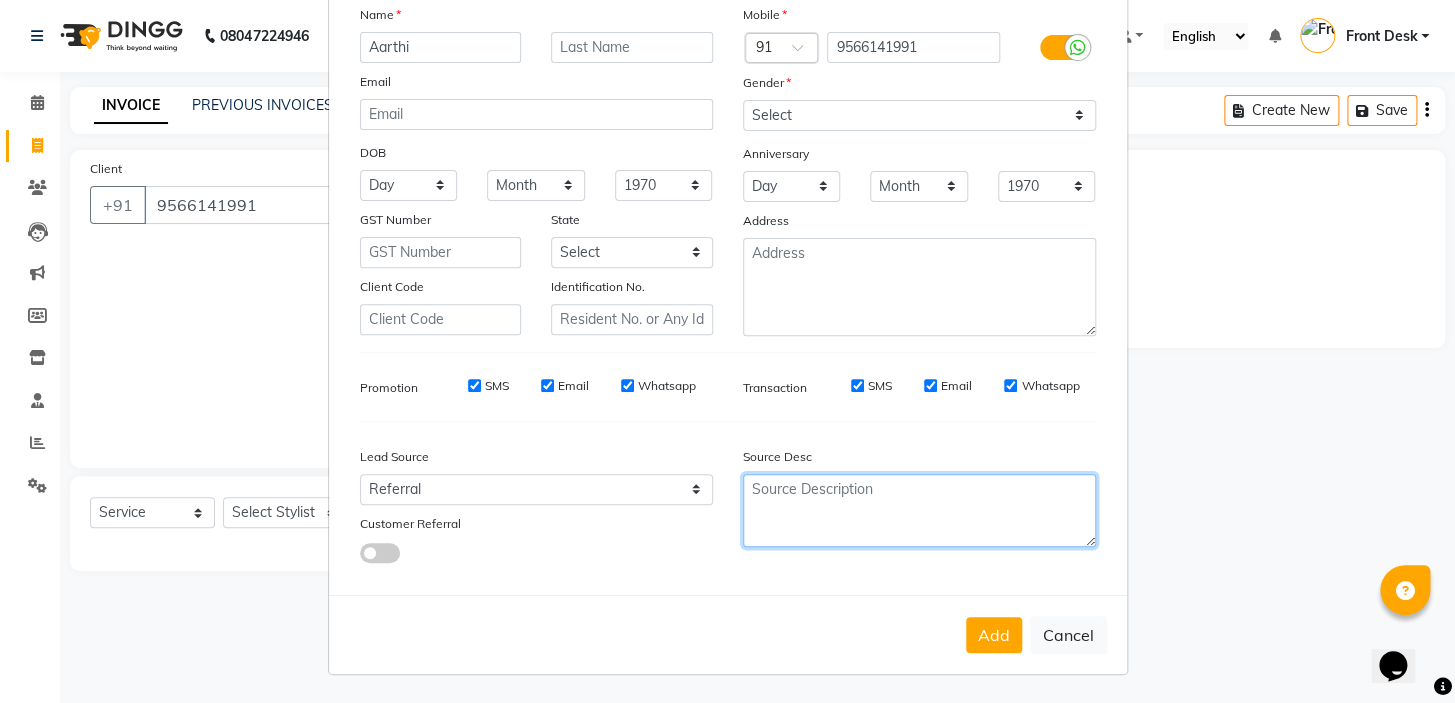 click at bounding box center (919, 510) 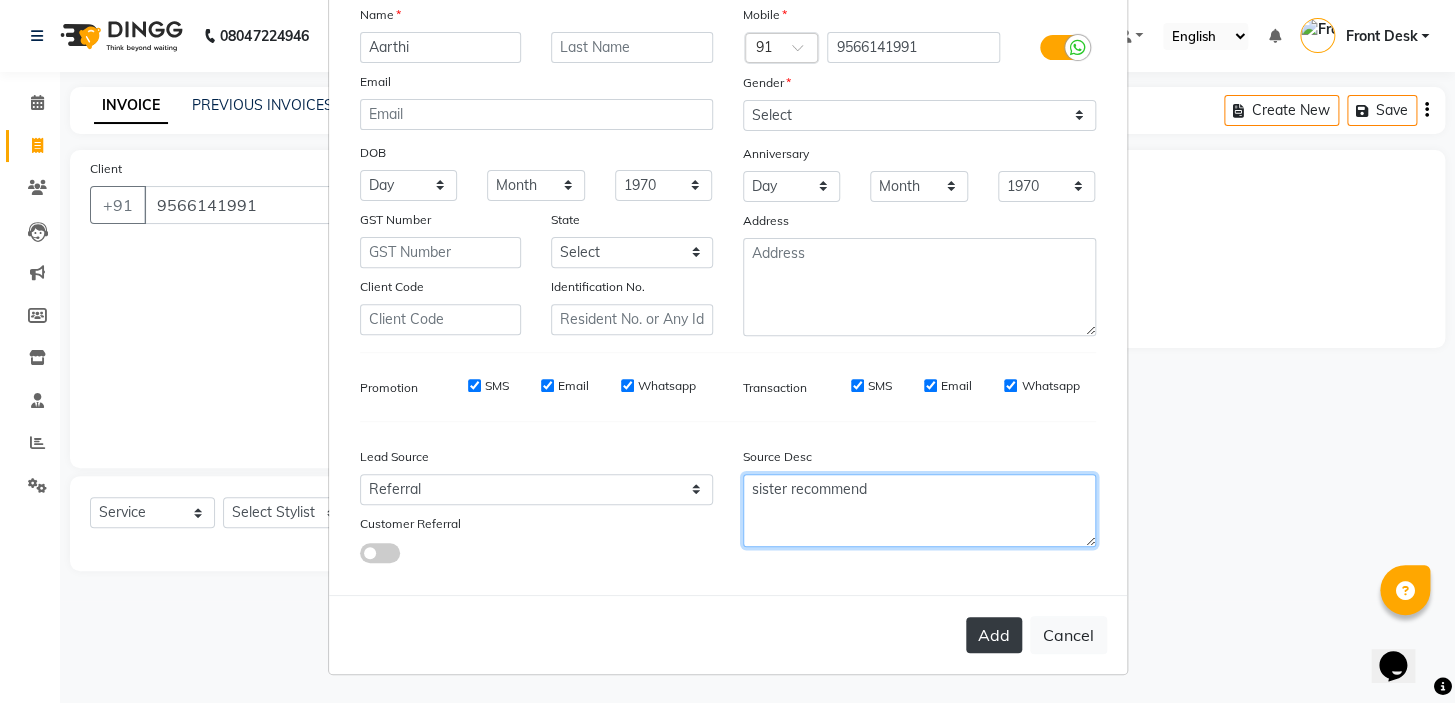 type on "sister recommend" 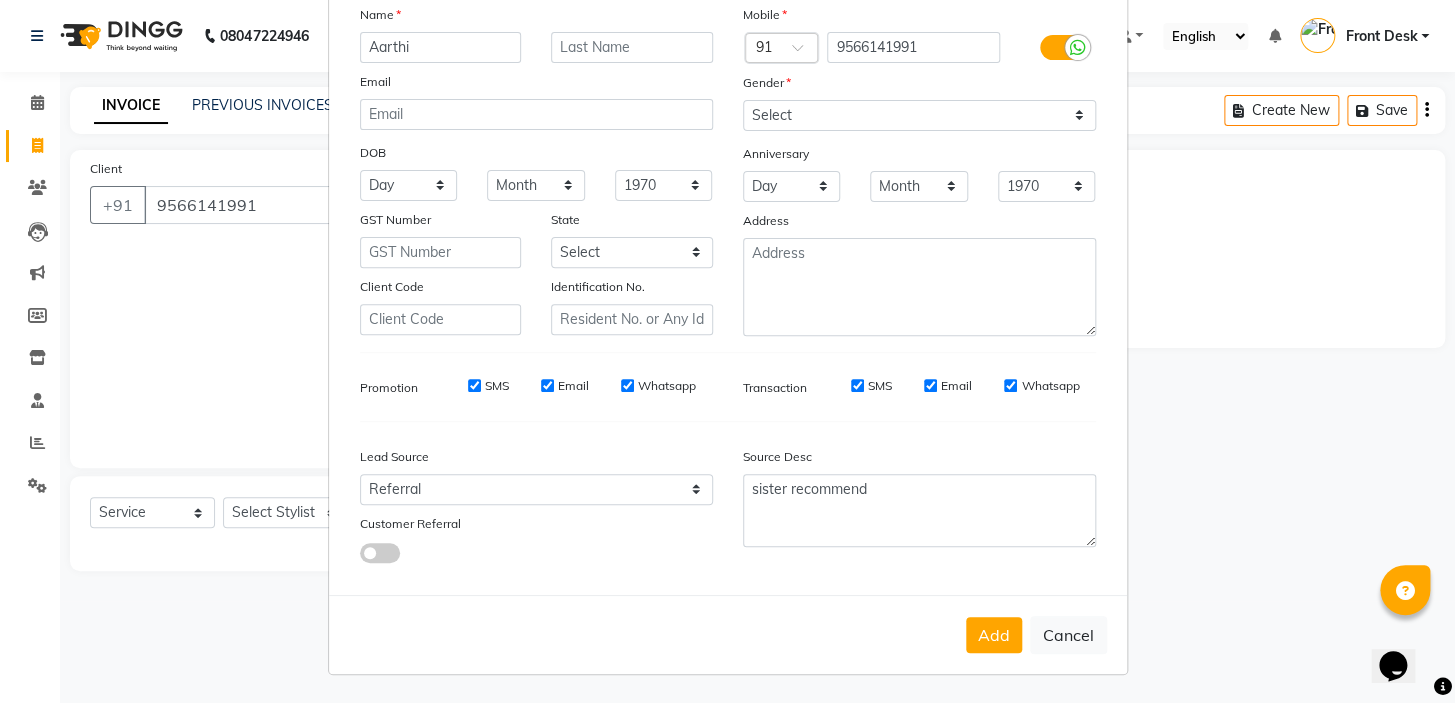 click on "Add" at bounding box center [994, 635] 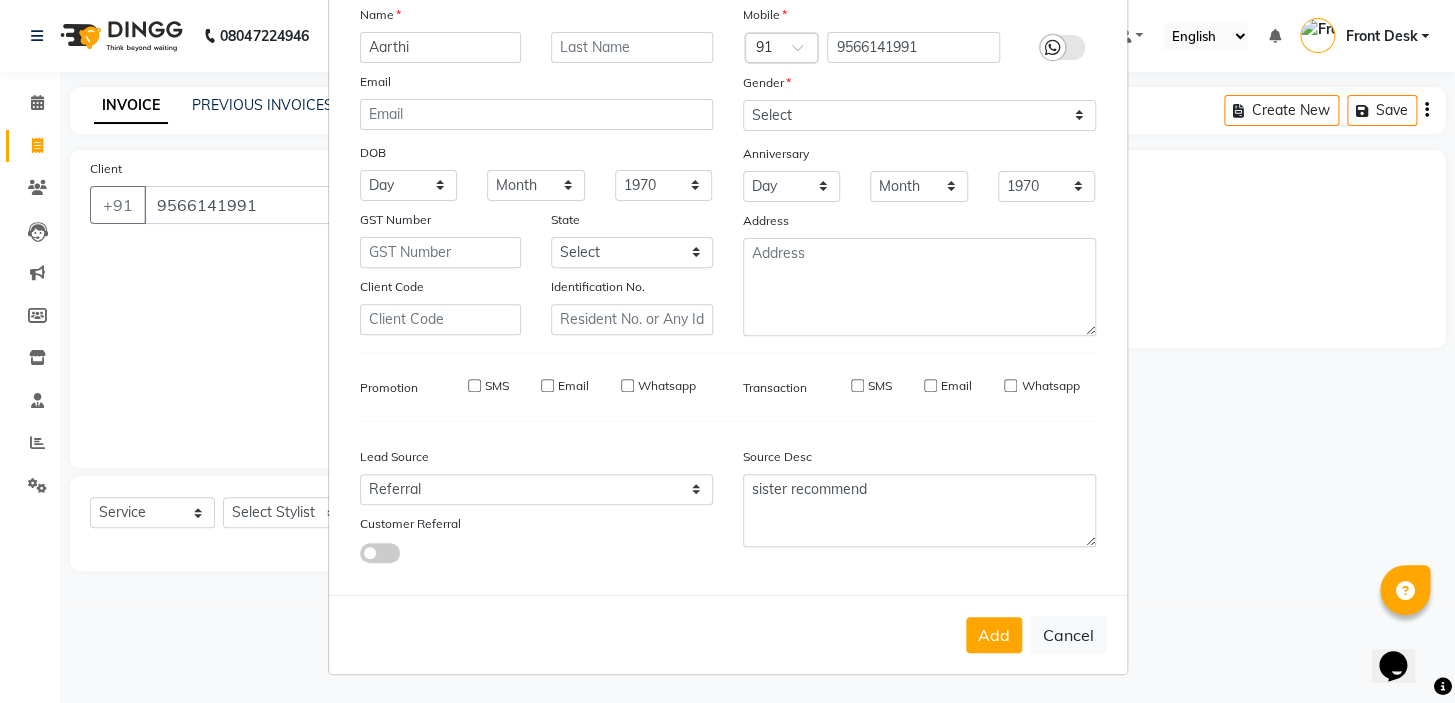 type 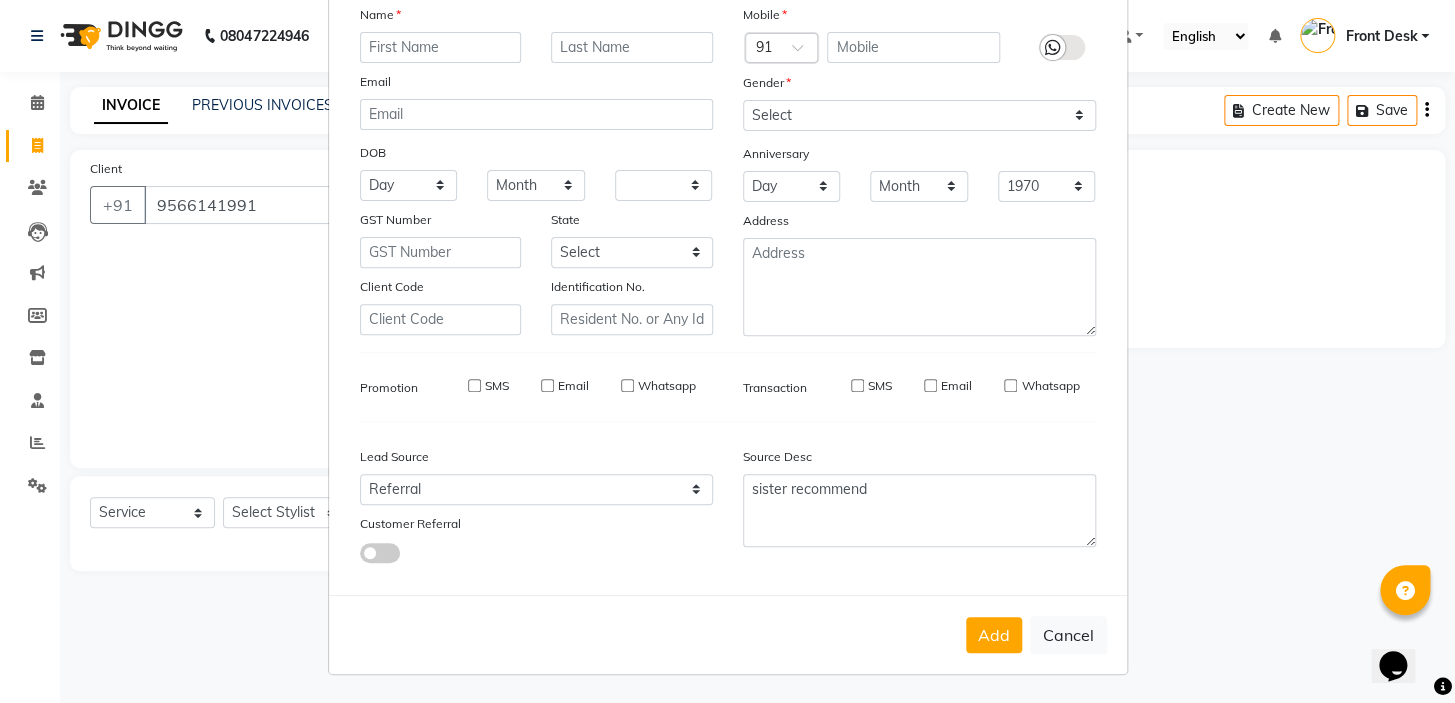 select 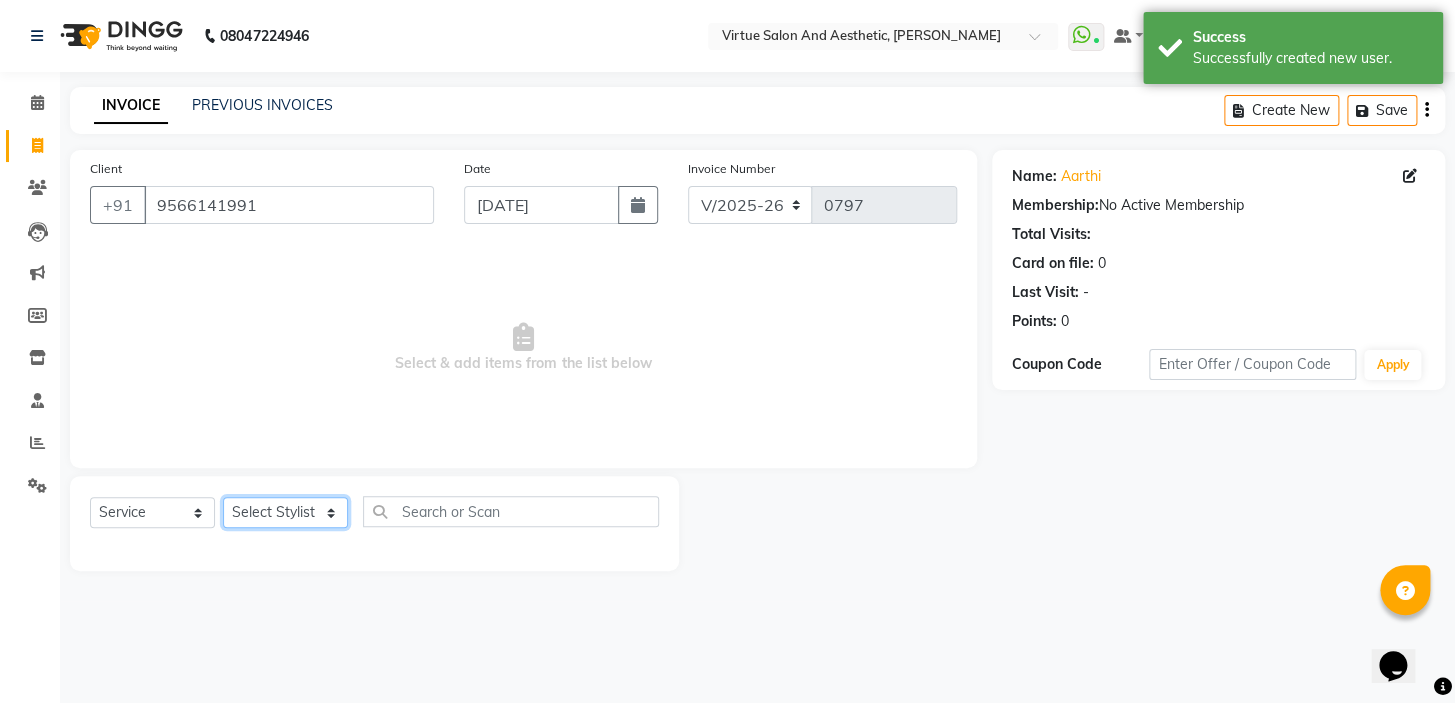 click on "Select Stylist BALAJI DIVYA FAMITHA Front Desk ILAKKIYA ISHWARYA MANISHA MILLI RAJAN RAMESH" 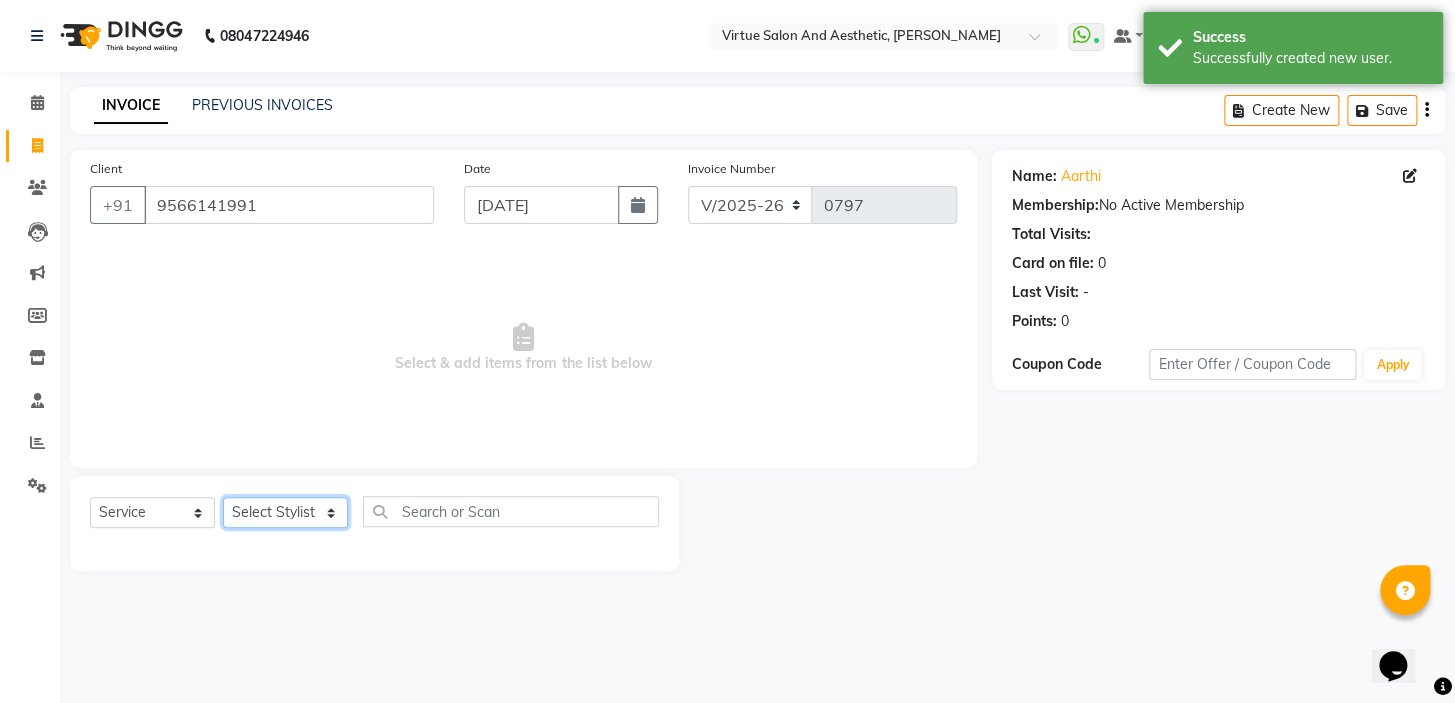 click on "Select Stylist BALAJI DIVYA FAMITHA Front Desk ILAKKIYA ISHWARYA MANISHA MILLI RAJAN RAMESH" 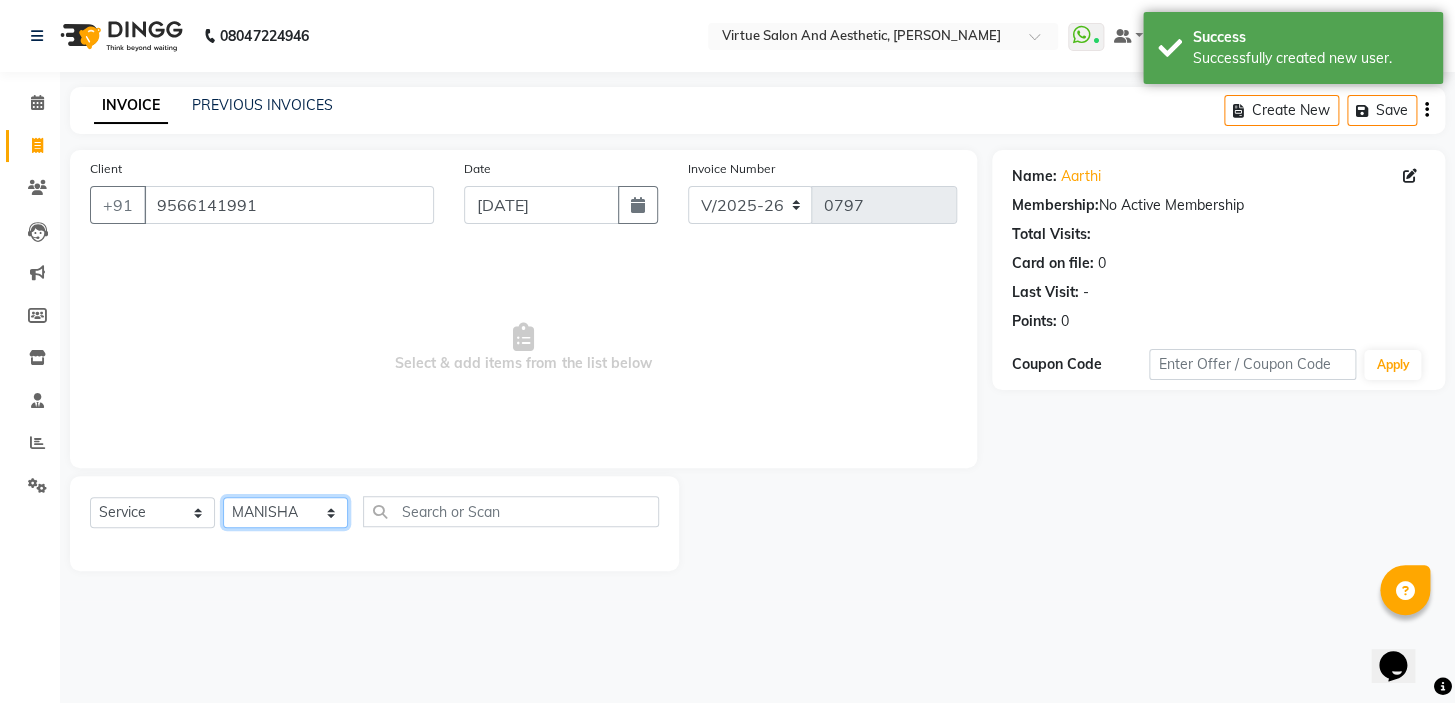click on "Select Stylist BALAJI DIVYA FAMITHA Front Desk ILAKKIYA ISHWARYA MANISHA MILLI RAJAN RAMESH" 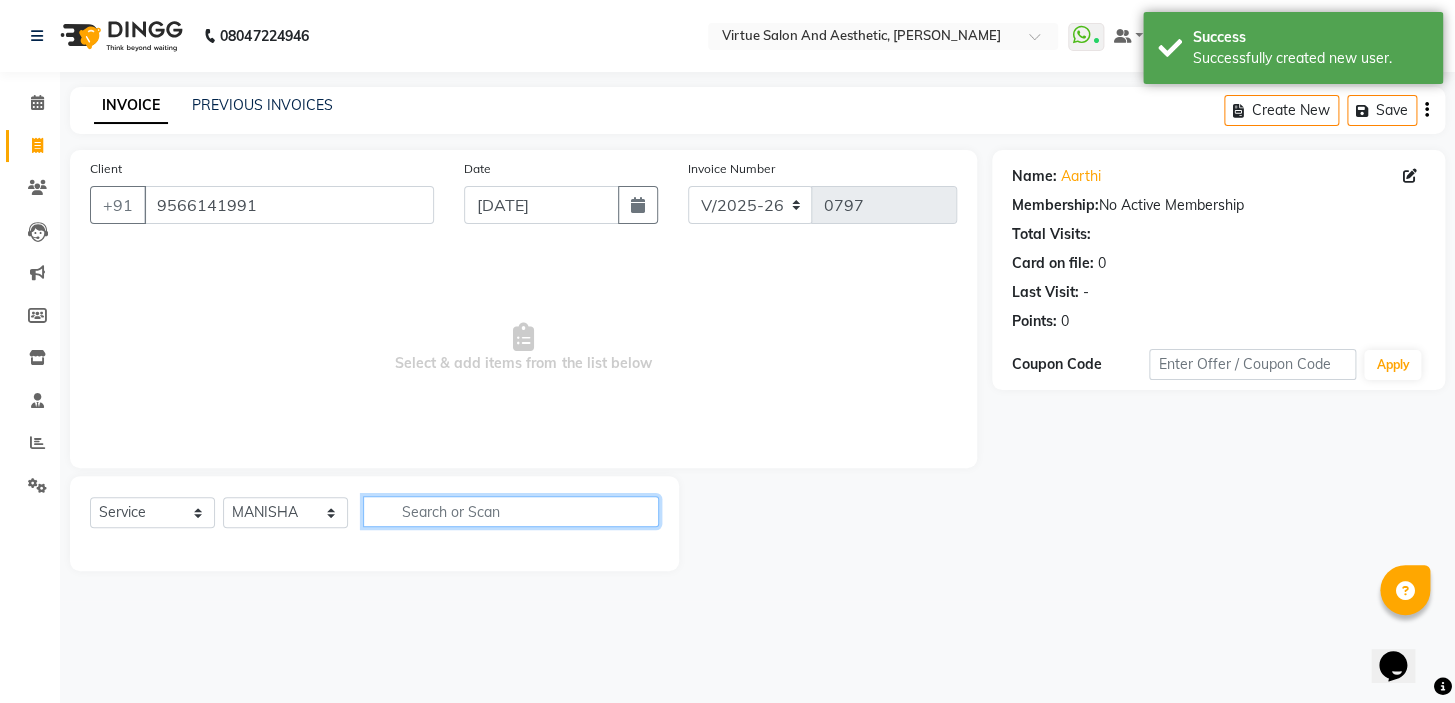 click 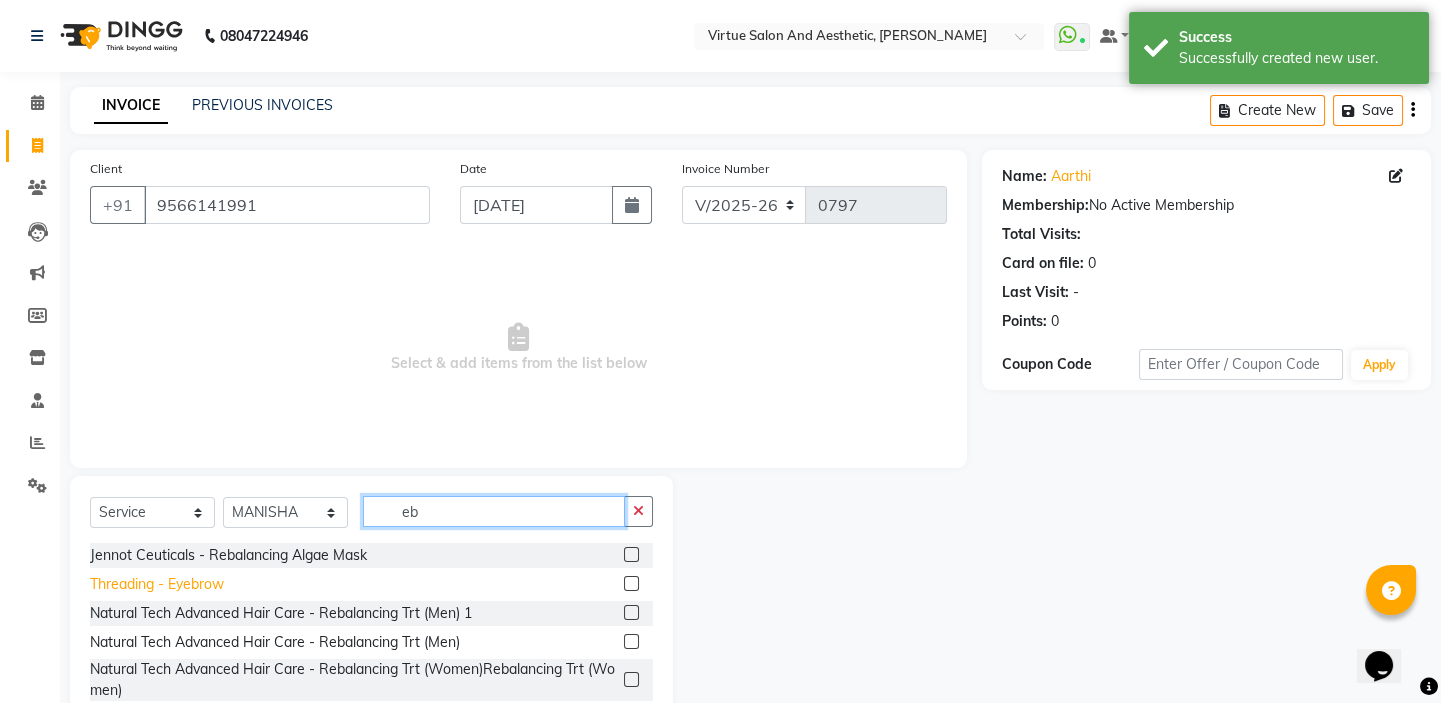 type on "eb" 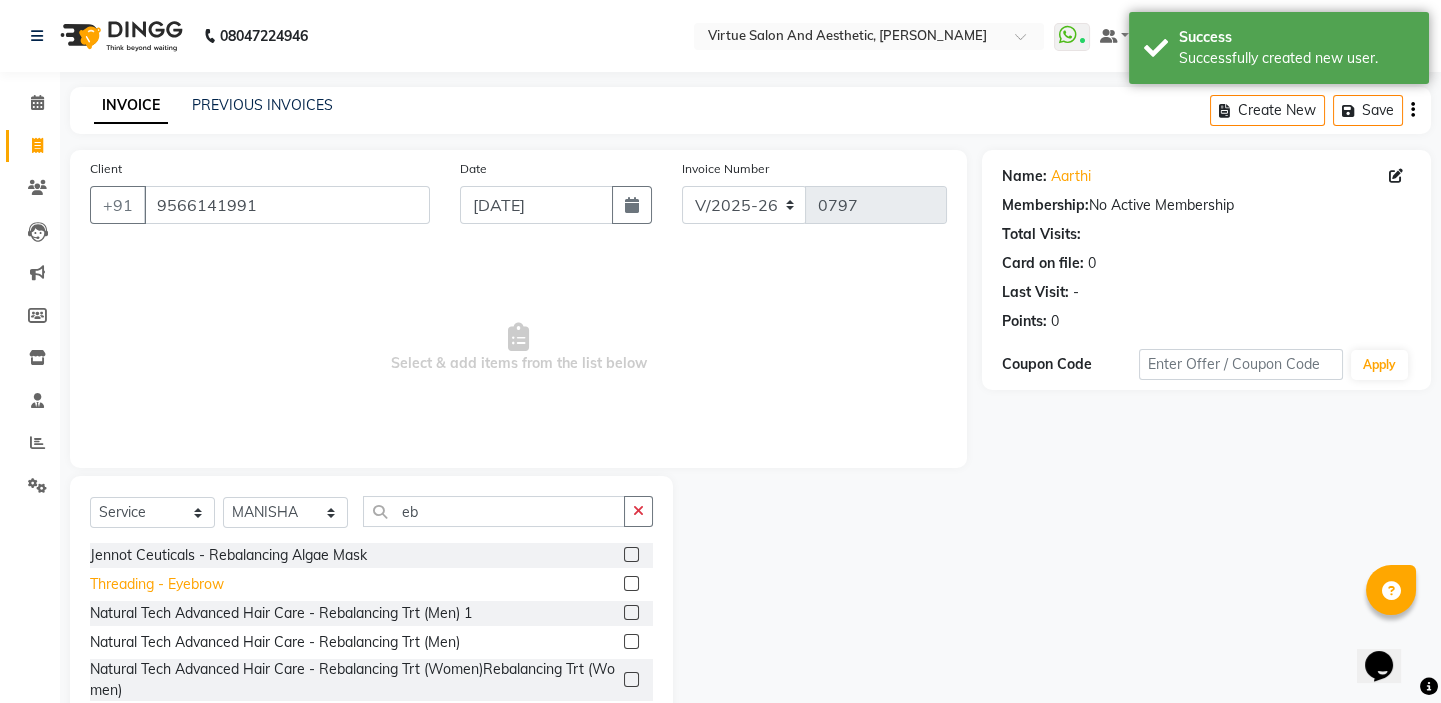 click on "Threading - Eyebrow" 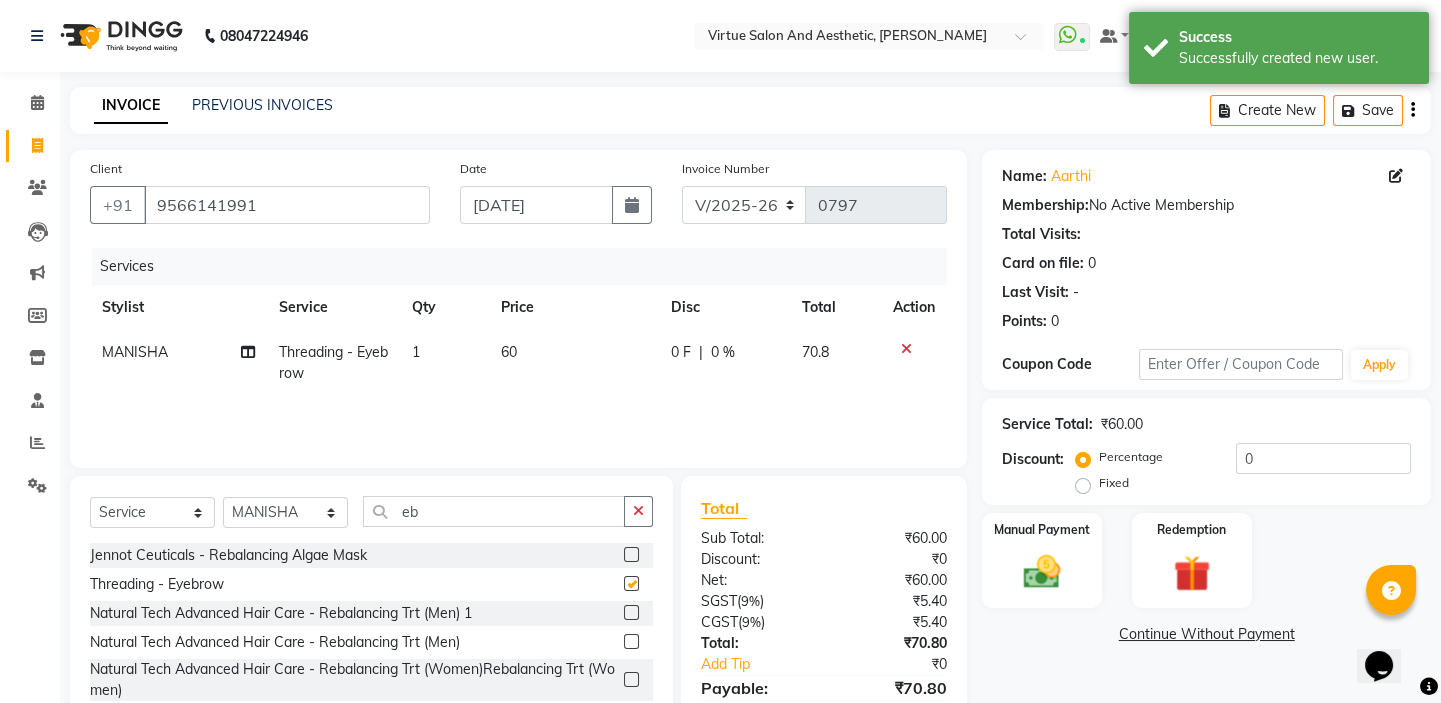 checkbox on "false" 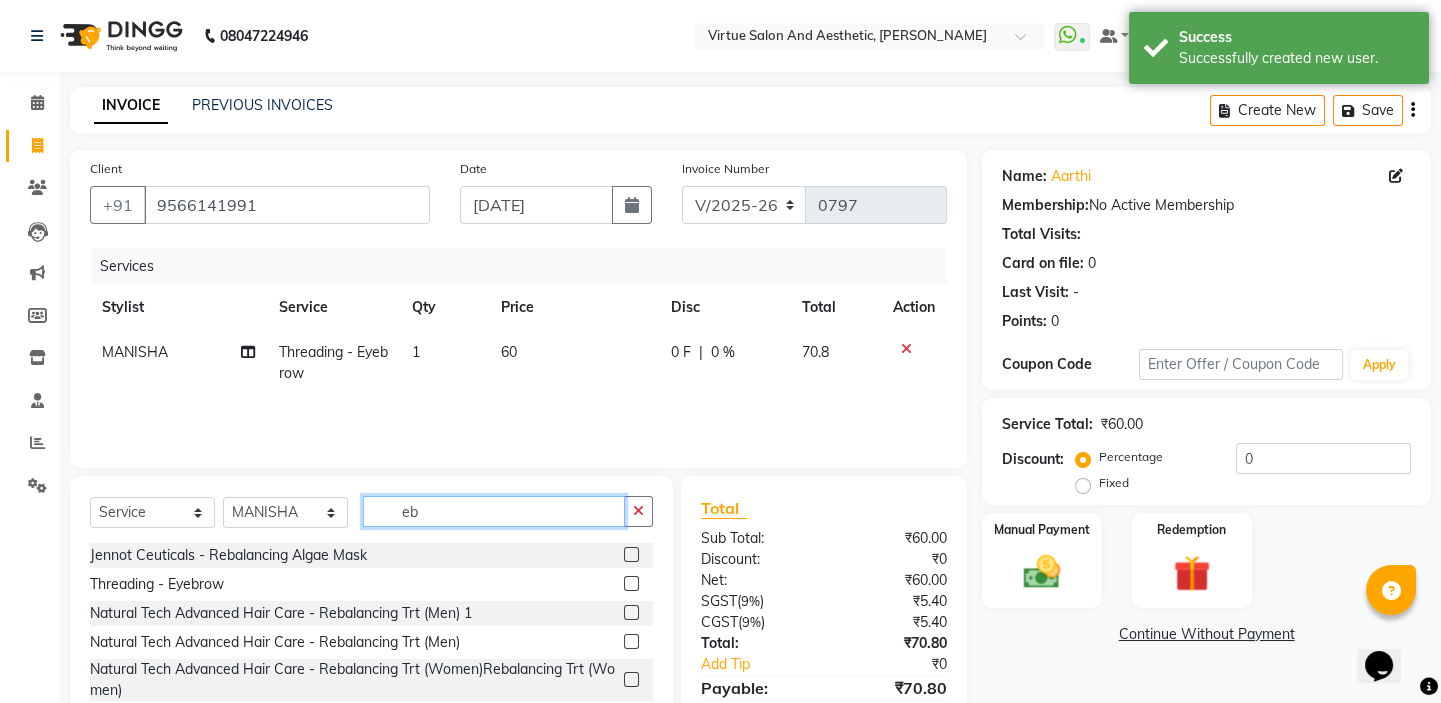 drag, startPoint x: 438, startPoint y: 505, endPoint x: 338, endPoint y: 506, distance: 100.005 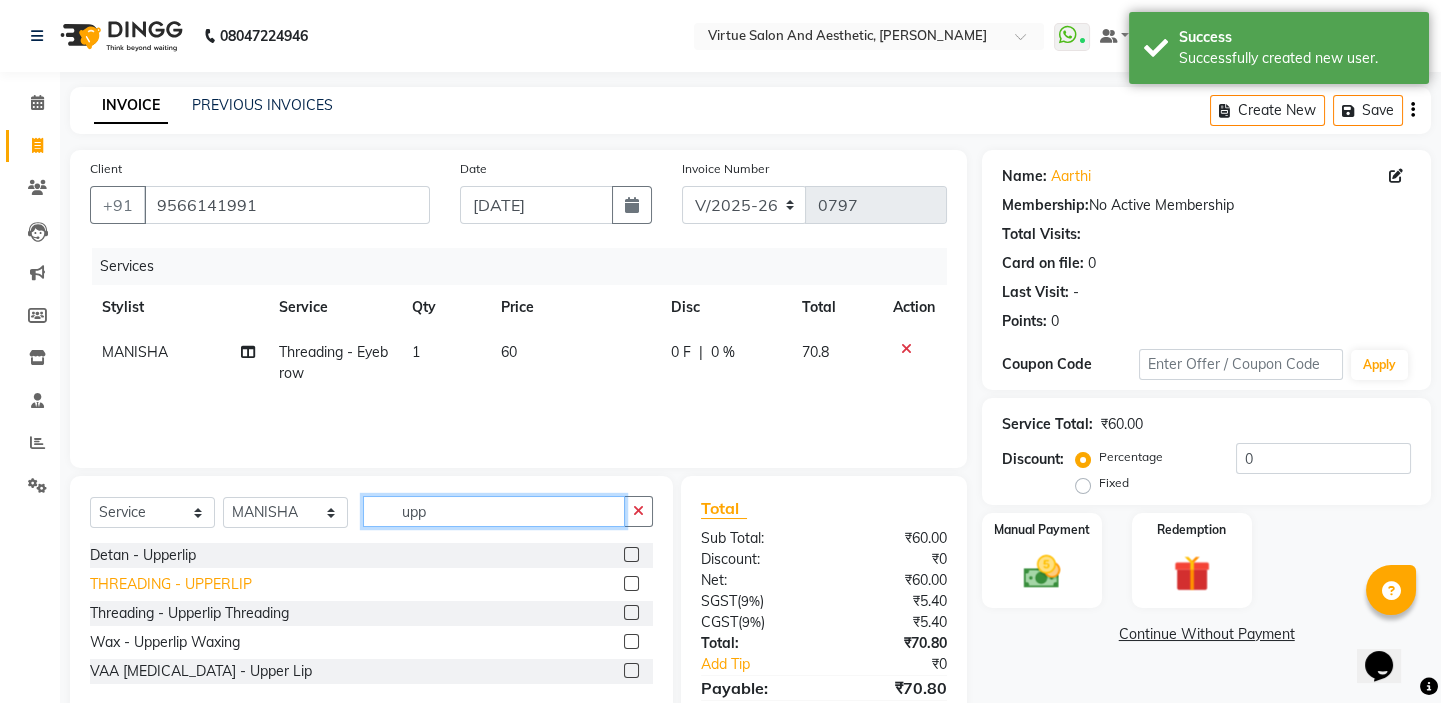 type on "upp" 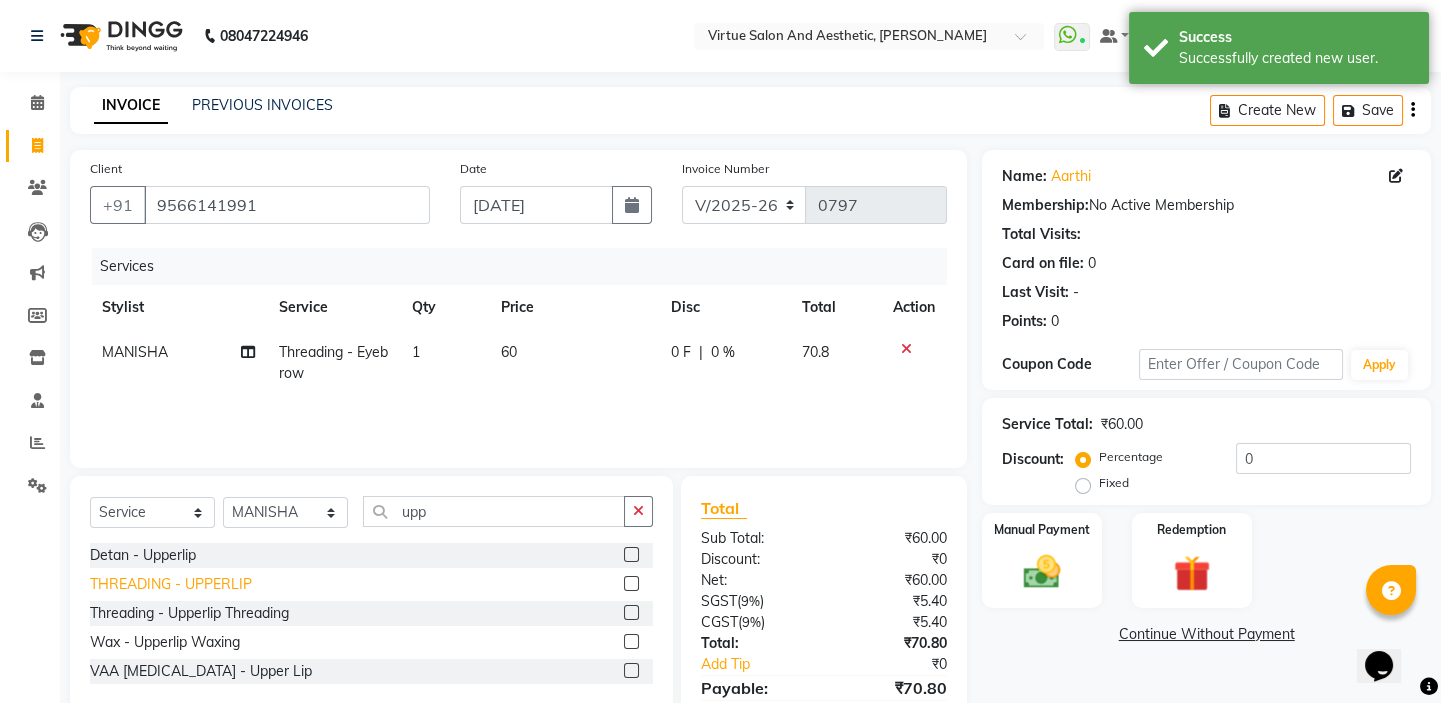 click on "THREADING - UPPERLIP" 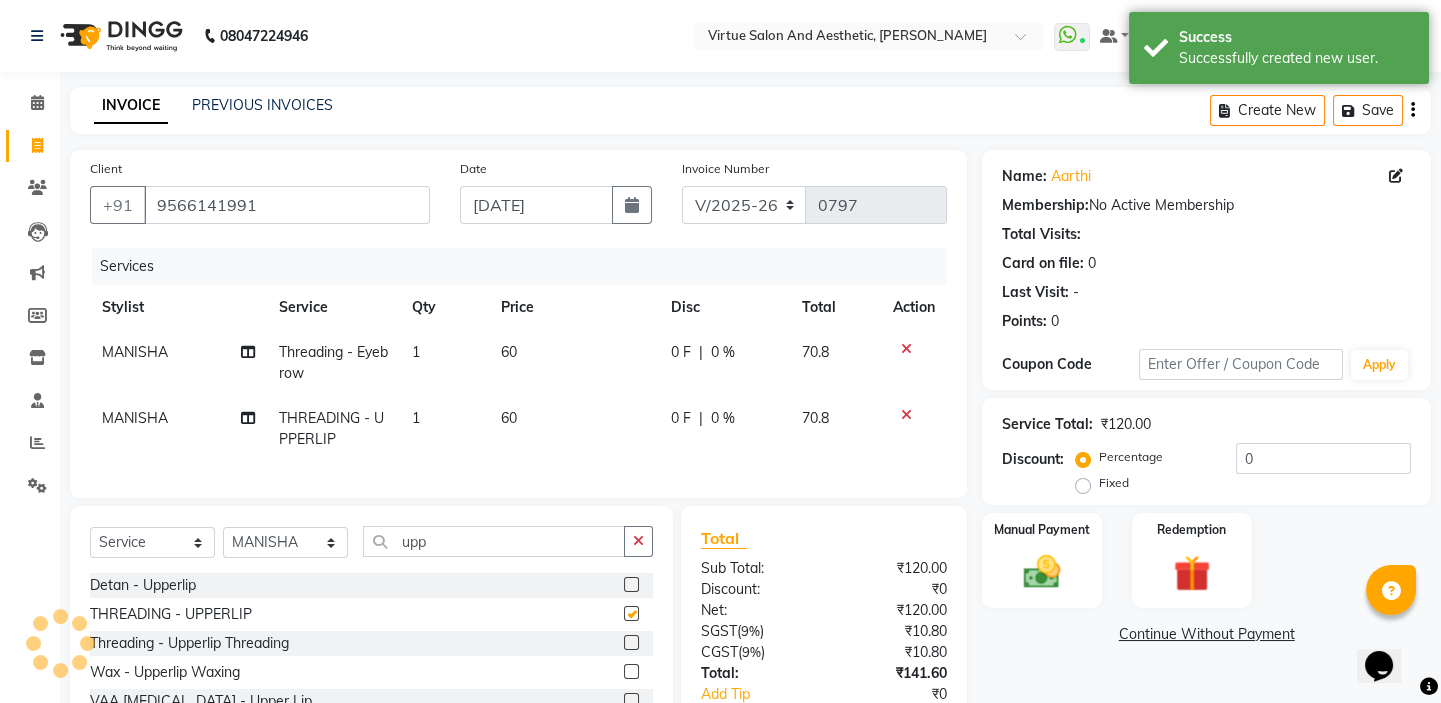 checkbox on "false" 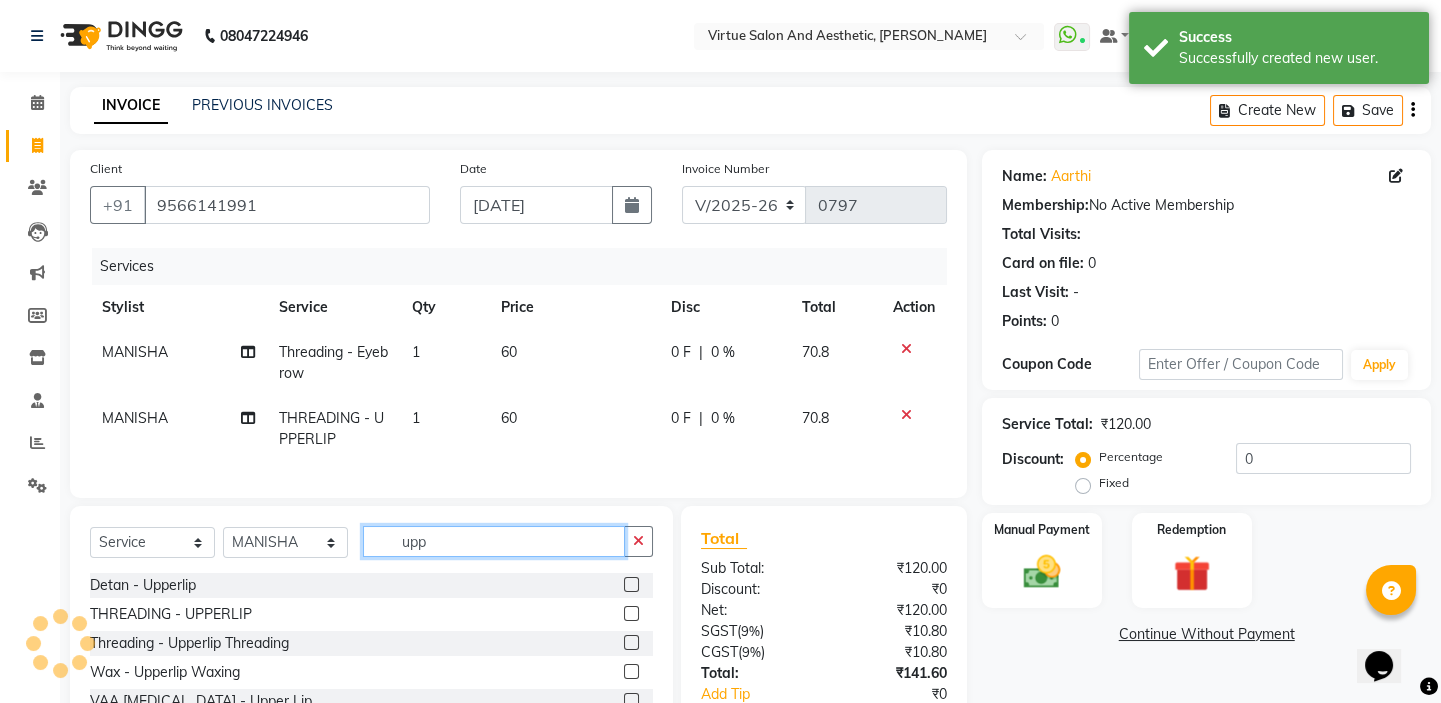 drag, startPoint x: 454, startPoint y: 560, endPoint x: 350, endPoint y: 536, distance: 106.733315 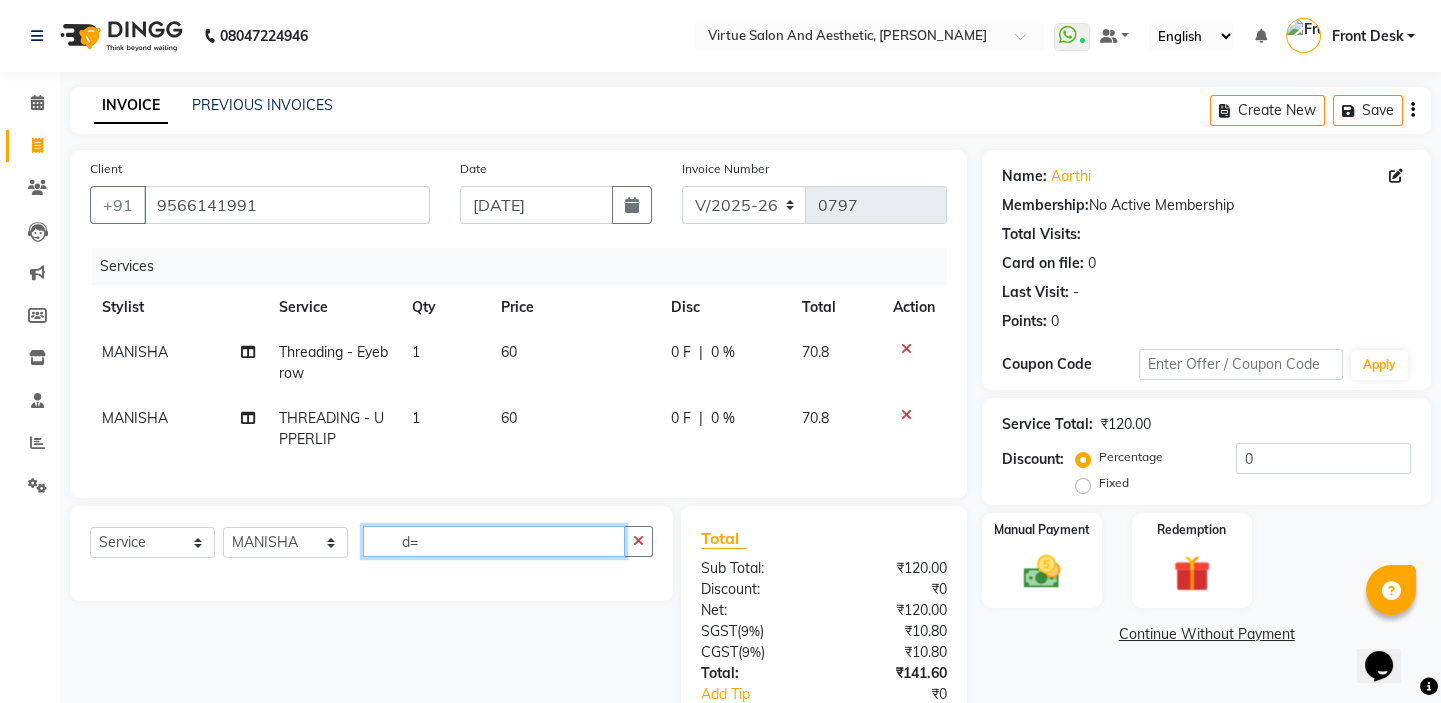 type on "d" 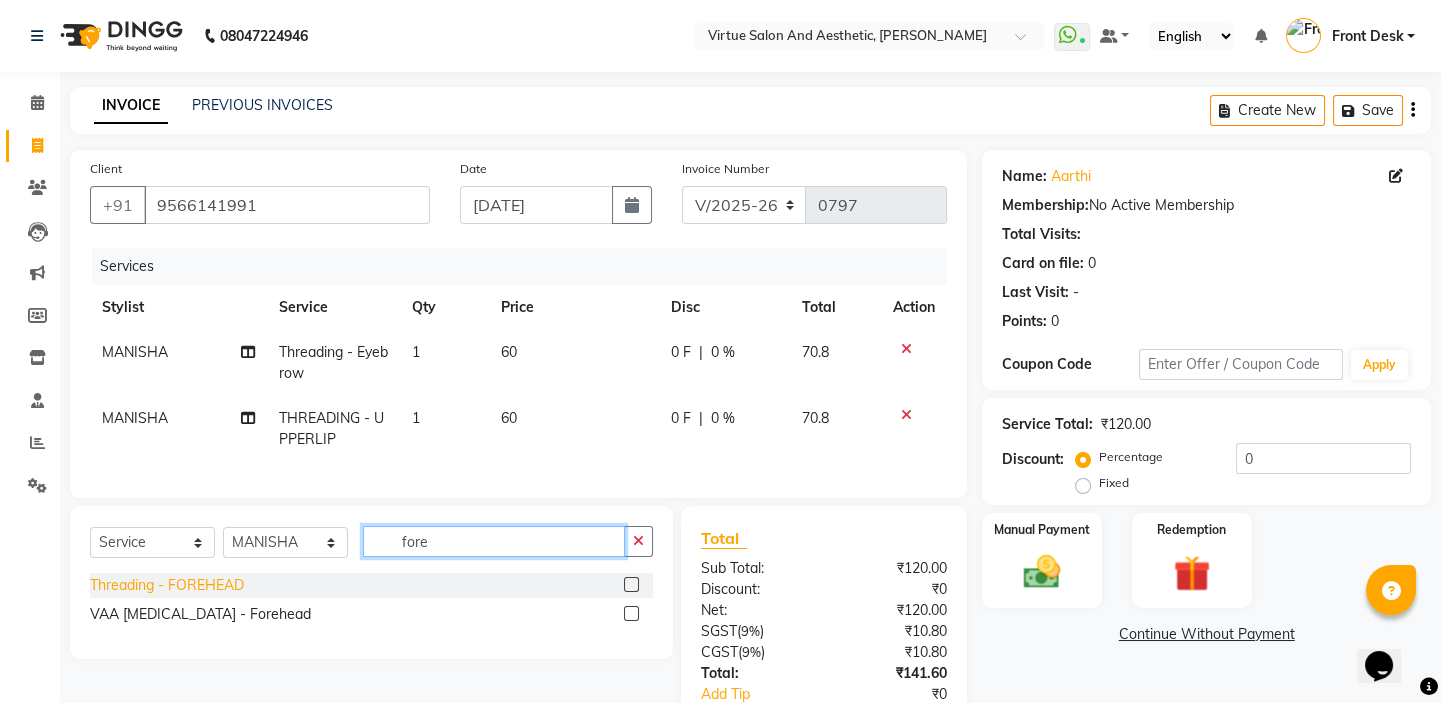 type on "fore" 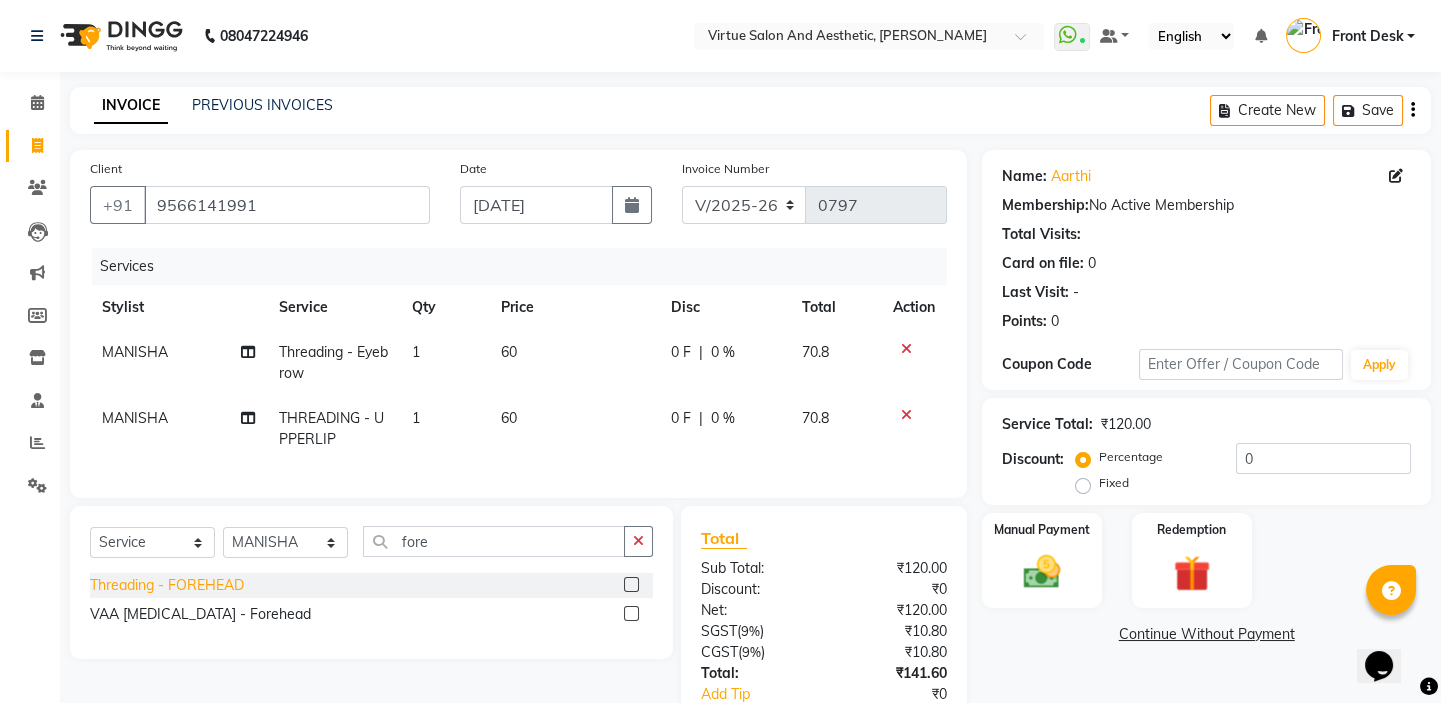 click on "Threading - FOREHEAD" 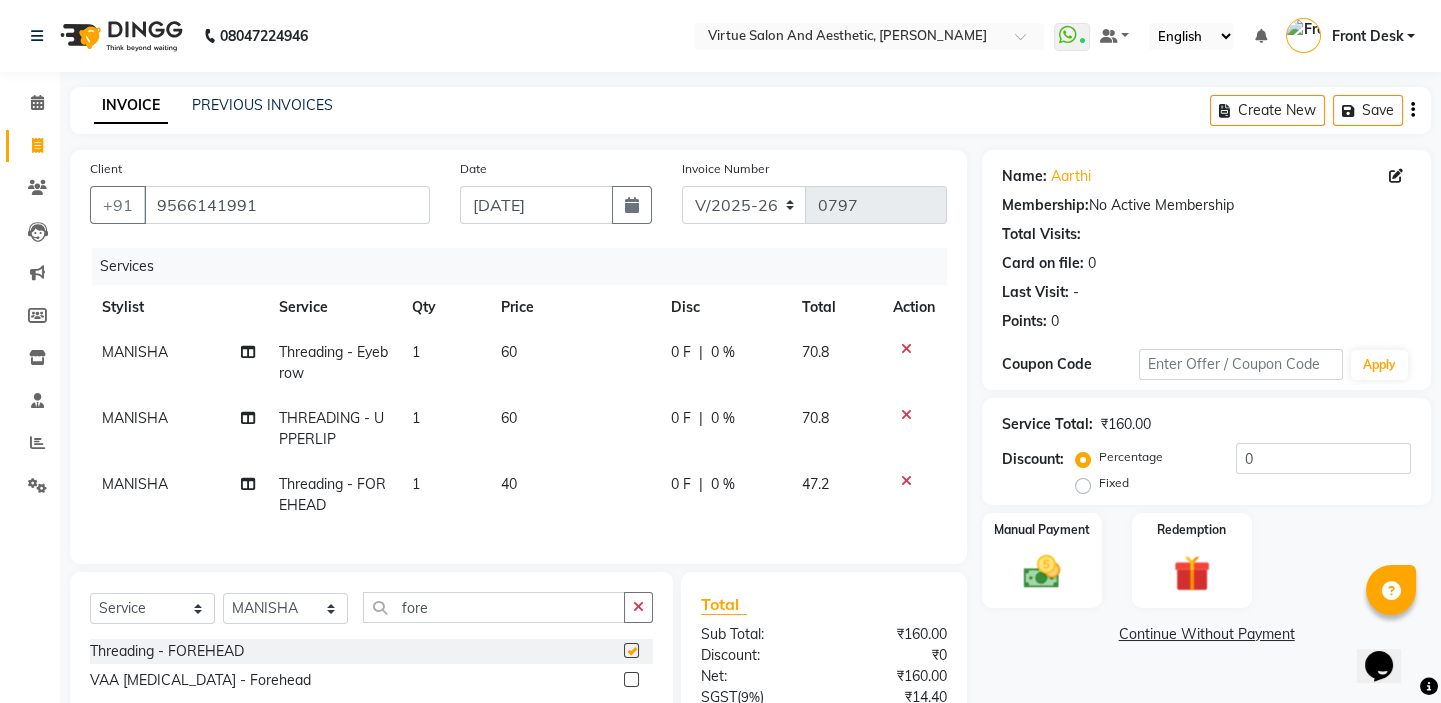 checkbox on "false" 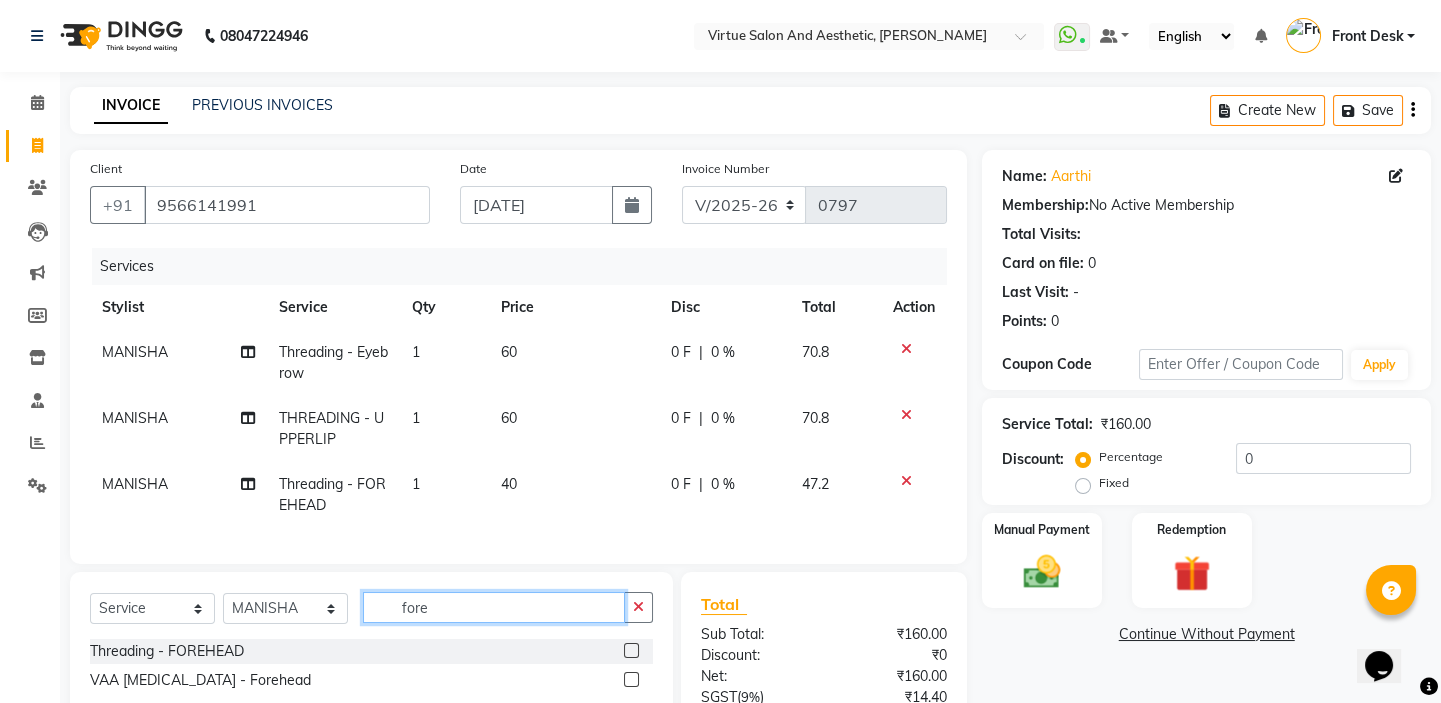 click on "Select  Service  Product  Membership  Package Voucher Prepaid Gift Card  Select Stylist BALAJI DIVYA FAMITHA Front Desk ILAKKIYA ISHWARYA MANISHA MILLI RAJAN RAMESH fore Threading - FOREHEAD  VAA LASER Hair Removal - Forehead" 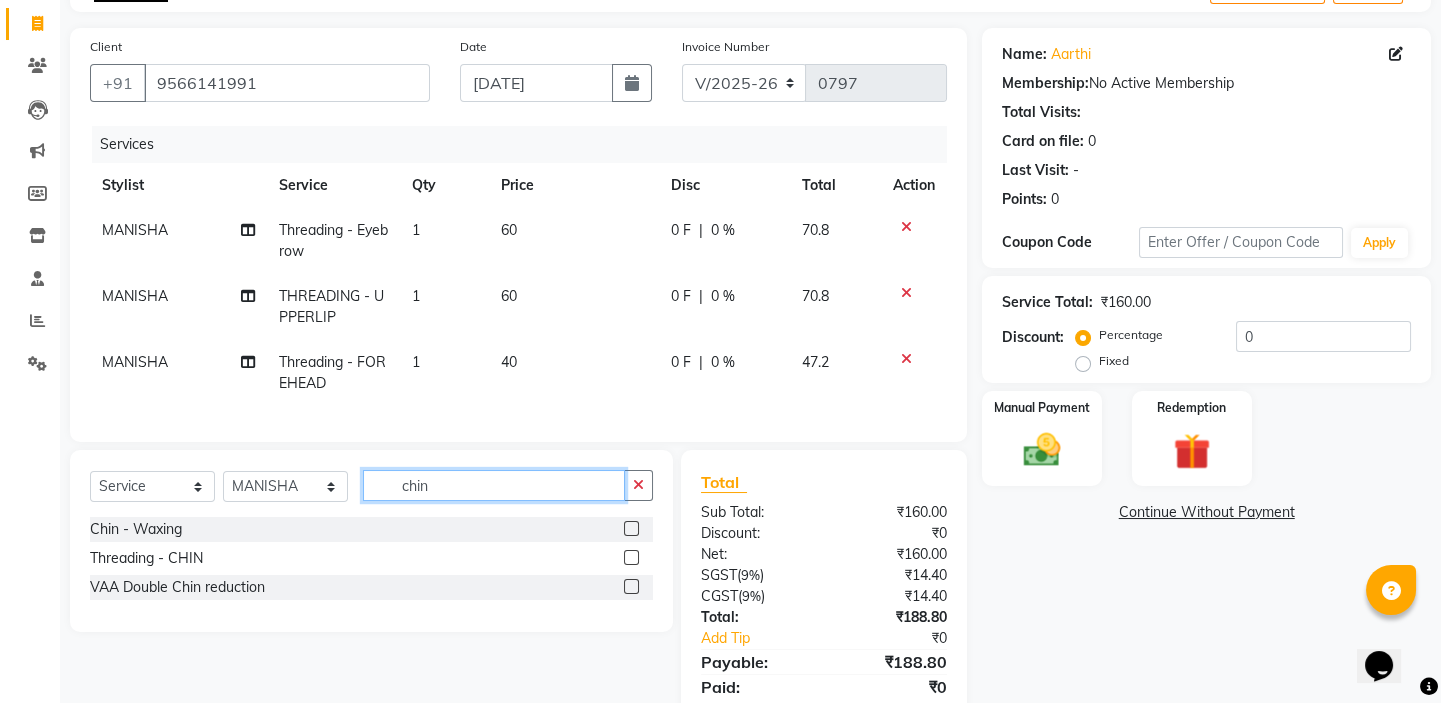 scroll, scrollTop: 208, scrollLeft: 0, axis: vertical 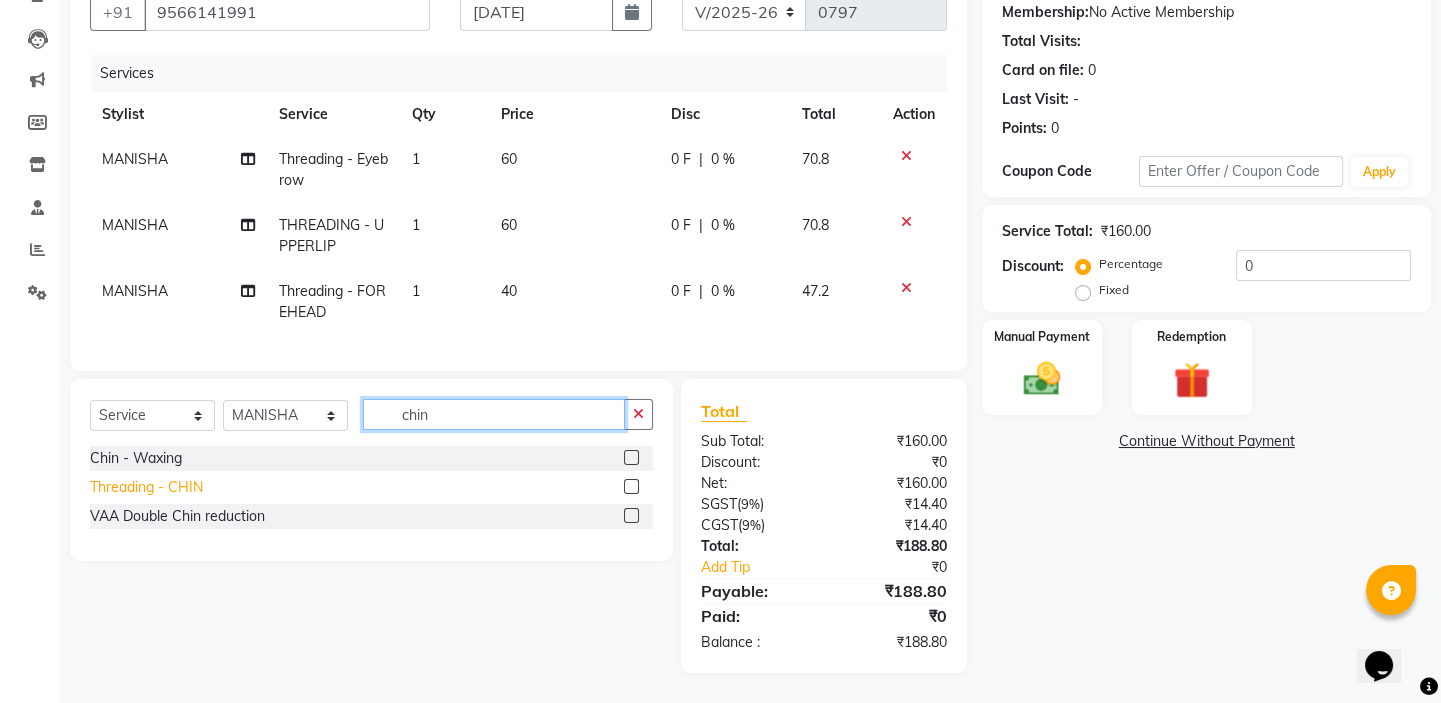 type on "chin" 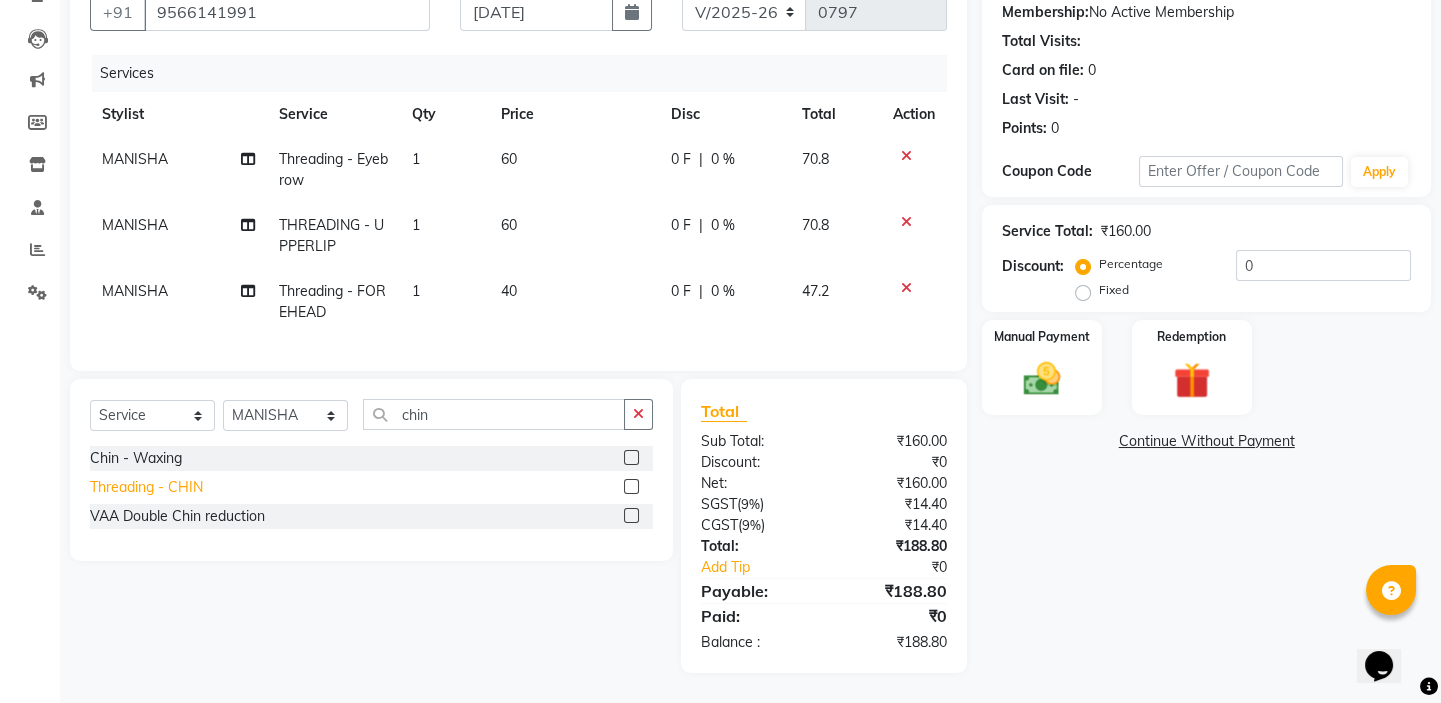 click on "Threading - CHIN" 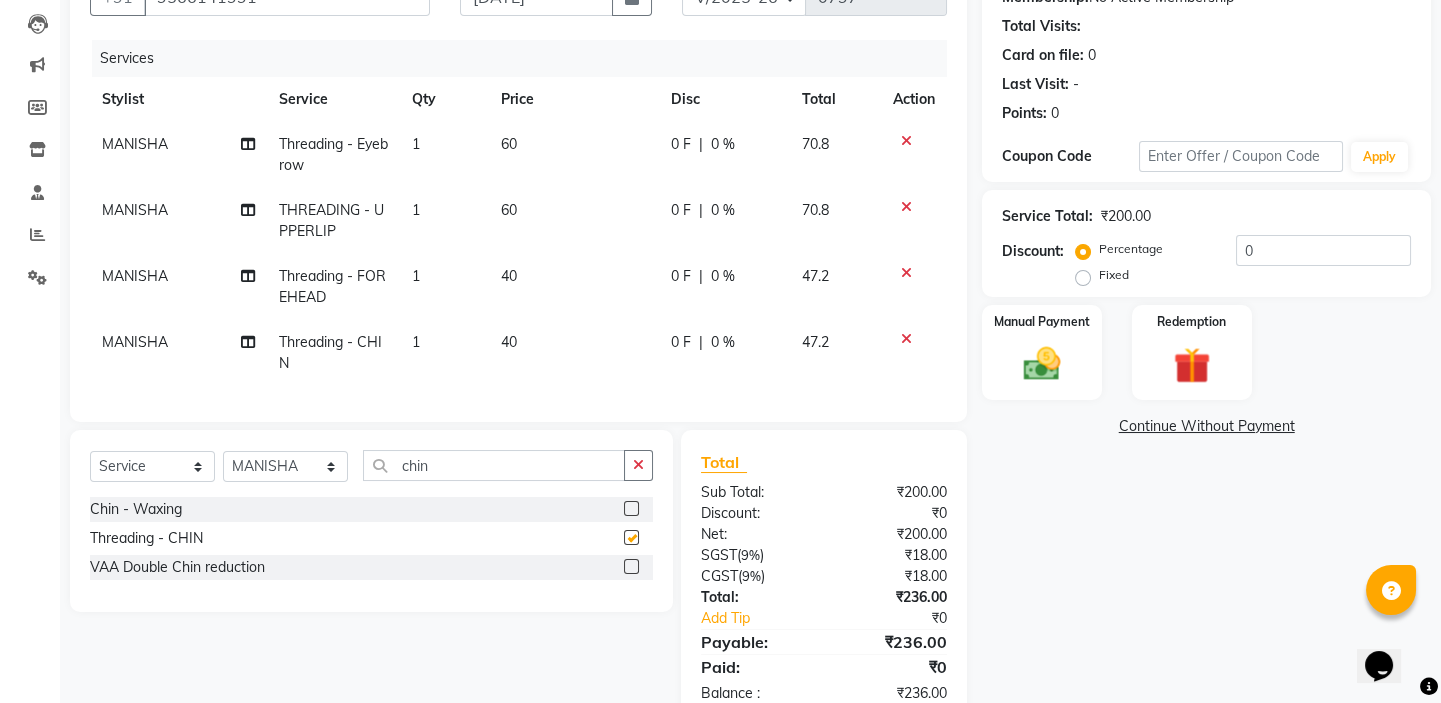 checkbox on "false" 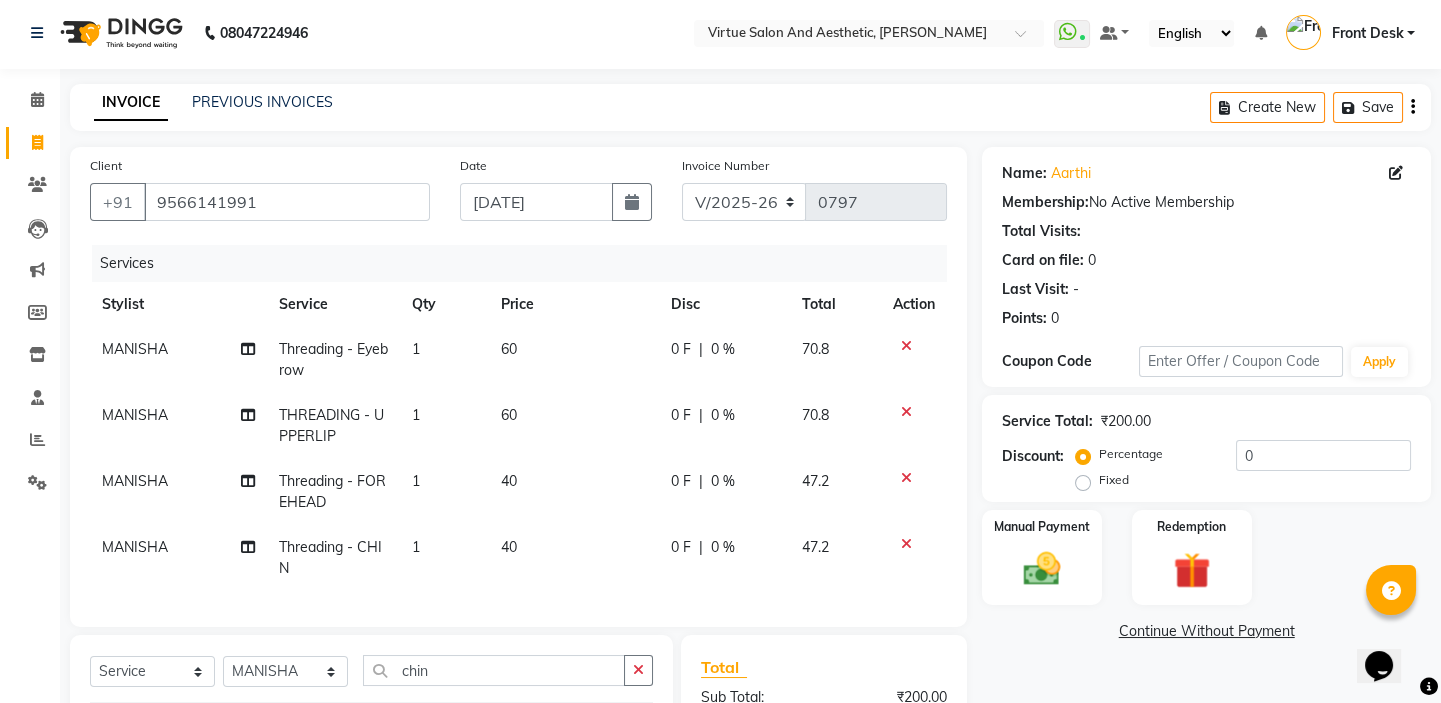 scroll, scrollTop: 273, scrollLeft: 0, axis: vertical 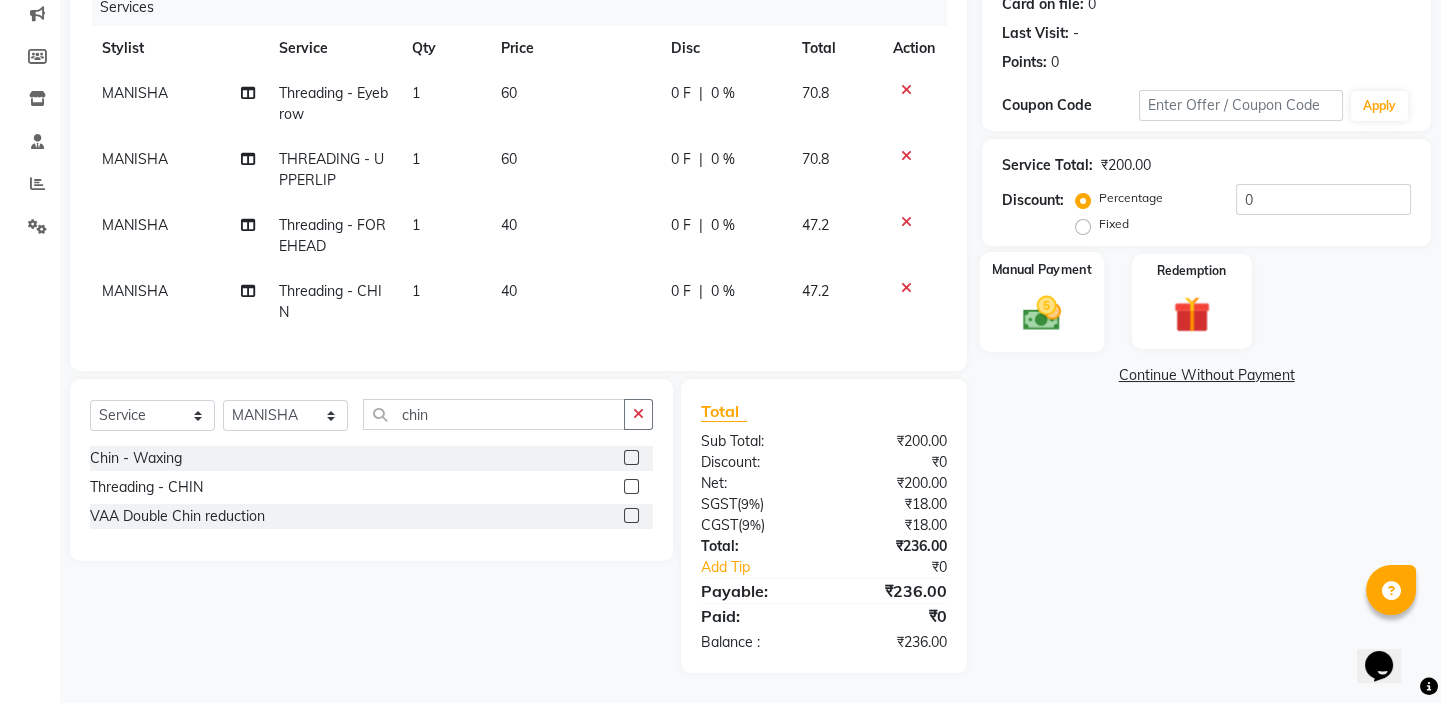 click 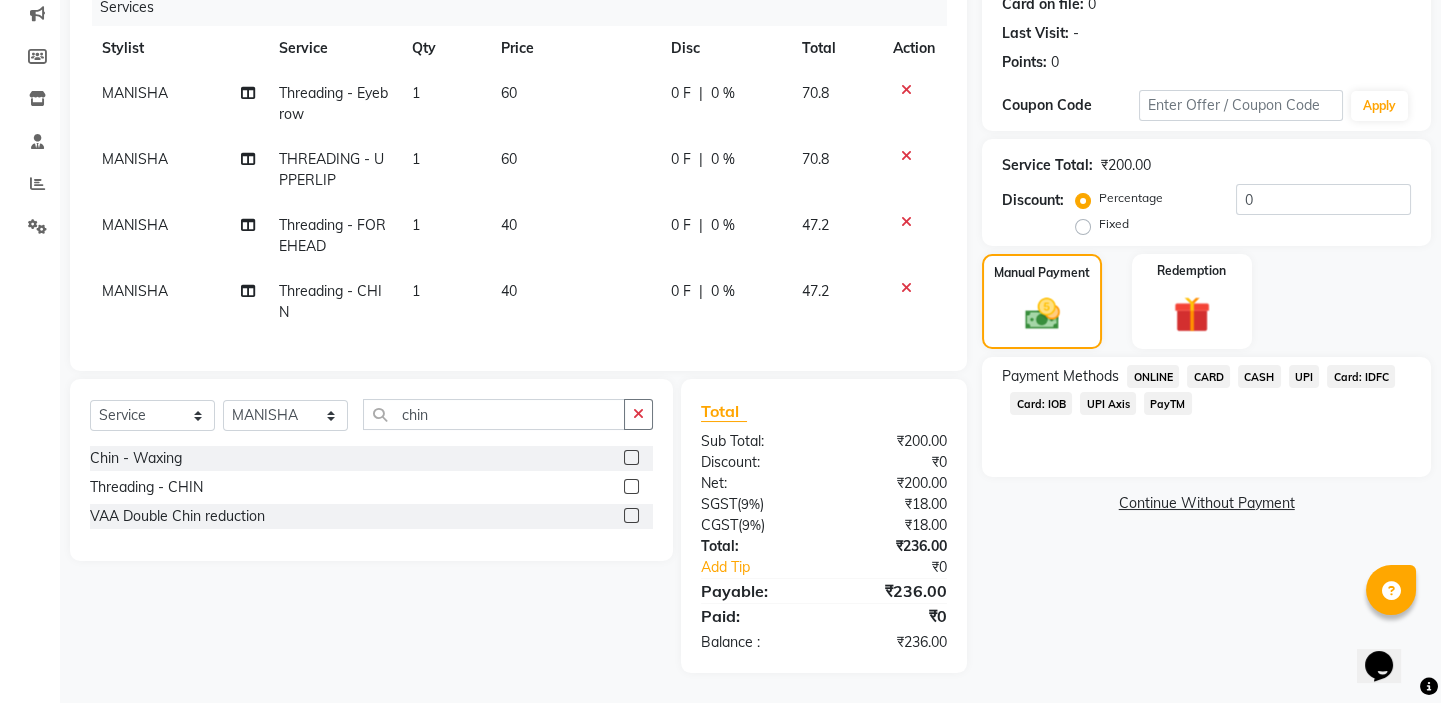 click on "UPI" 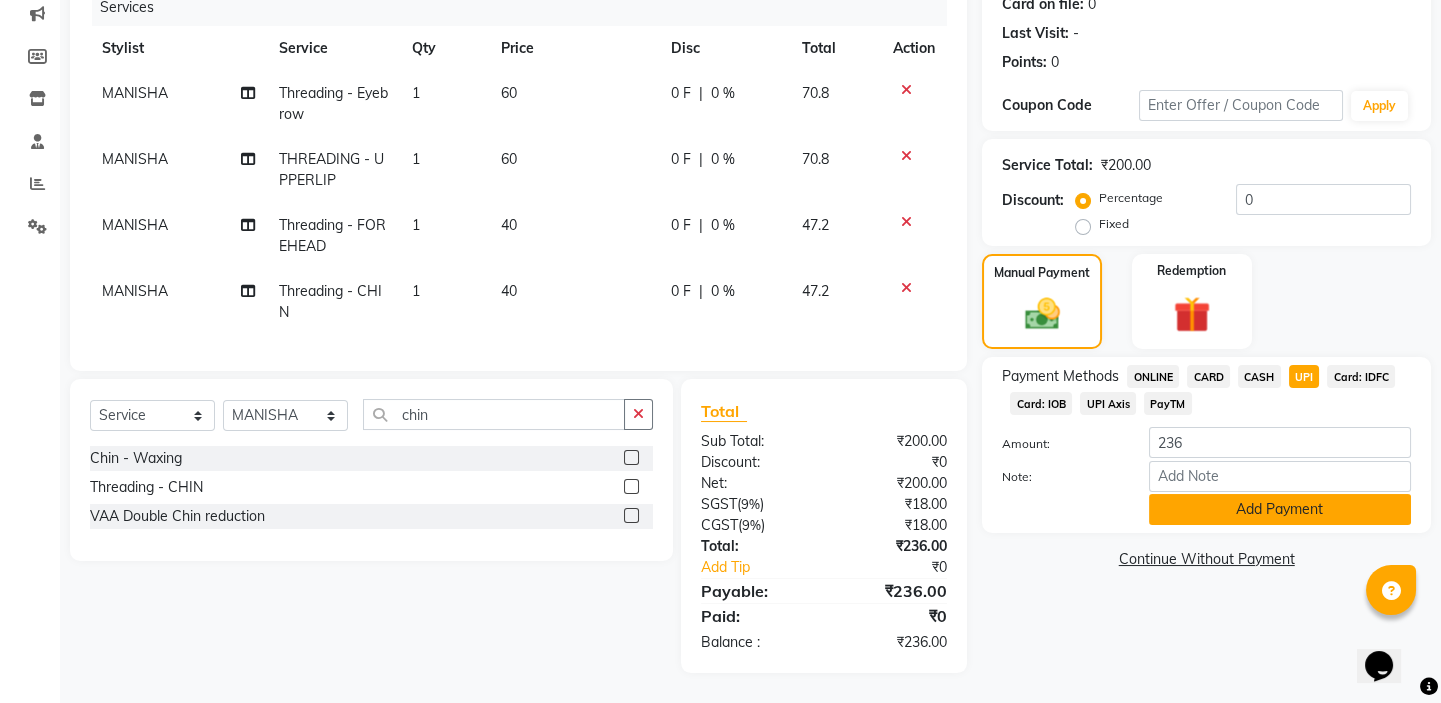 click on "Add Payment" 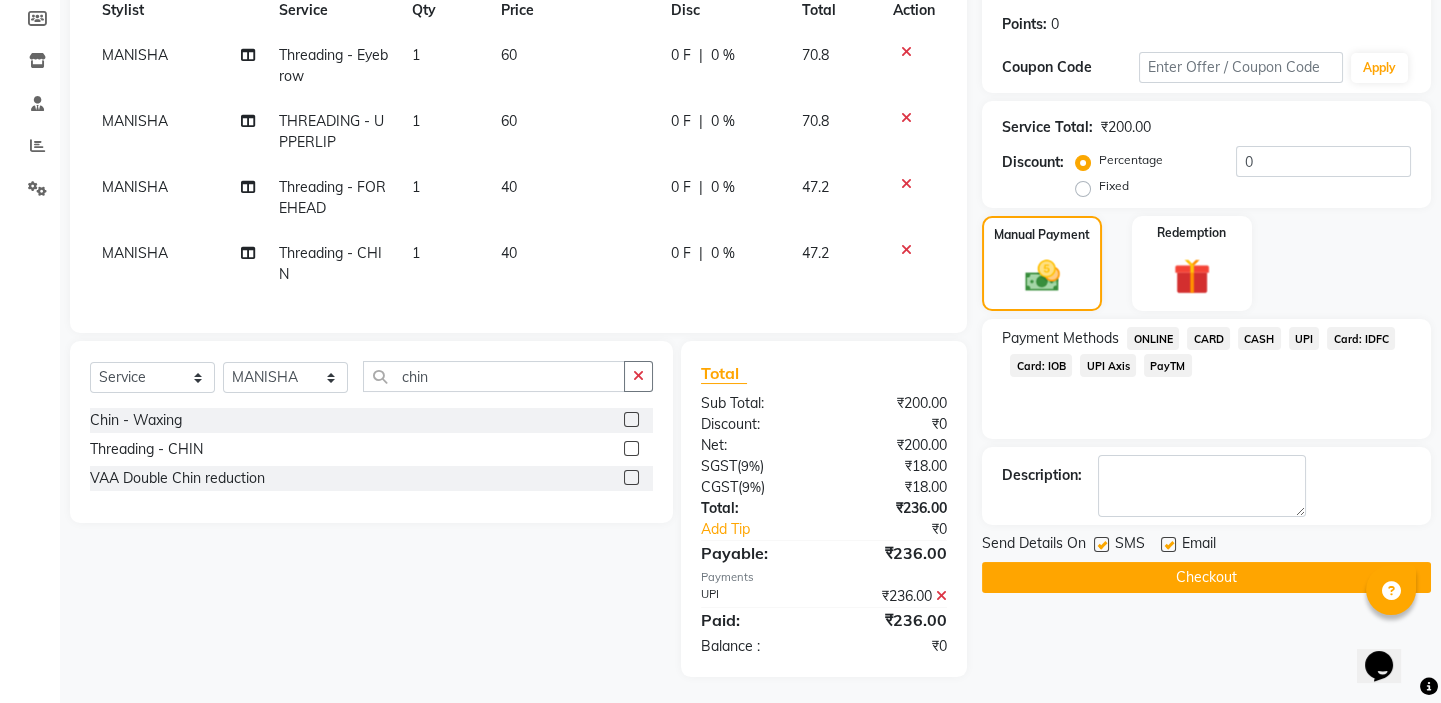 scroll, scrollTop: 315, scrollLeft: 0, axis: vertical 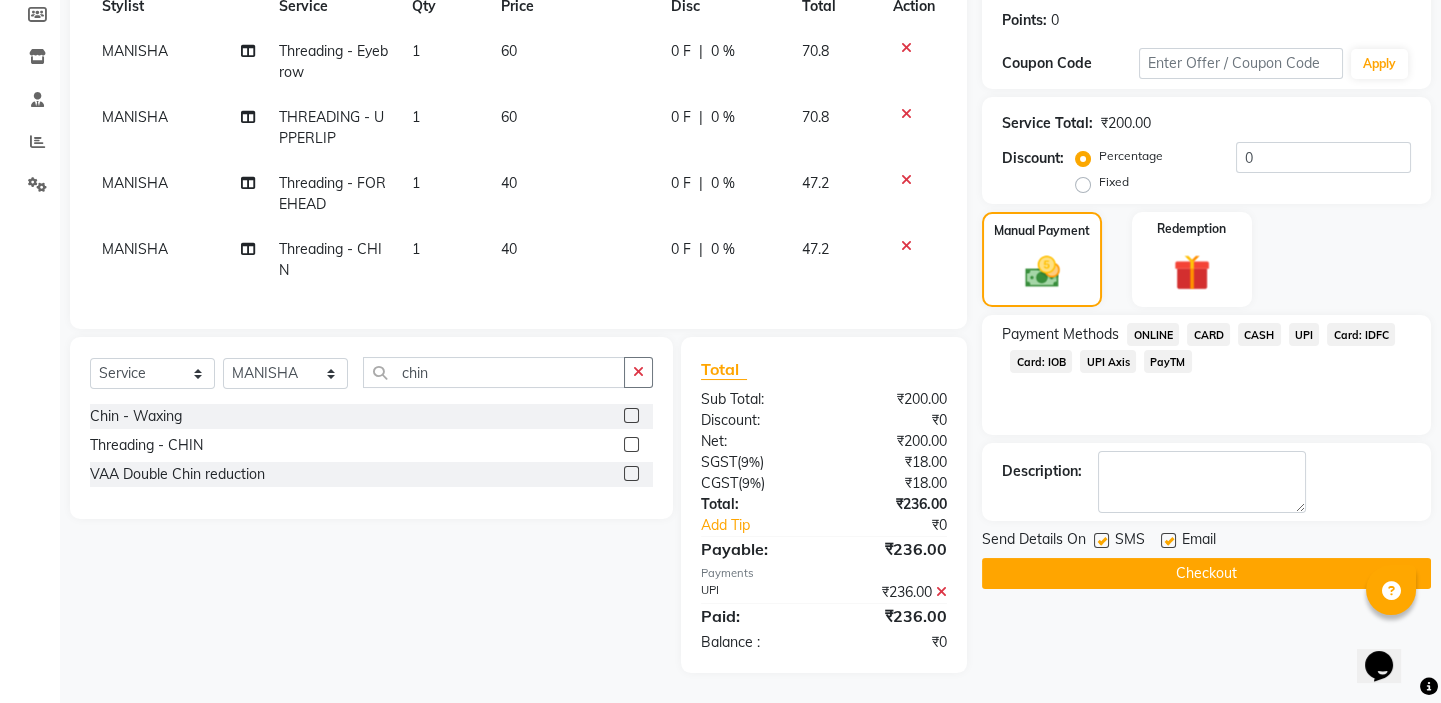 click on "Checkout" 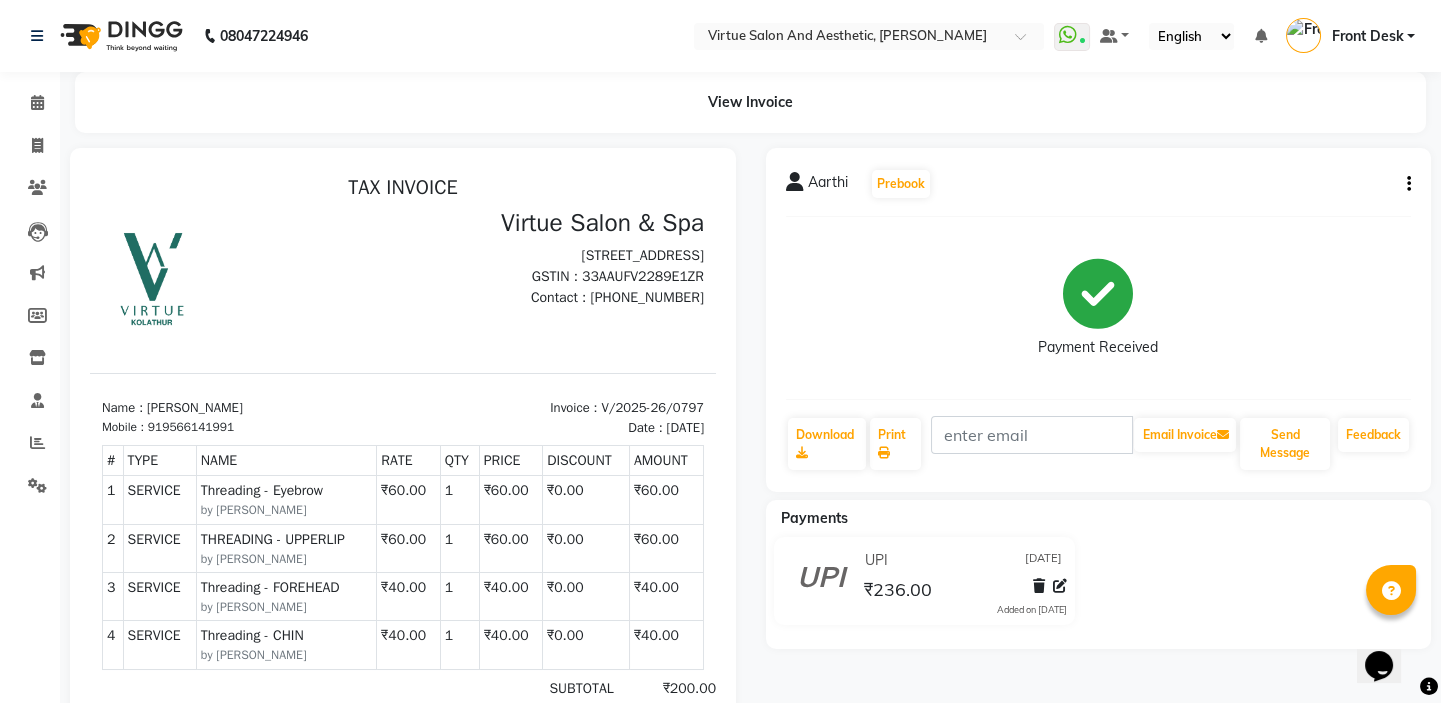 scroll, scrollTop: 0, scrollLeft: 0, axis: both 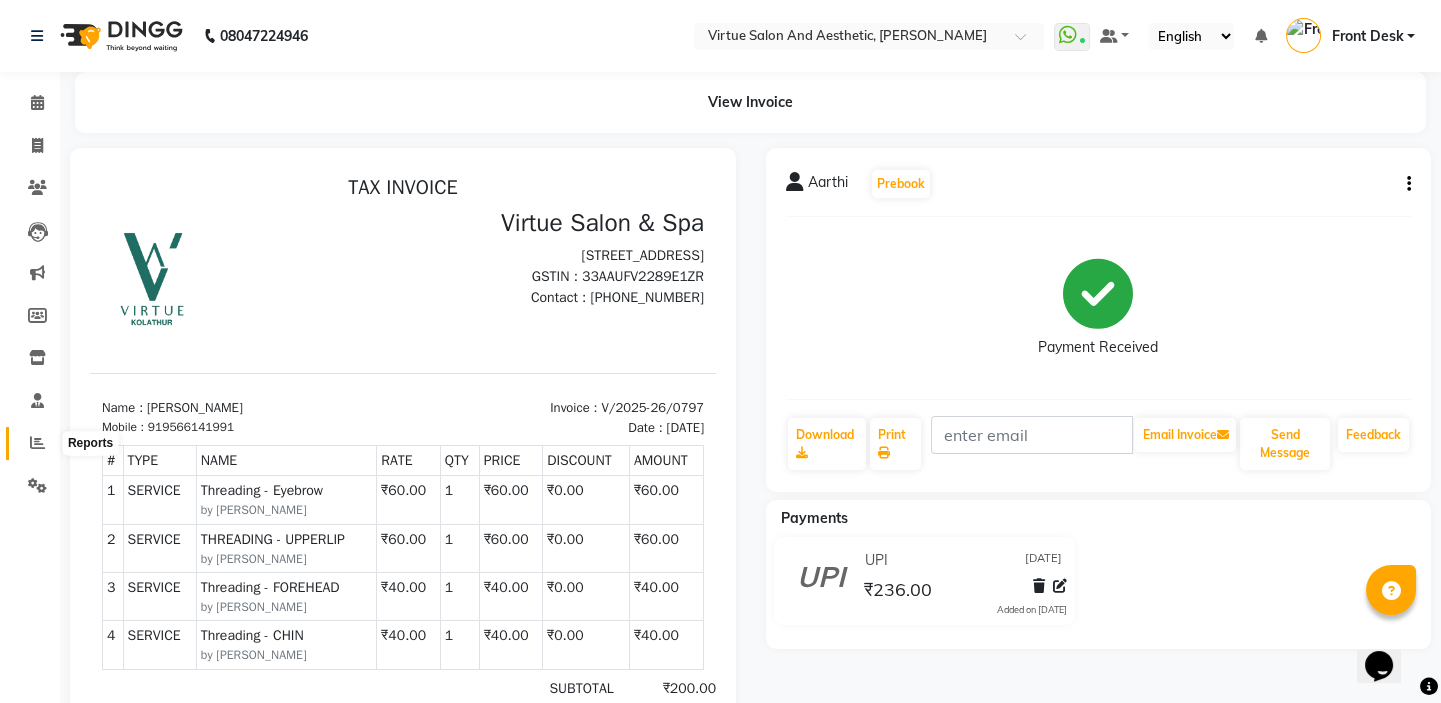 click 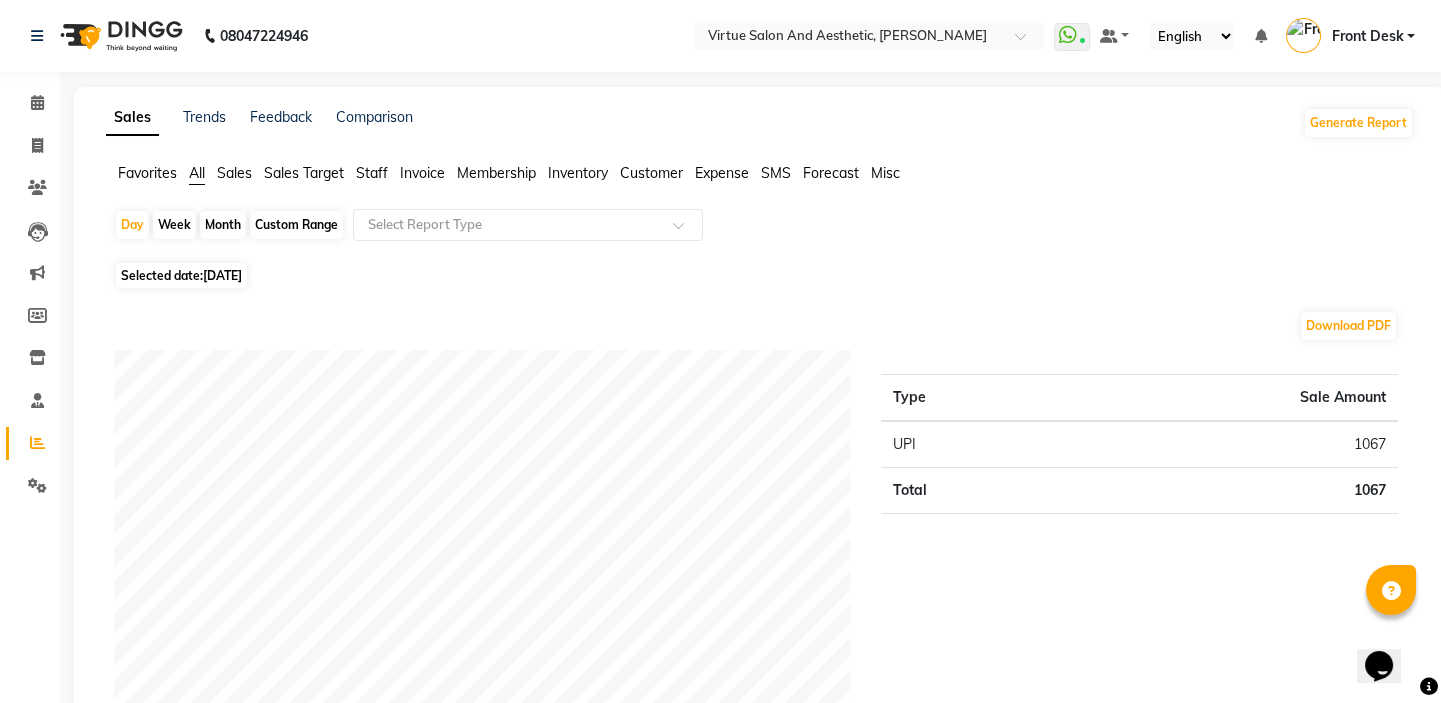 click on "Sales" 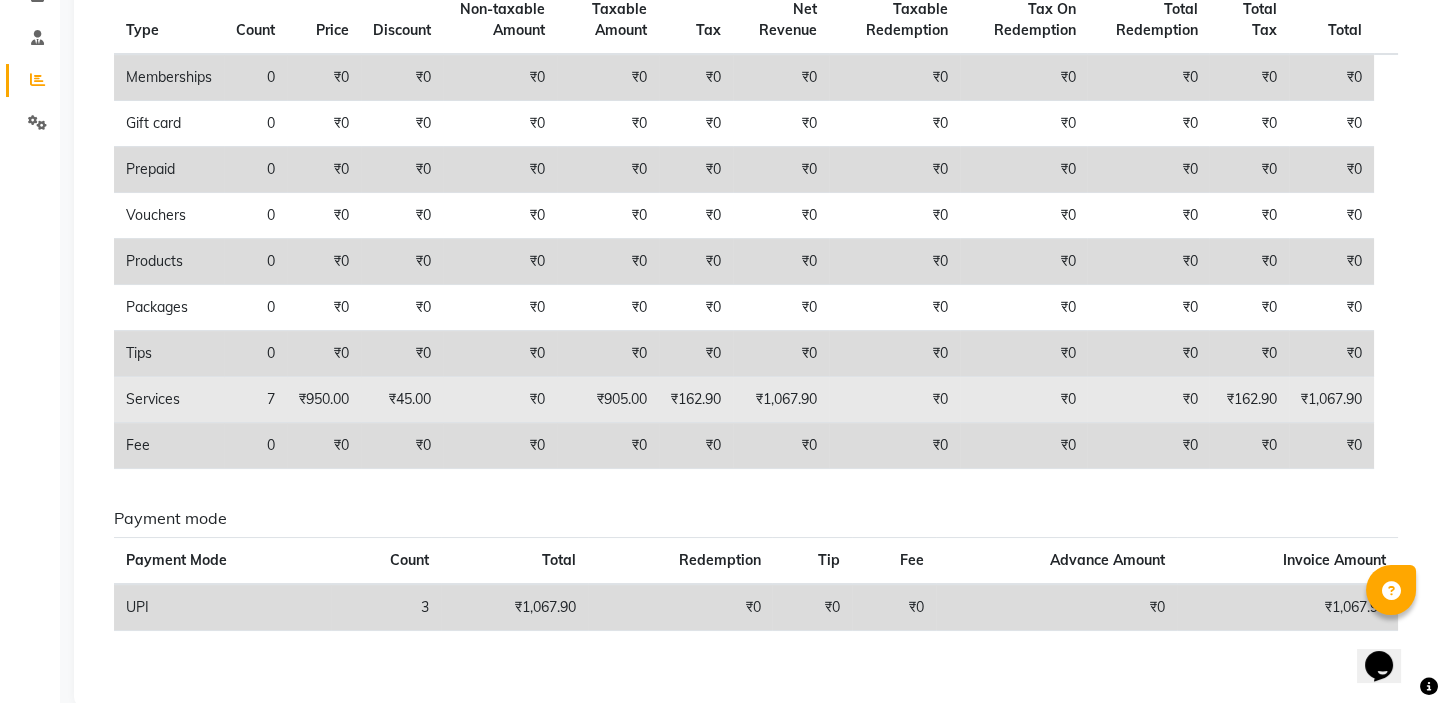 scroll, scrollTop: 0, scrollLeft: 0, axis: both 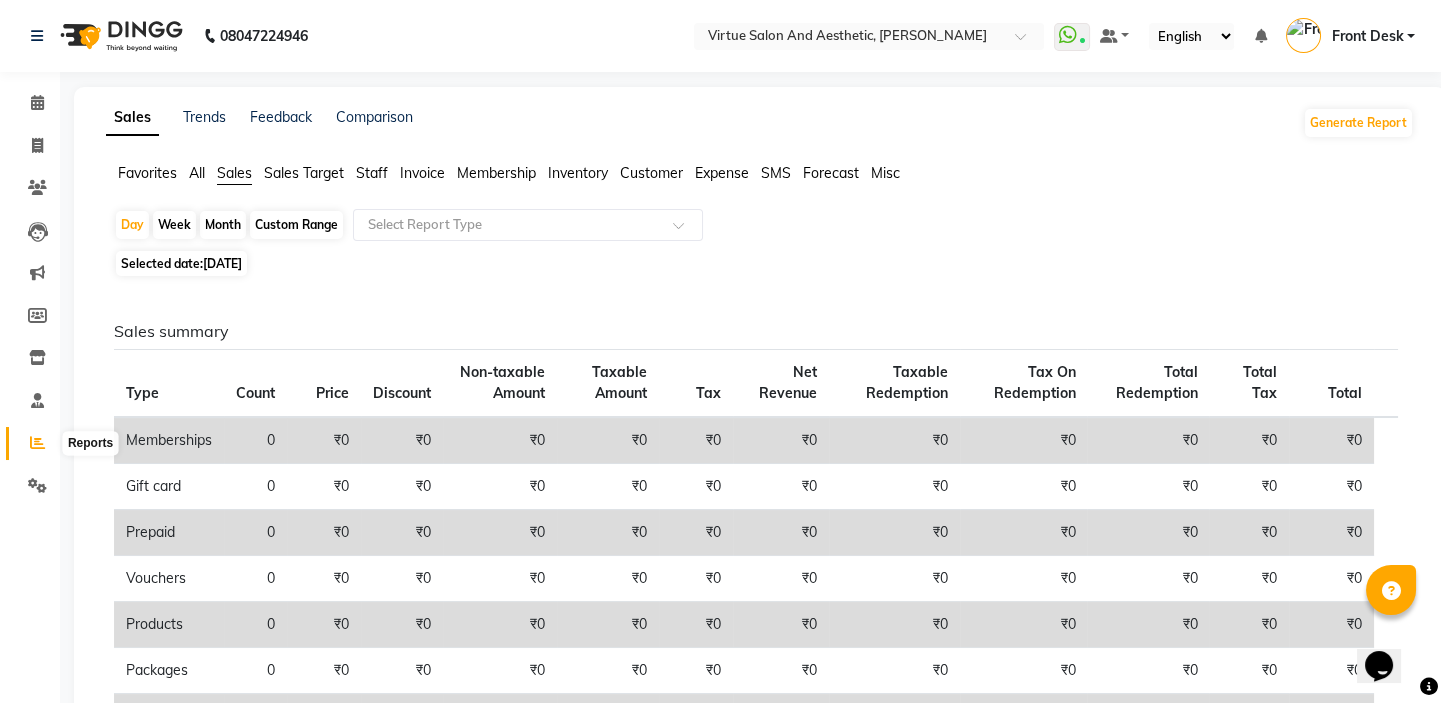 click 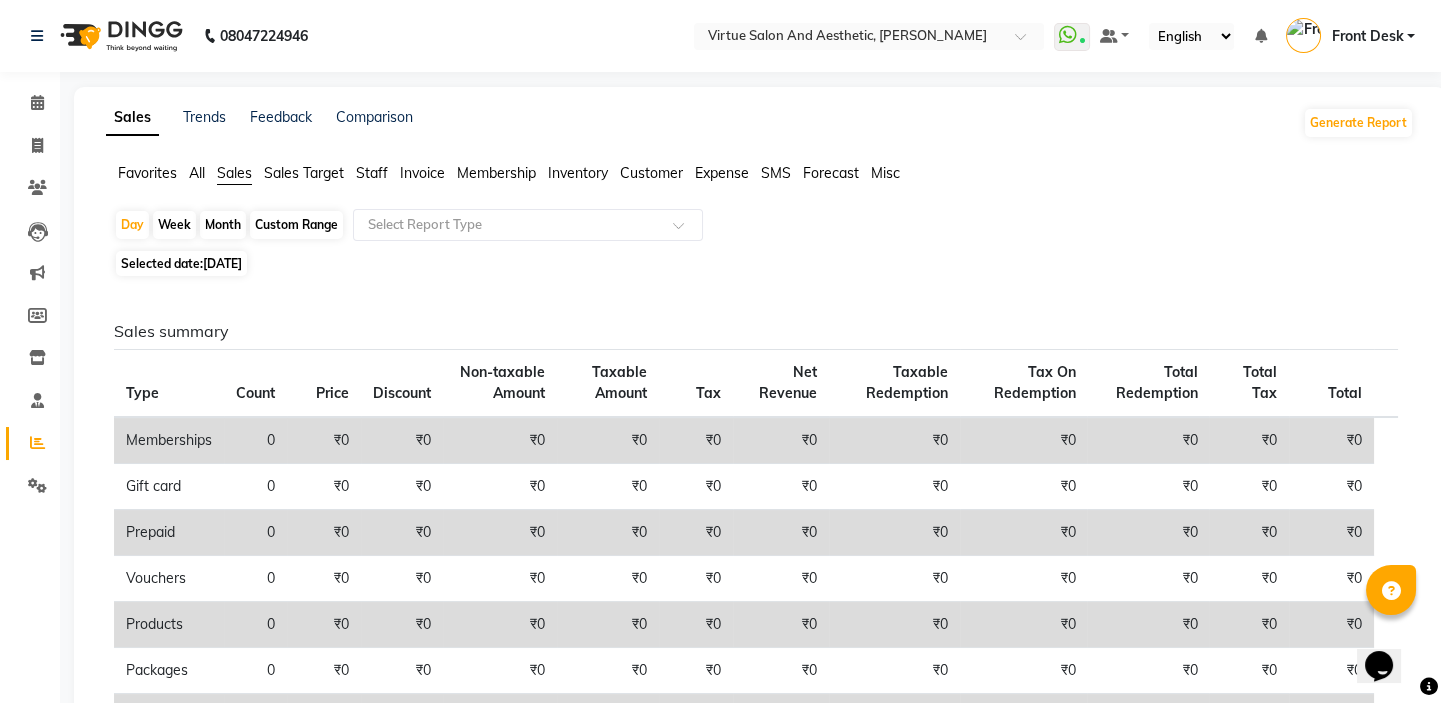 click on "Sales" 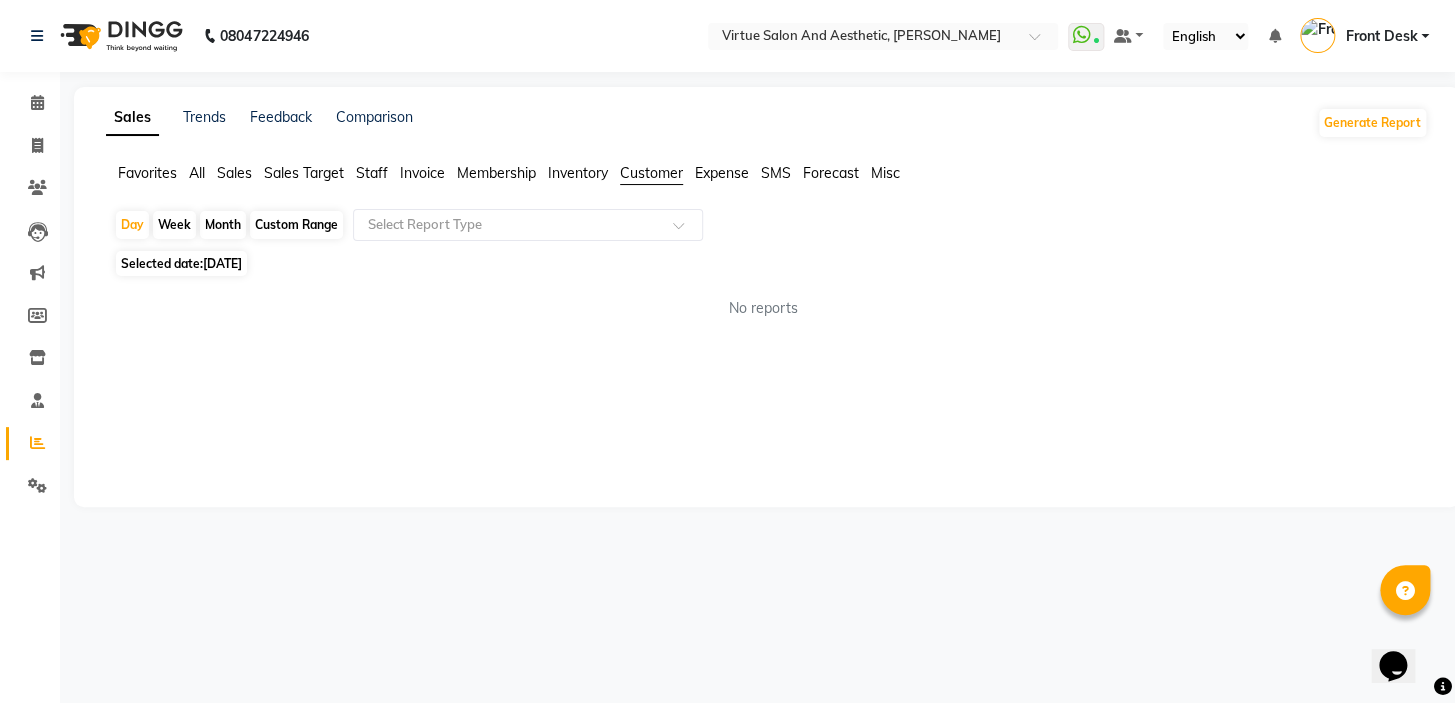 click on "[DATE]" 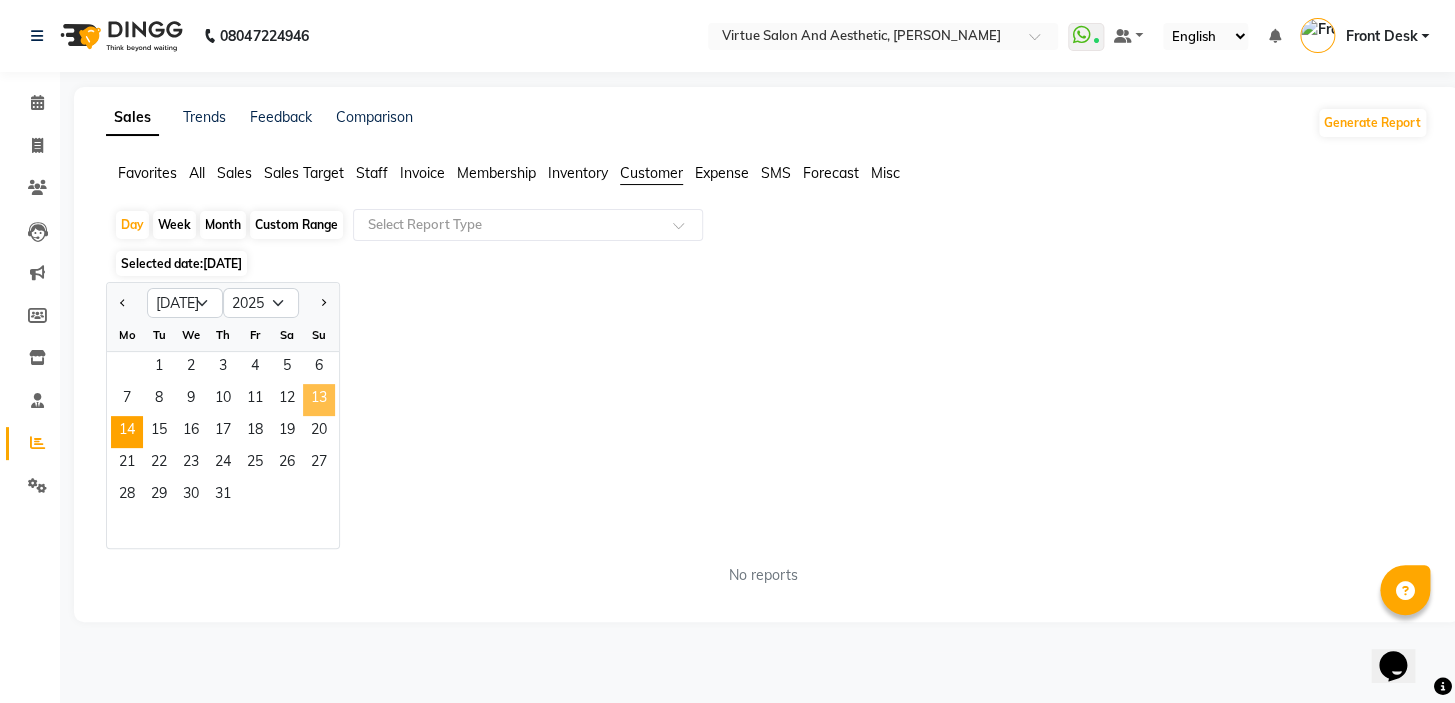 click on "13" 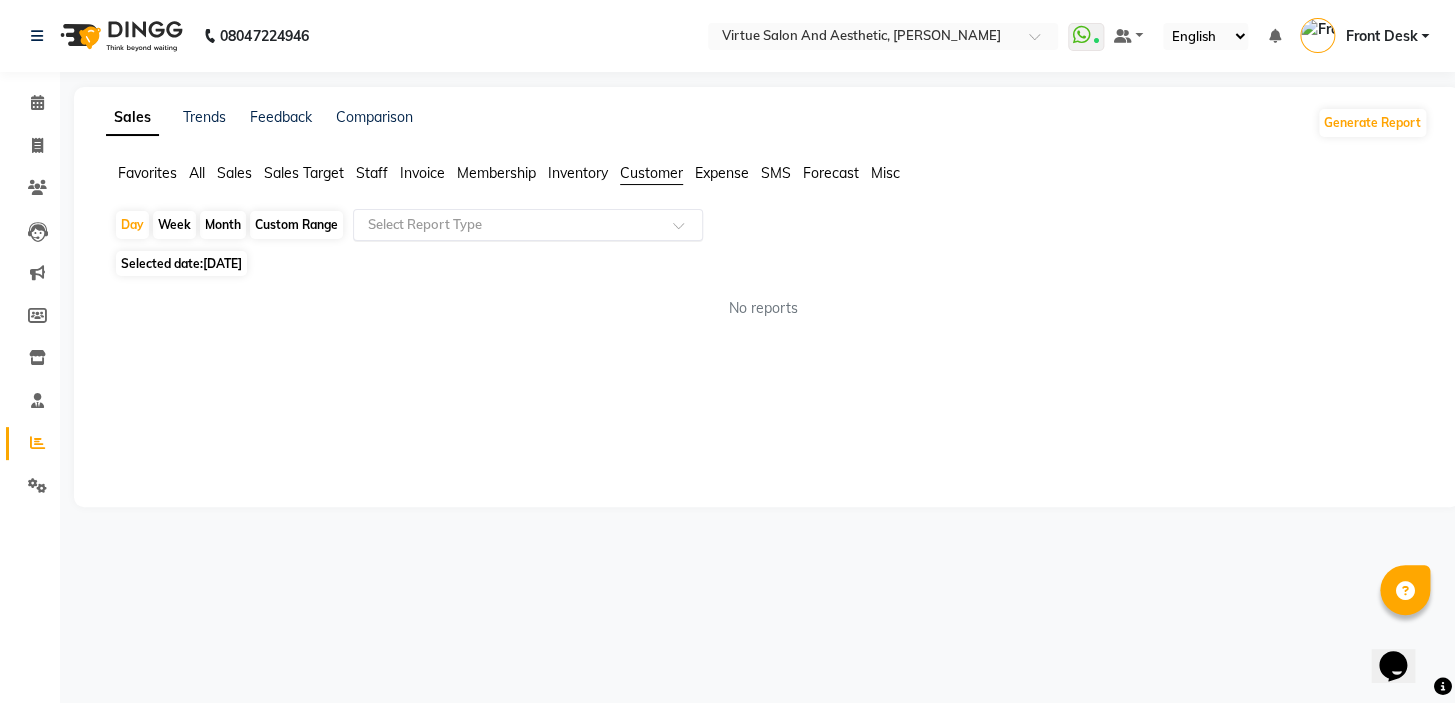 click 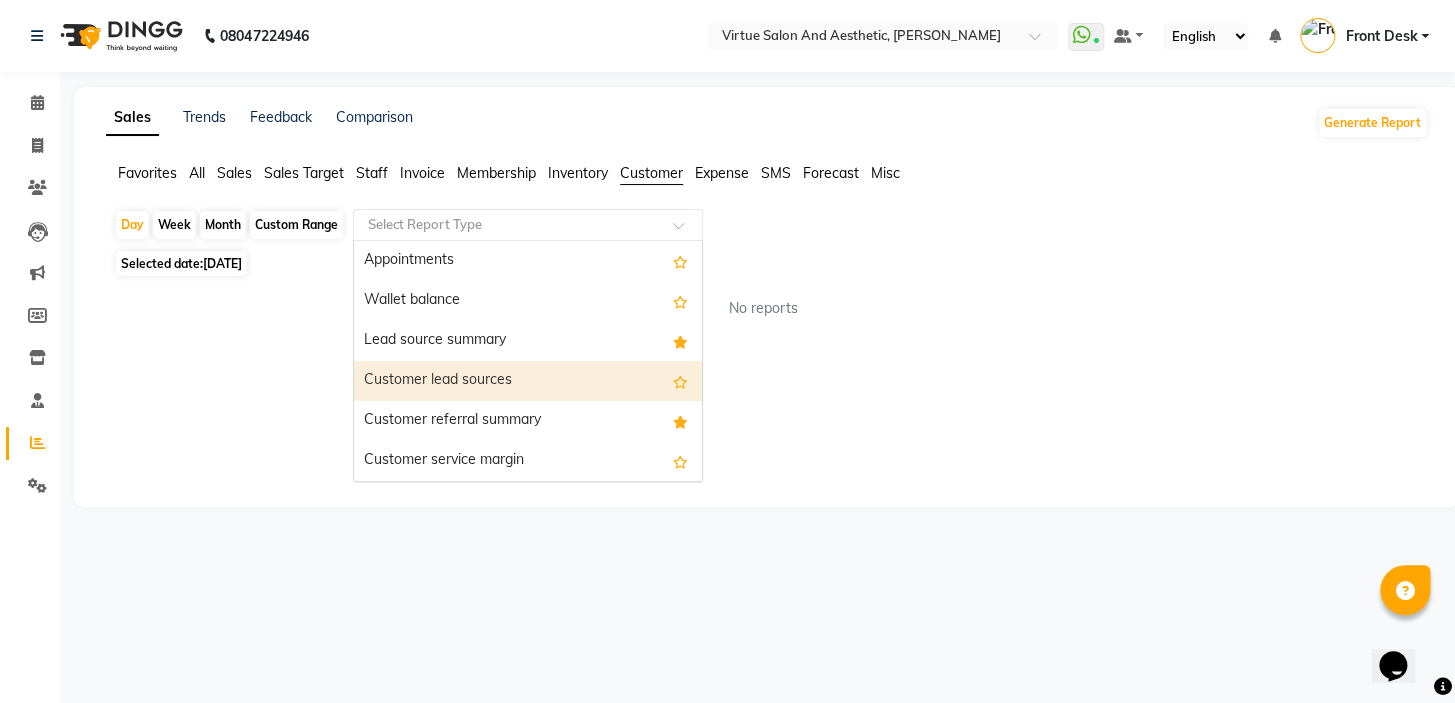 click on "Customer lead sources" at bounding box center [528, 381] 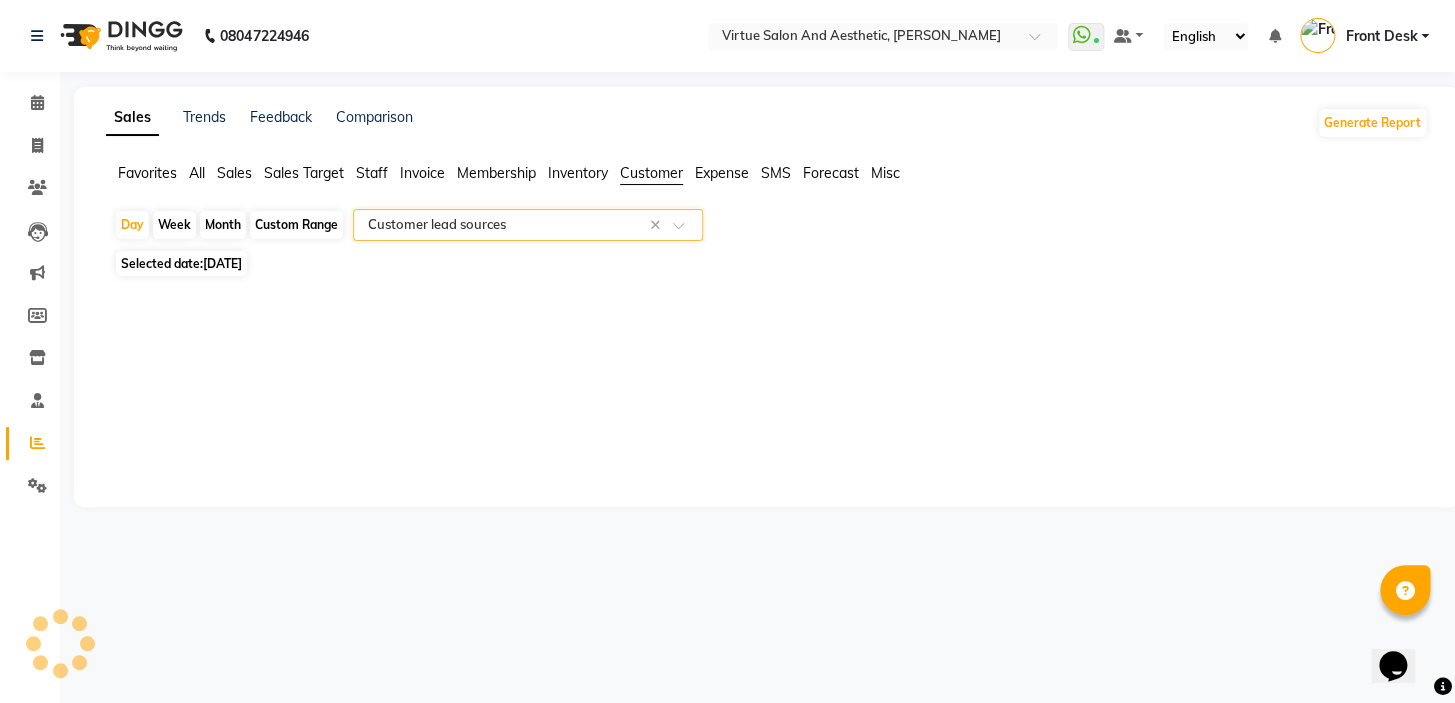 select on "full_report" 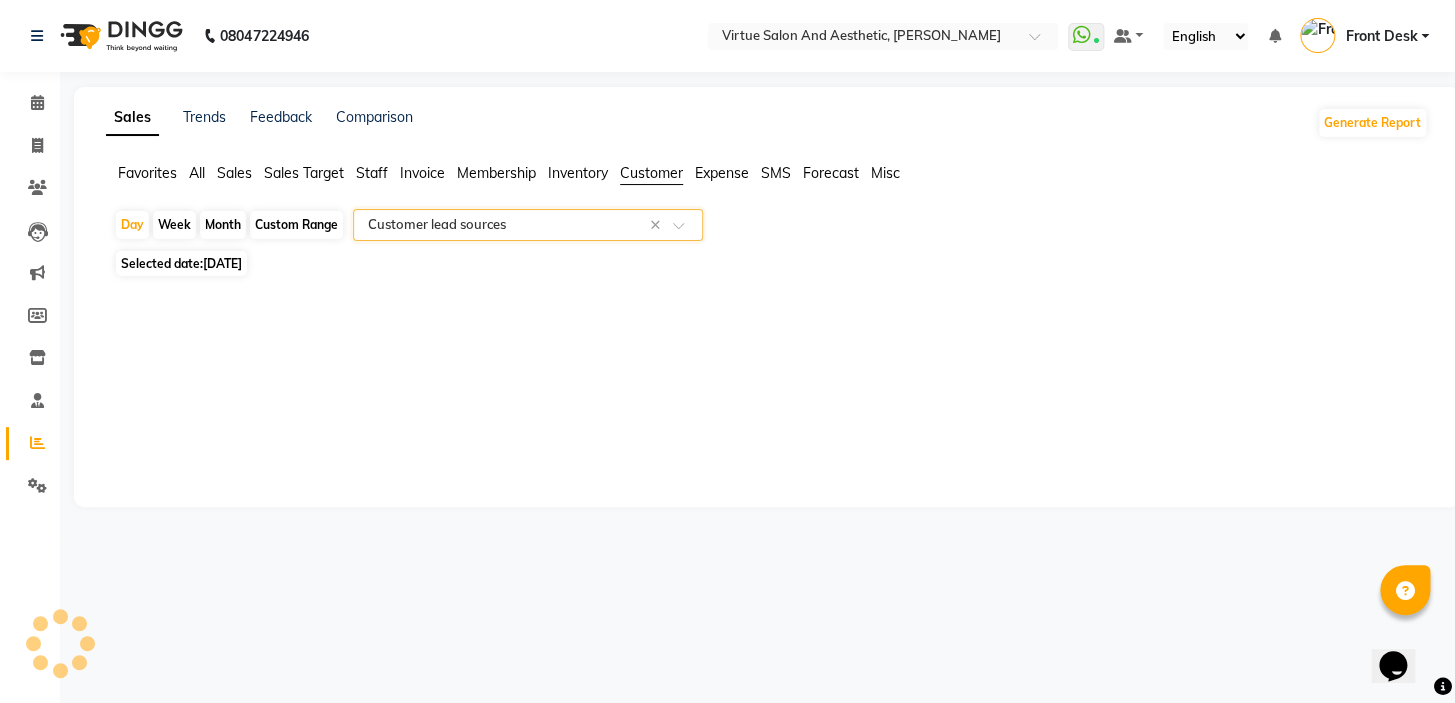 select on "csv" 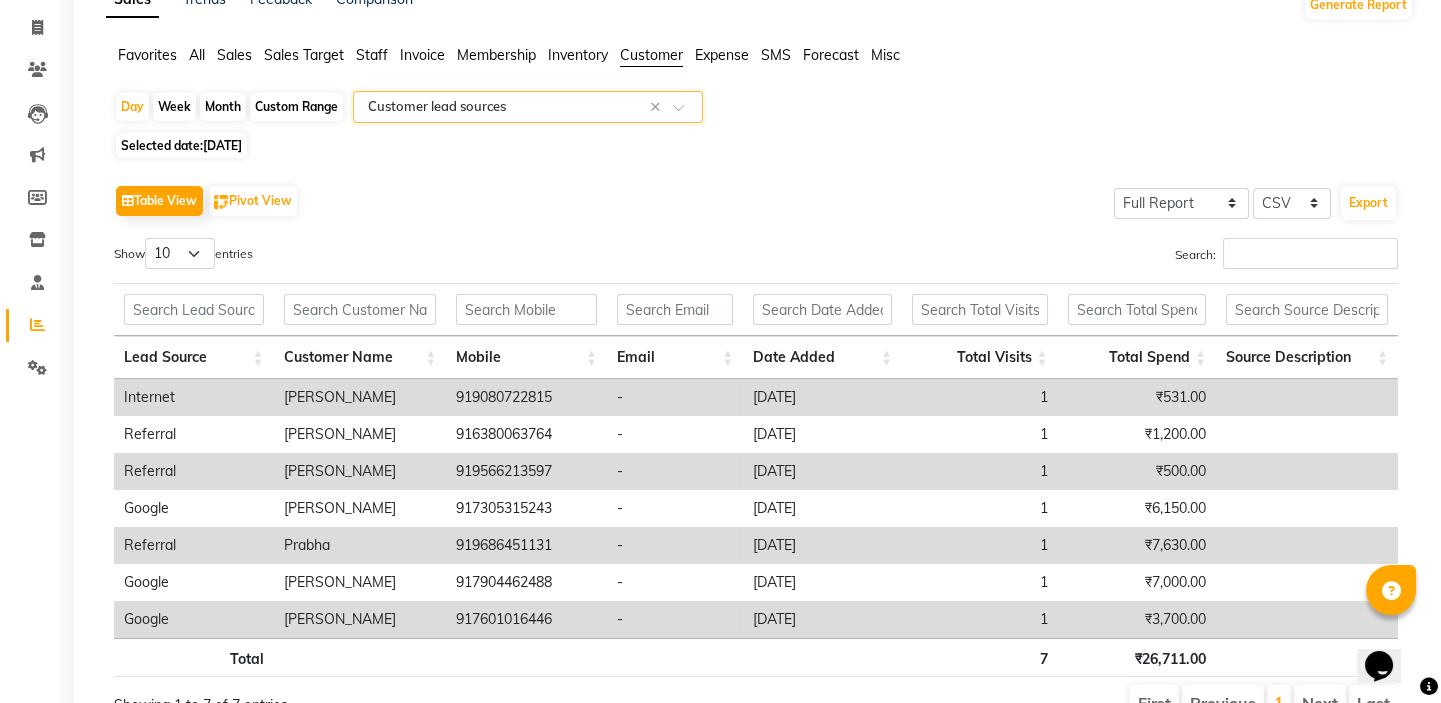scroll, scrollTop: 181, scrollLeft: 0, axis: vertical 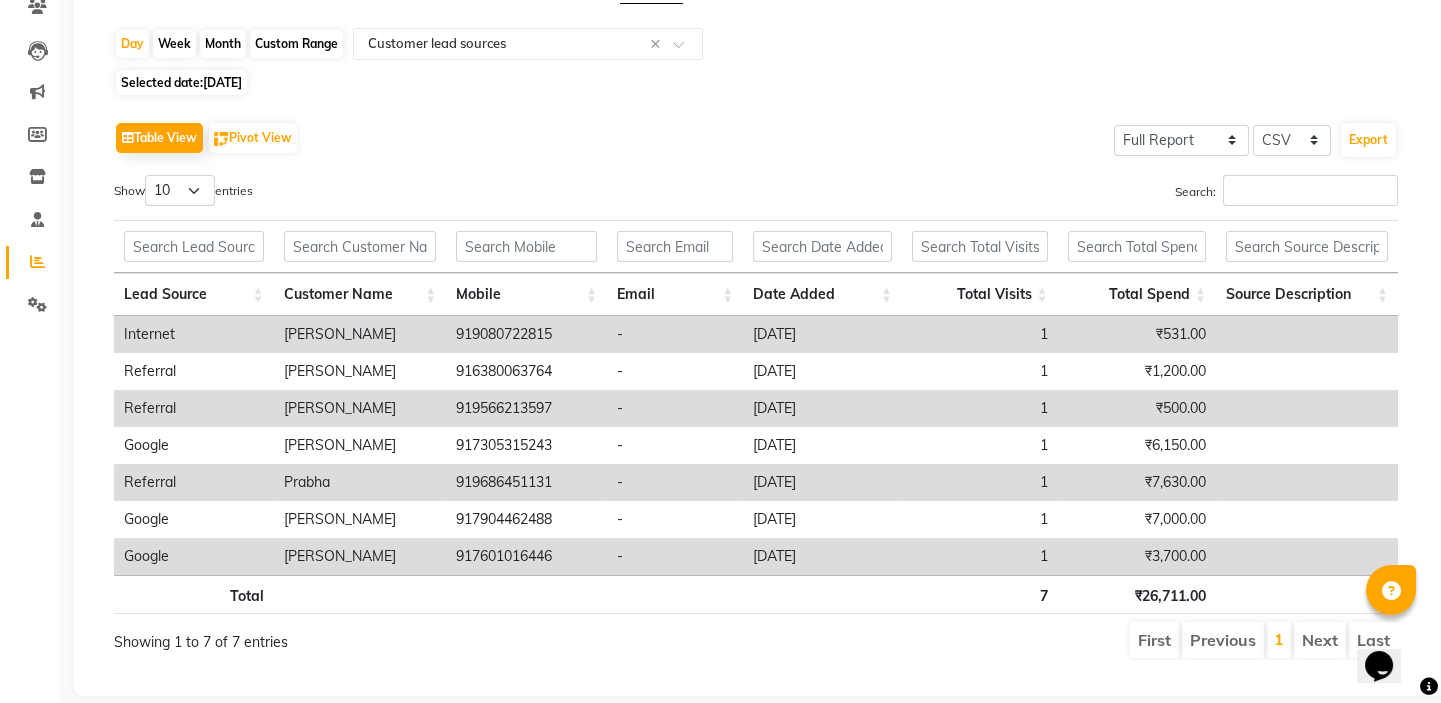 click on "Lead Source" at bounding box center [194, 294] 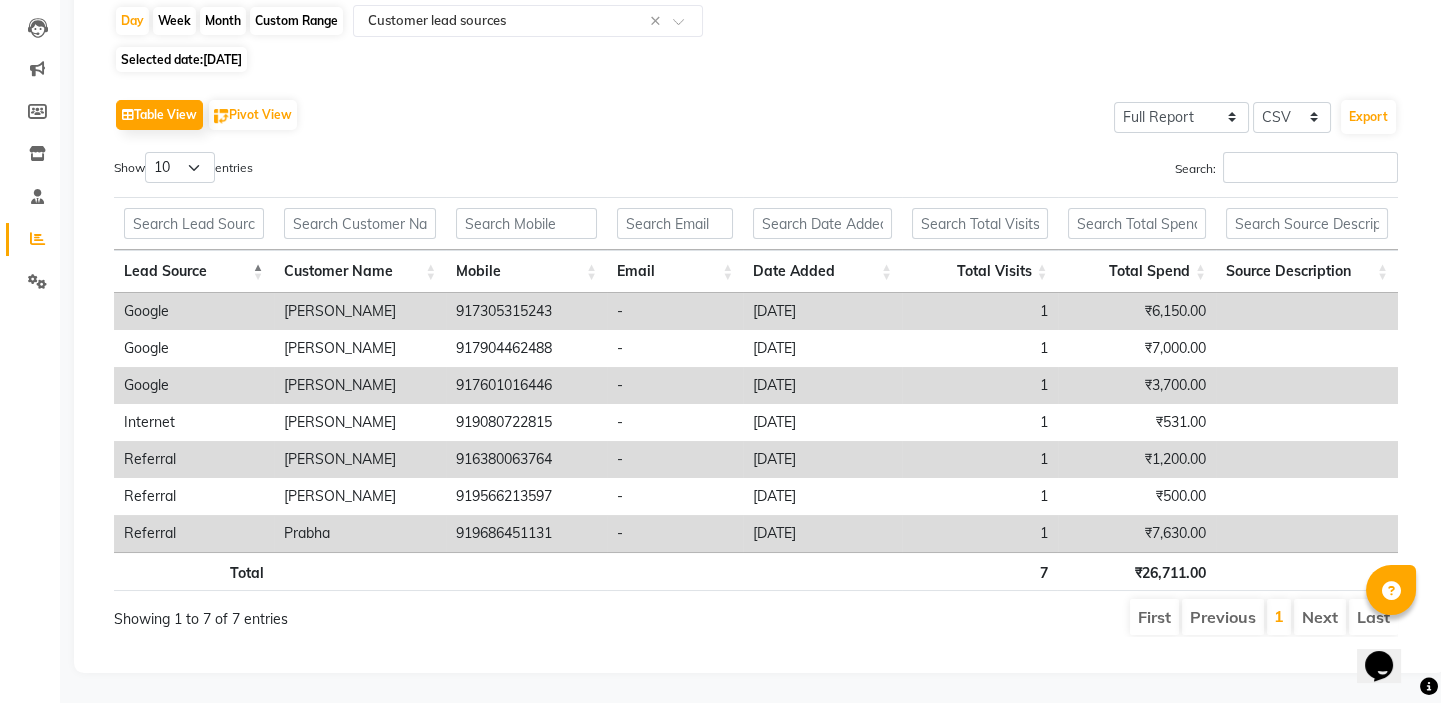 scroll, scrollTop: 34, scrollLeft: 0, axis: vertical 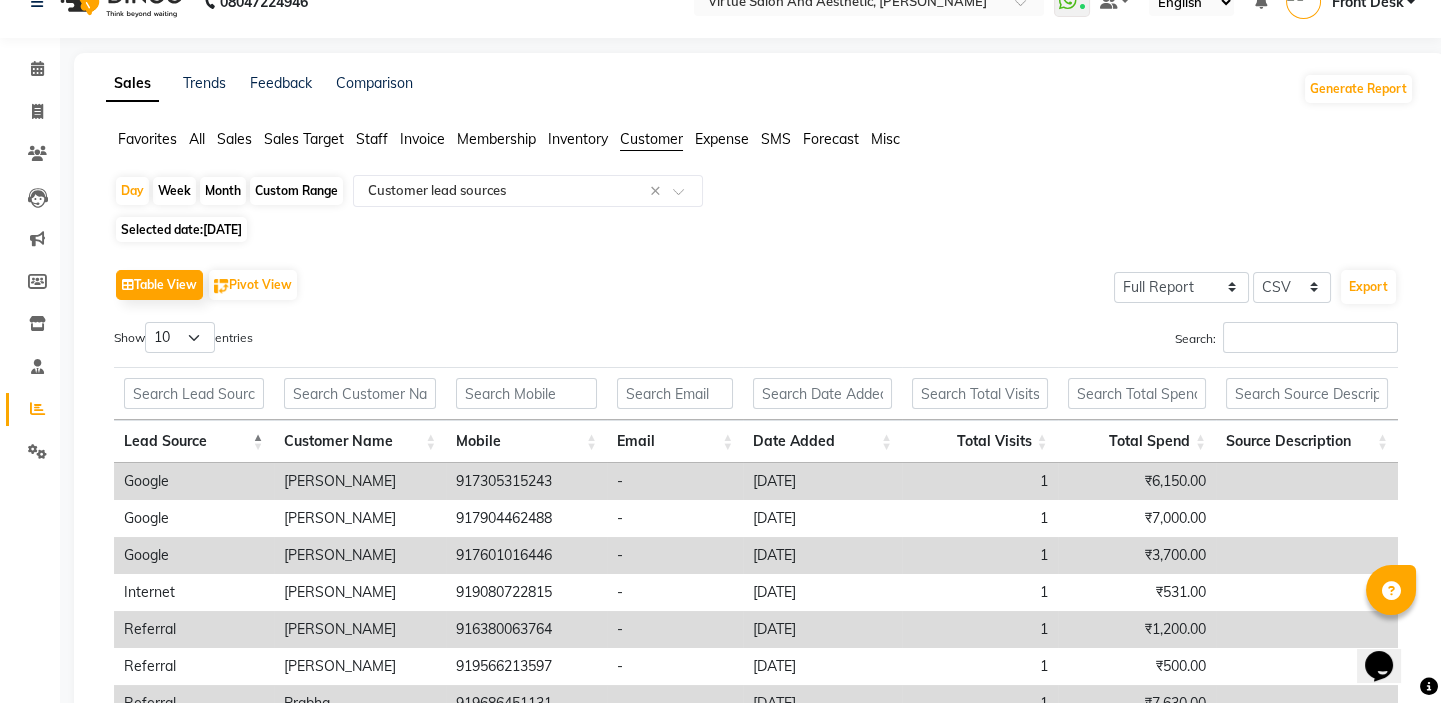click on "[DATE]" 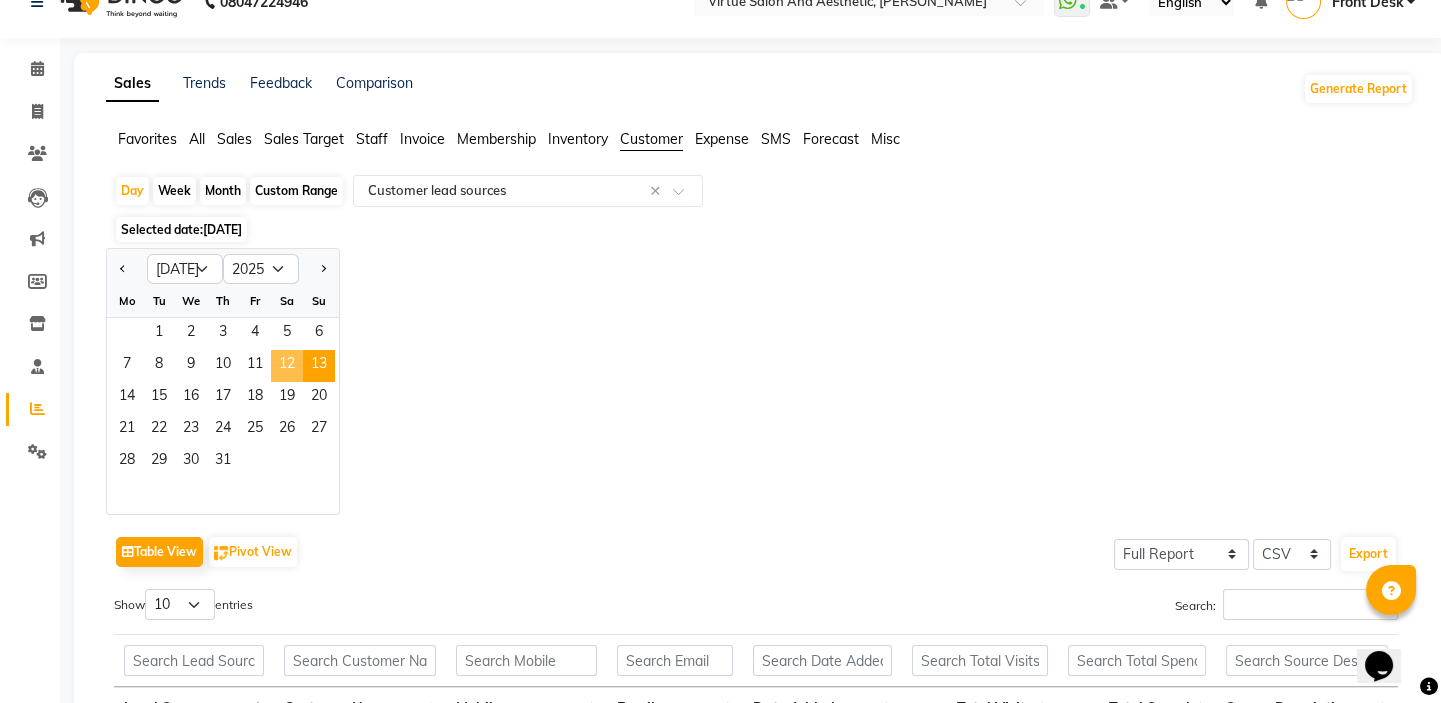 click on "12" 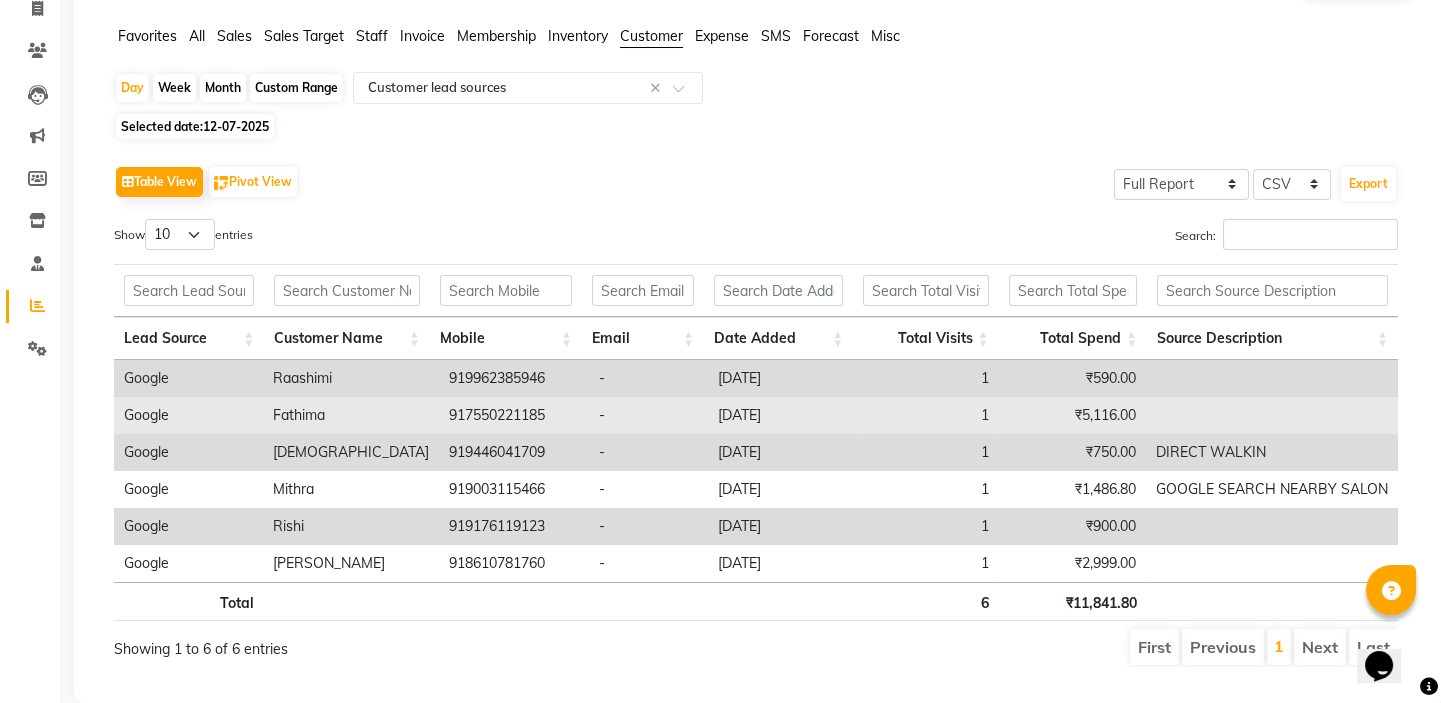 scroll, scrollTop: 180, scrollLeft: 0, axis: vertical 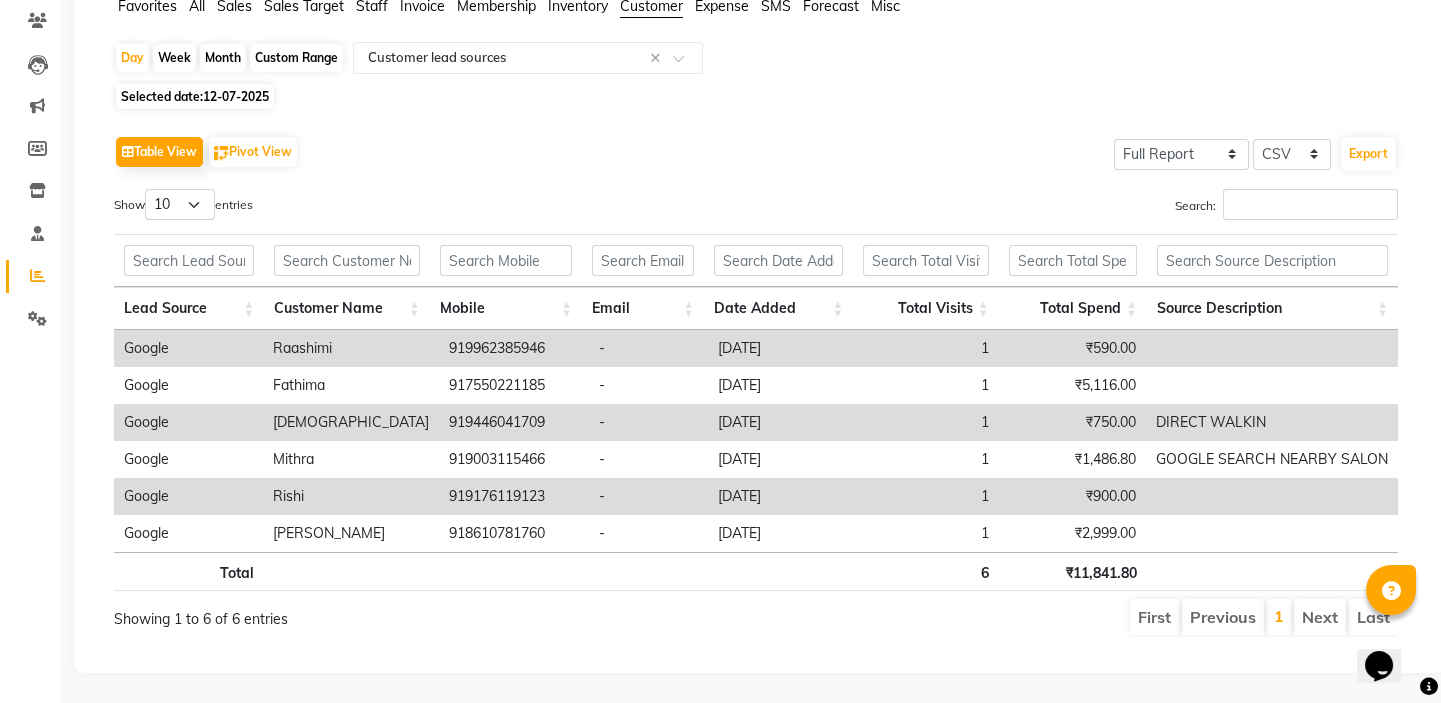 click on "Lead Source" at bounding box center [189, 308] 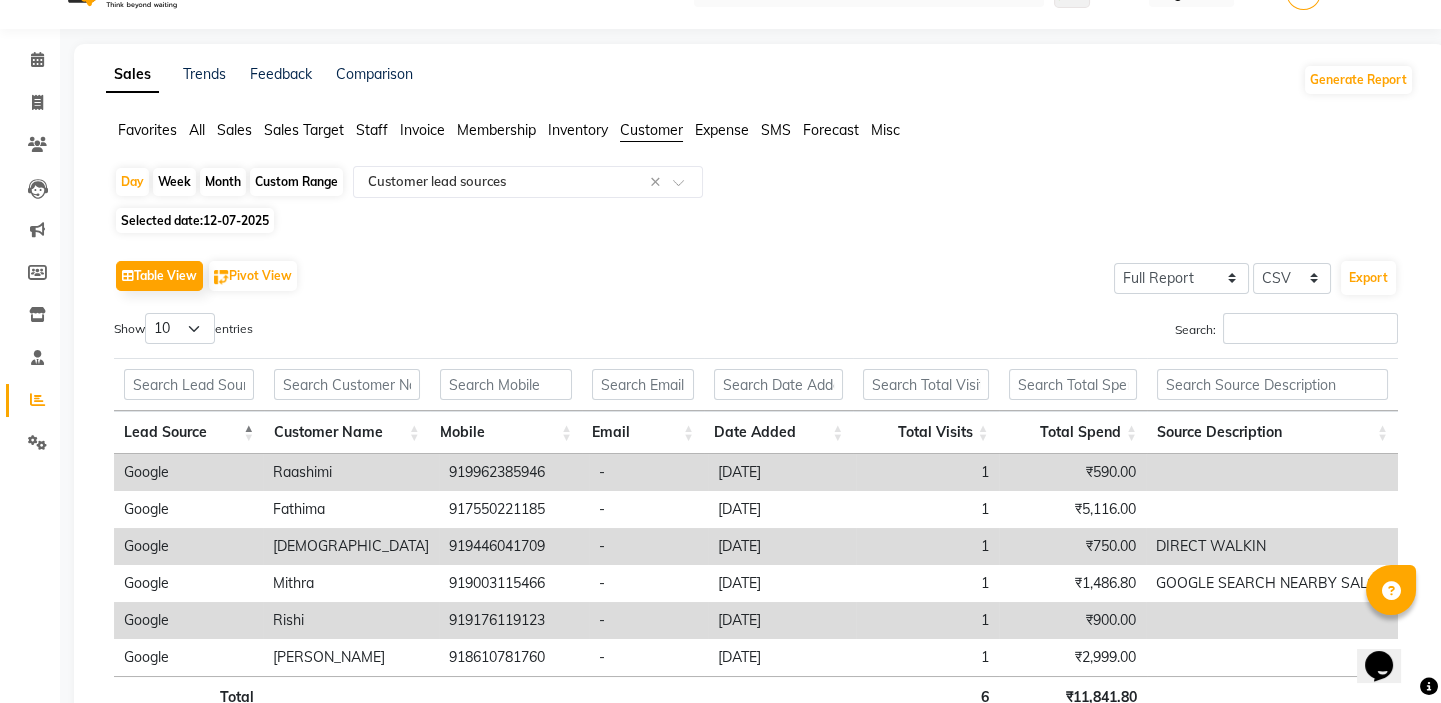 scroll, scrollTop: 0, scrollLeft: 0, axis: both 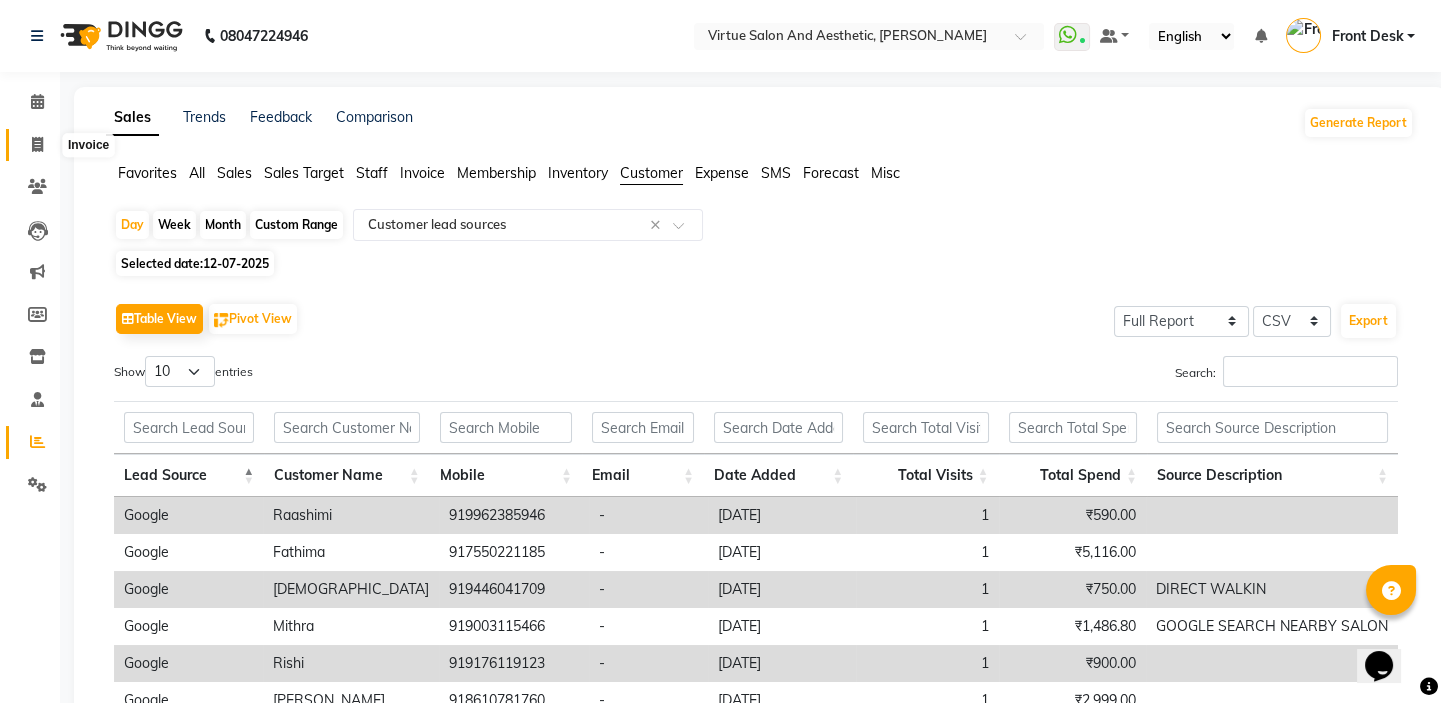 click 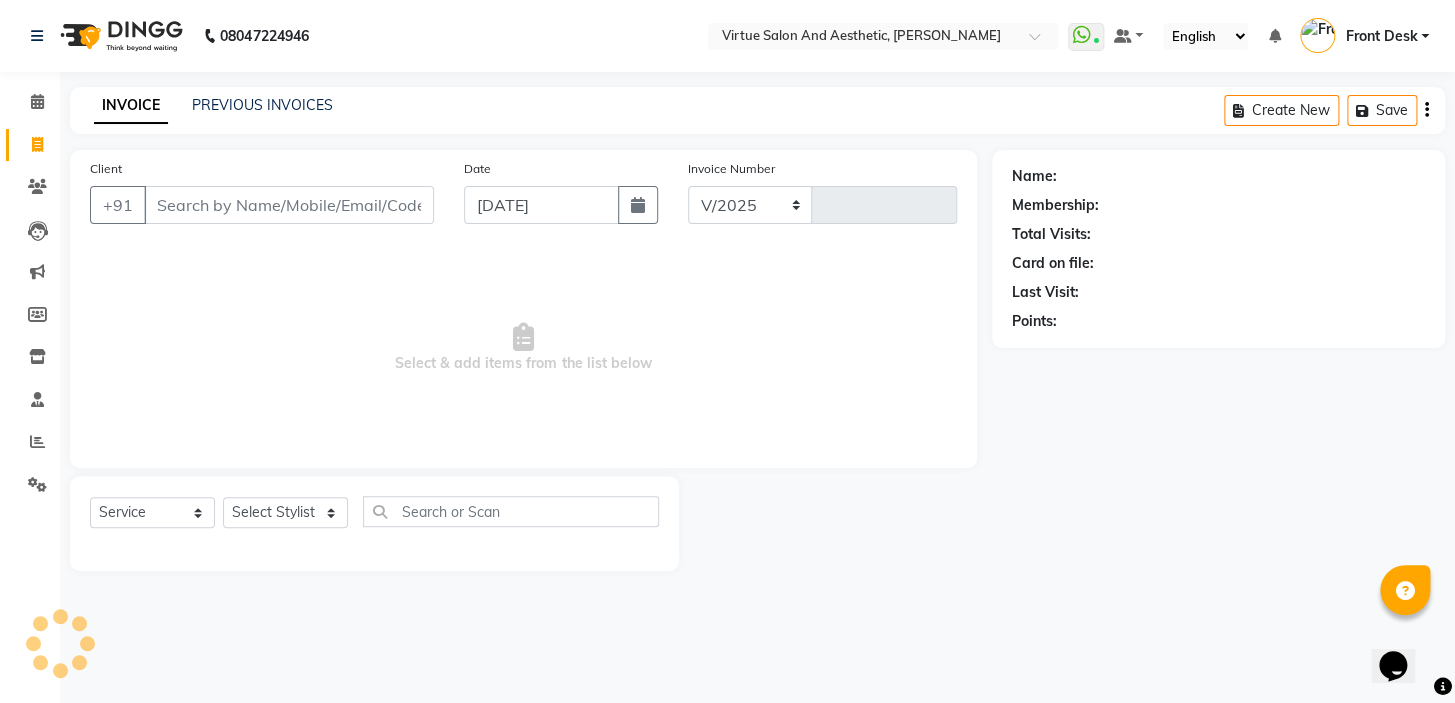 select on "7053" 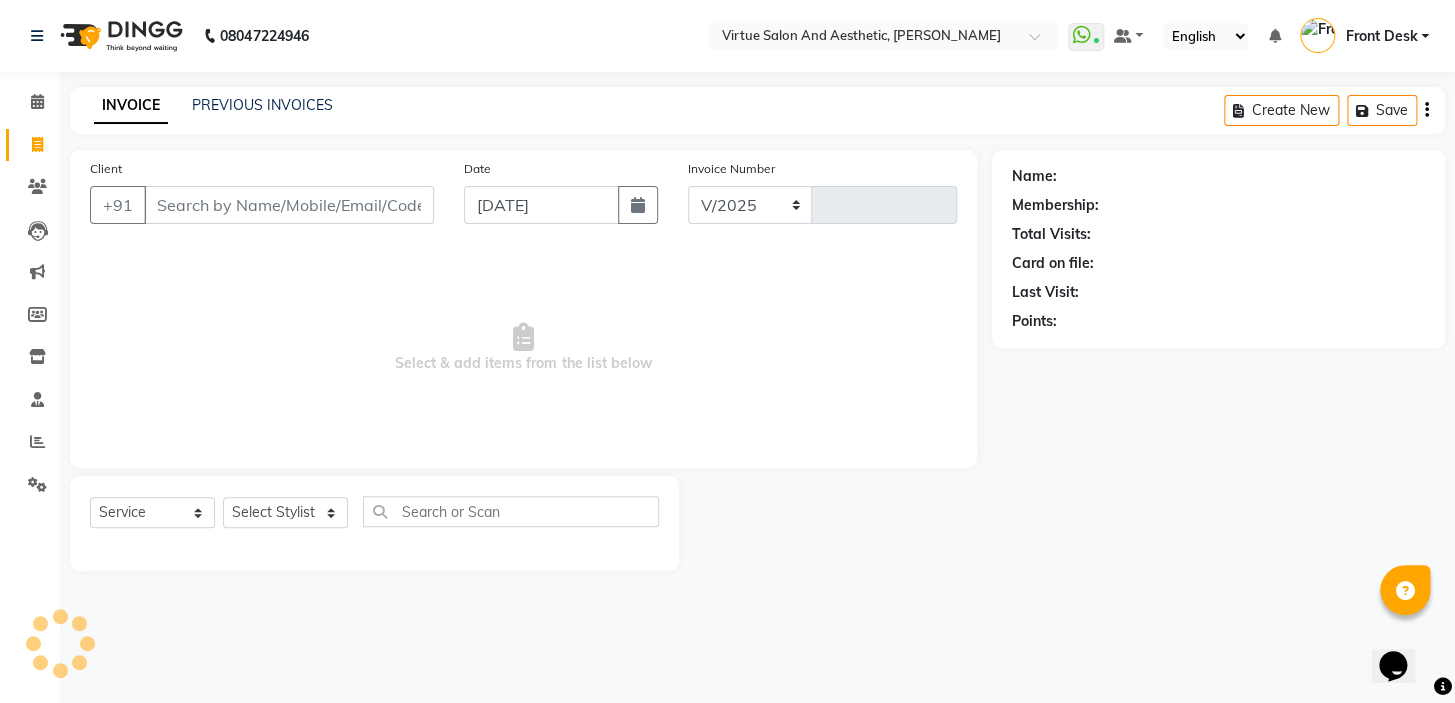 type on "0798" 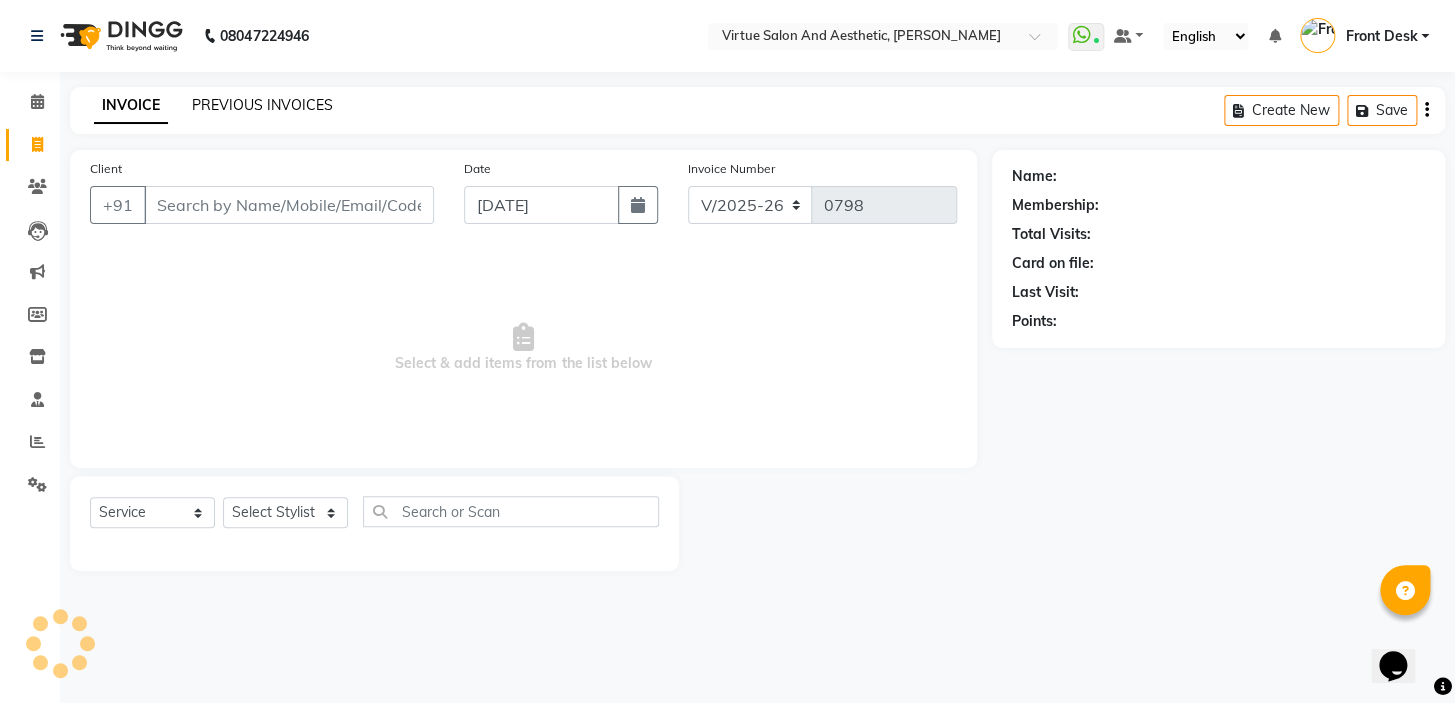 click on "PREVIOUS INVOICES" 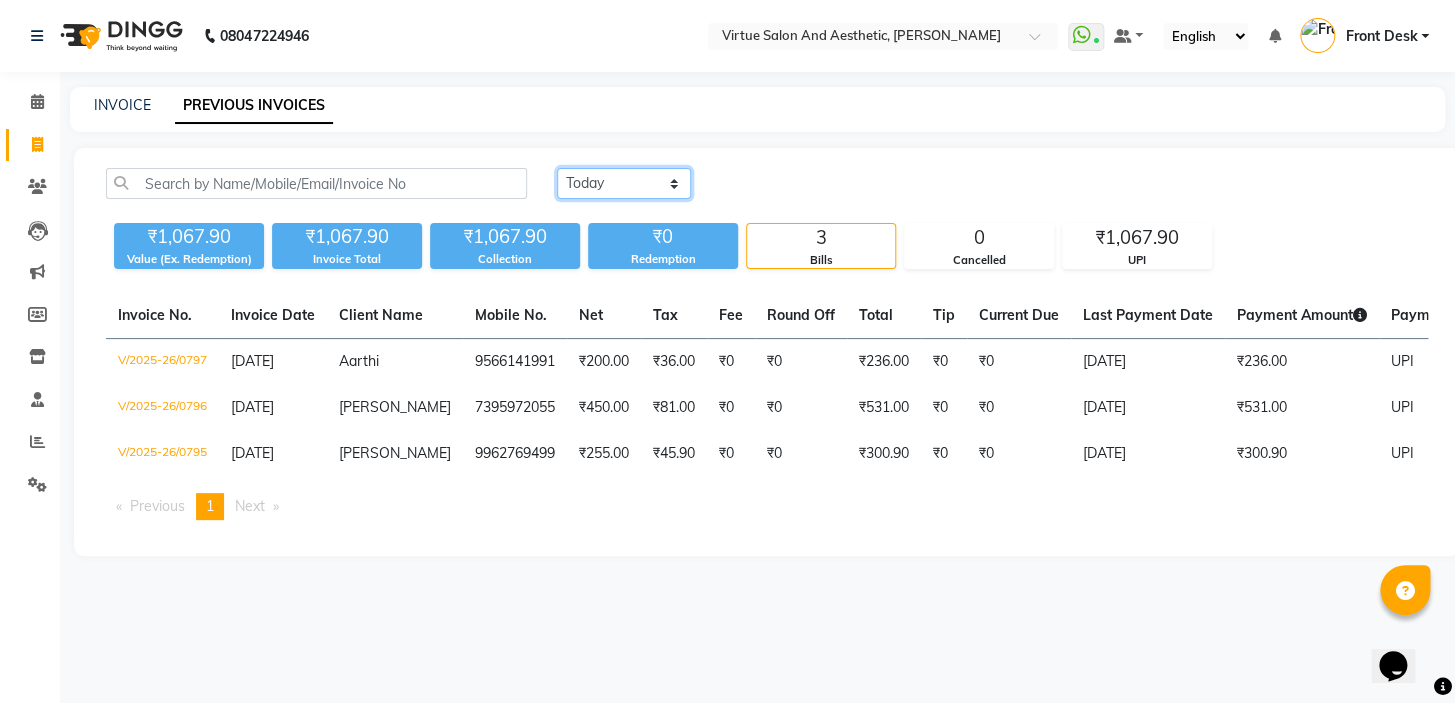 click on "Today Yesterday Custom Range" 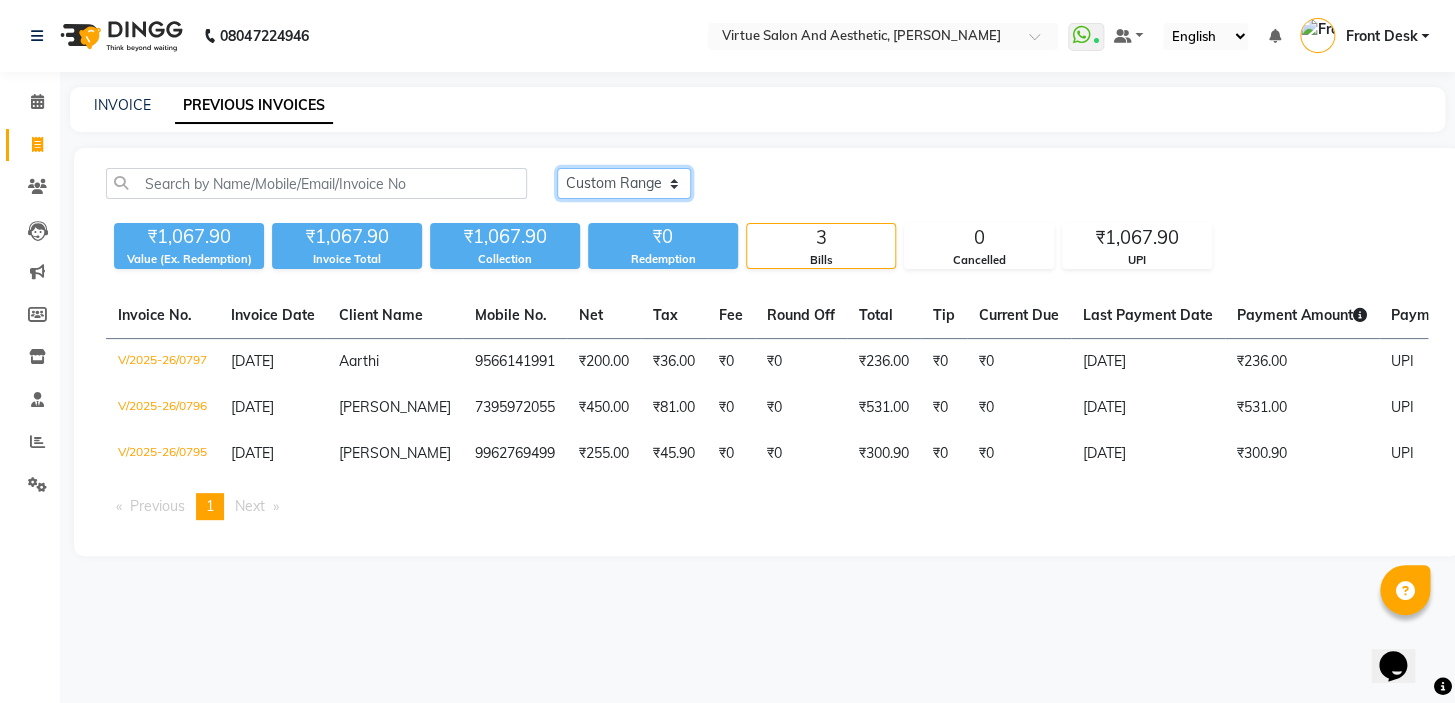 click on "Today Yesterday Custom Range" 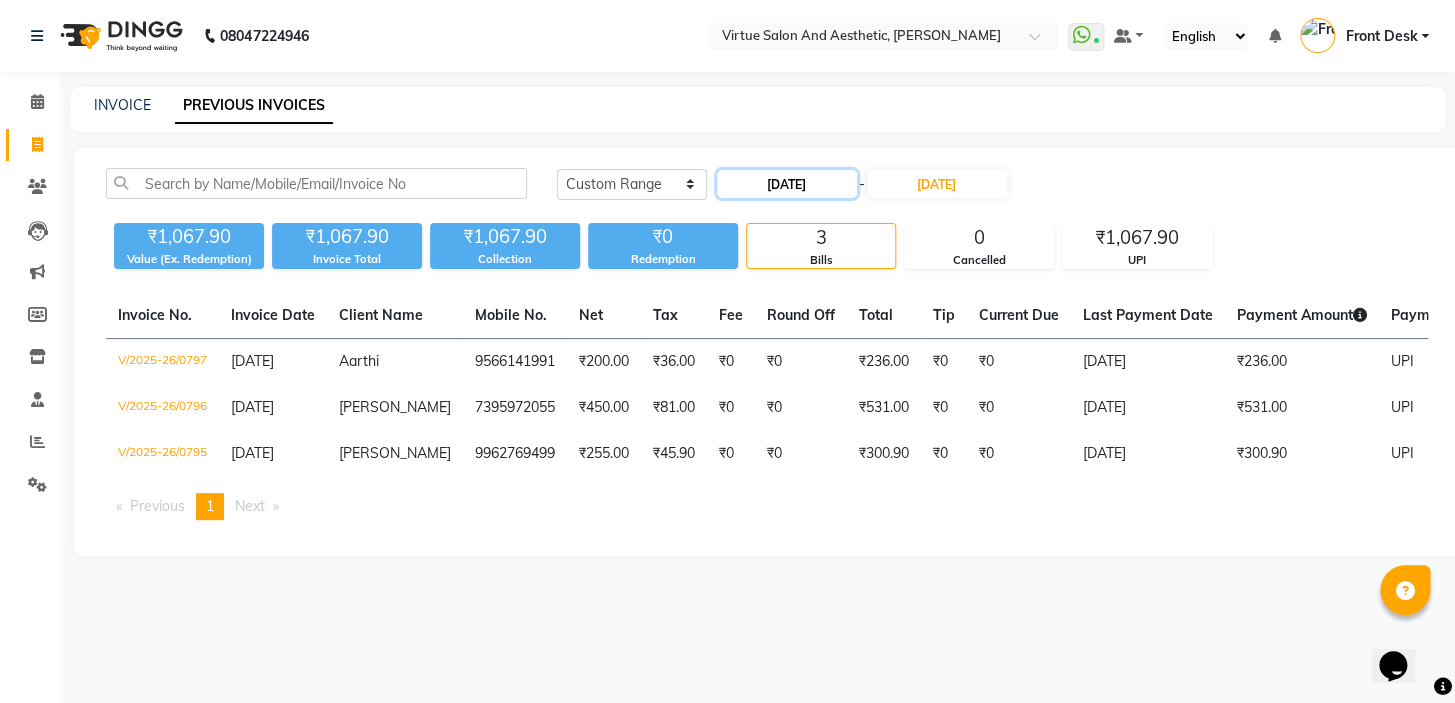 click on "[DATE]" 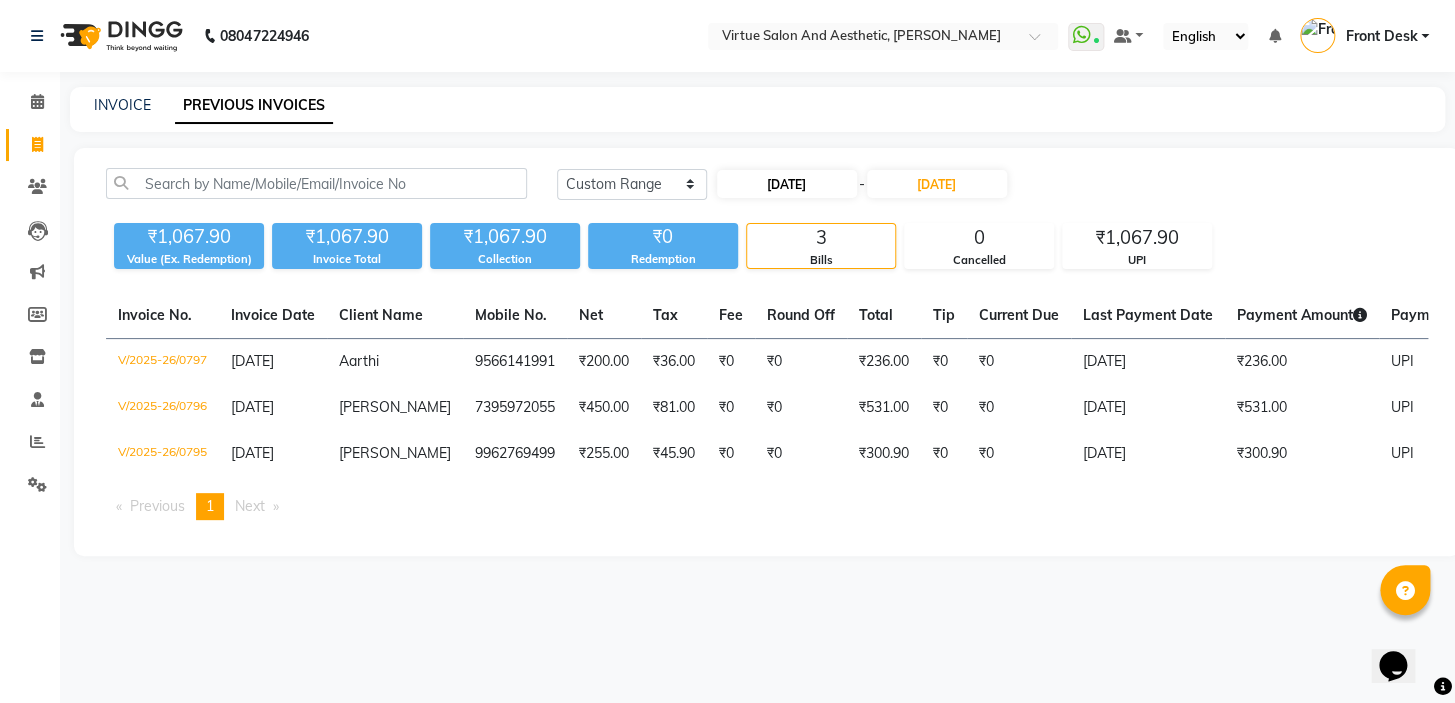 select on "7" 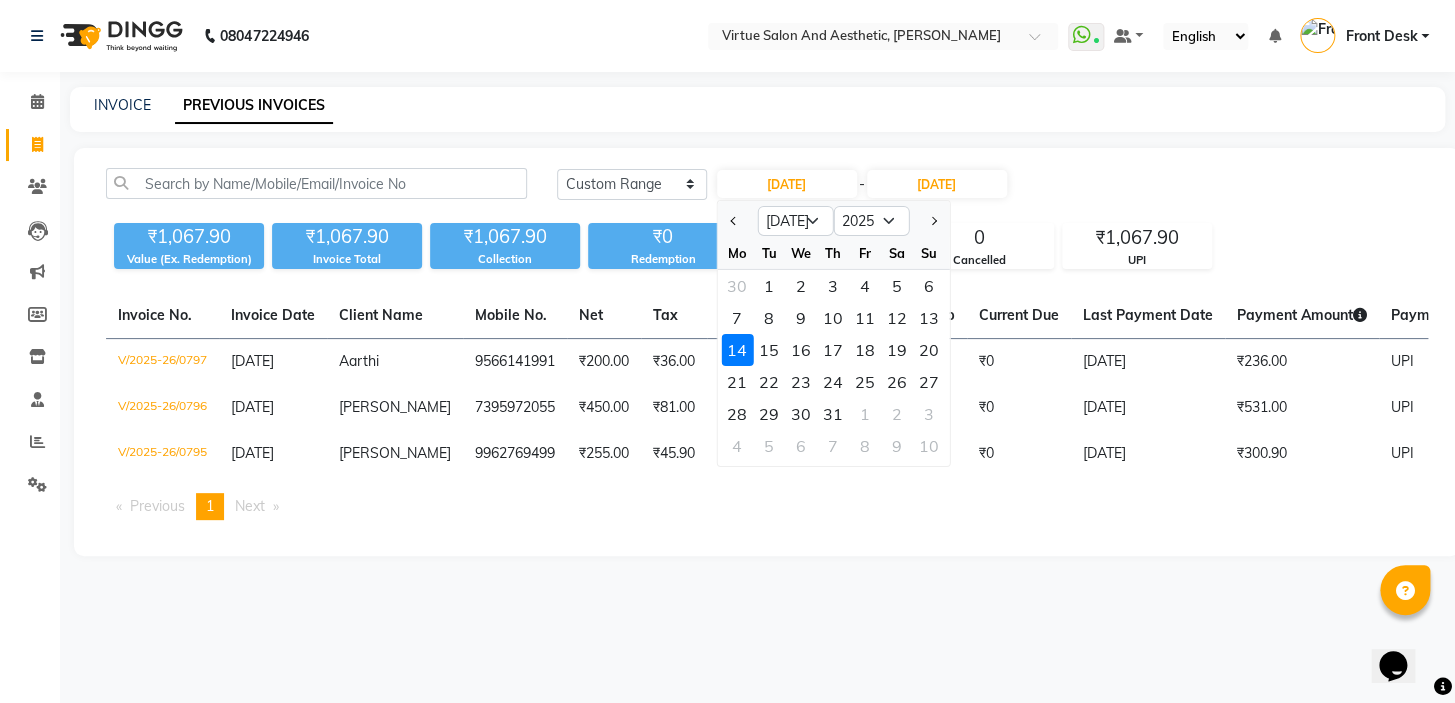 click on "12" 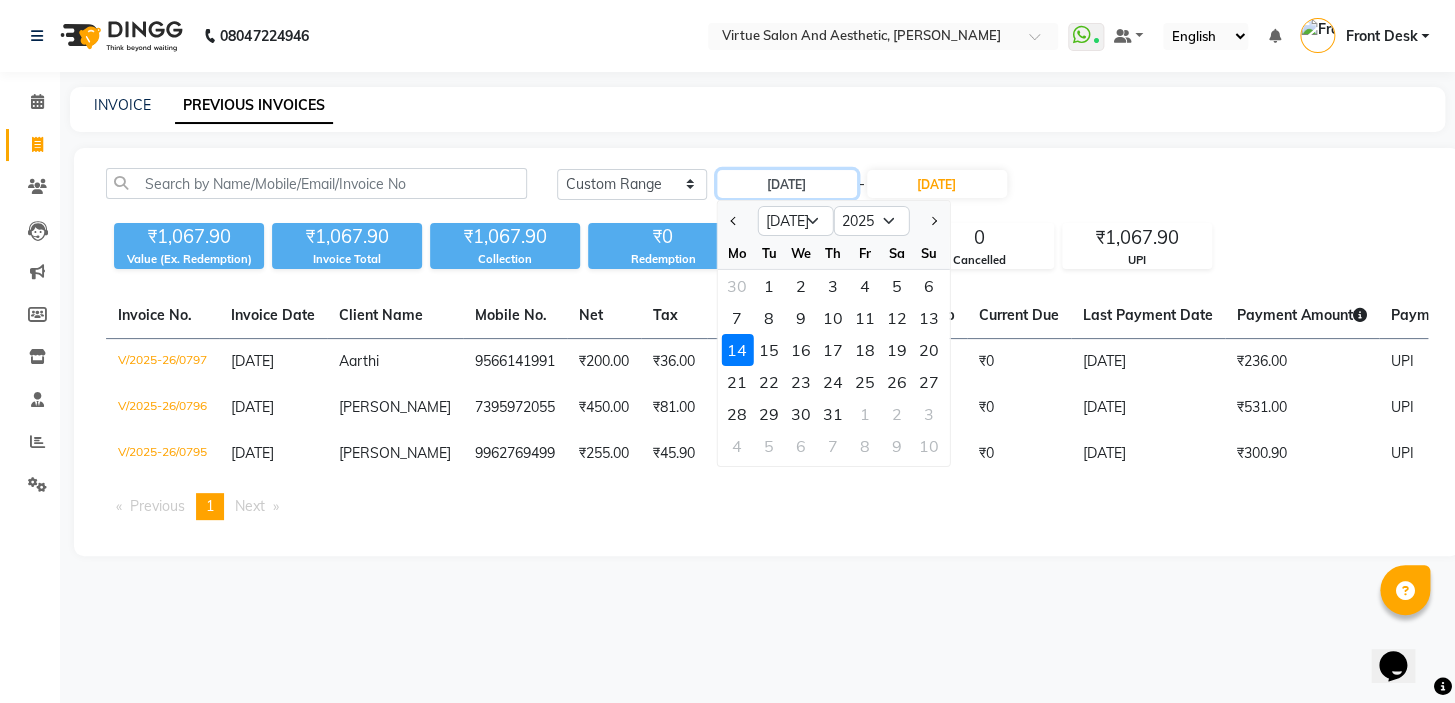 type on "12-07-2025" 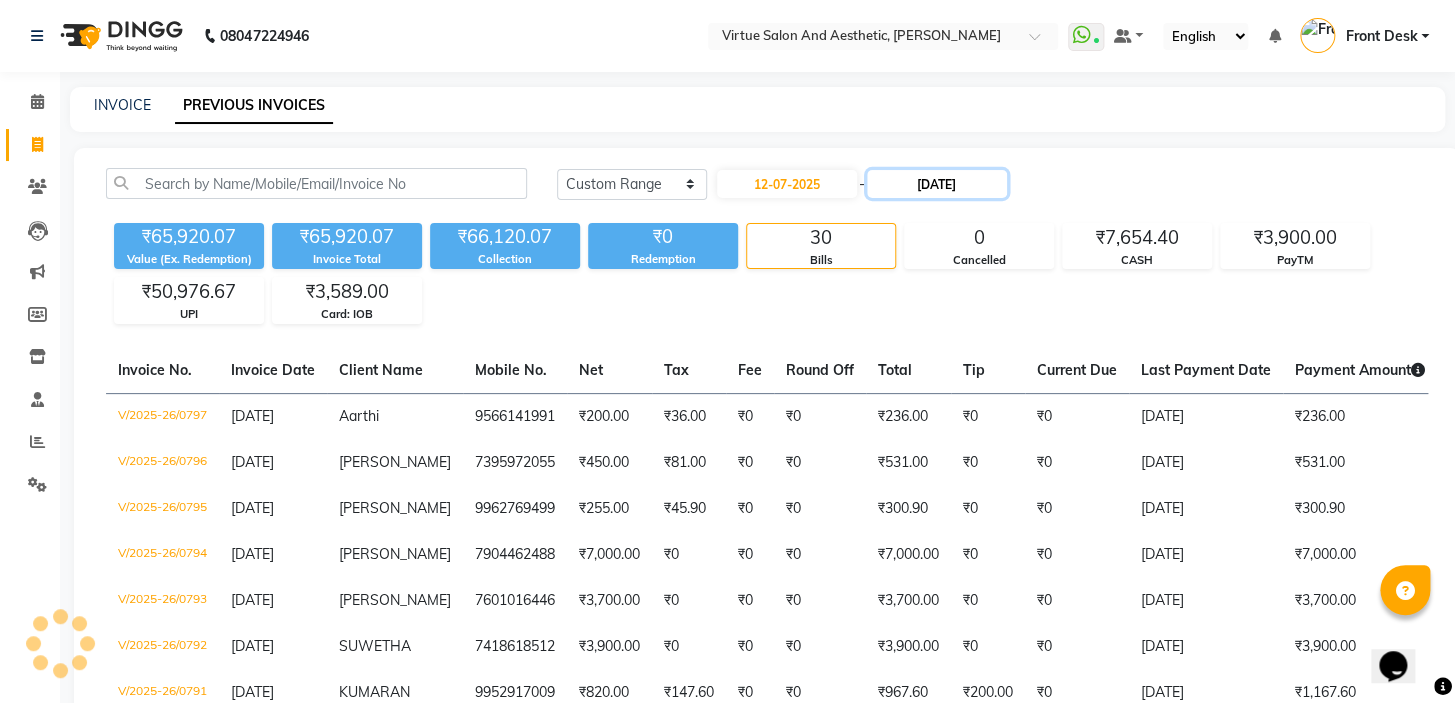 click on "[DATE]" 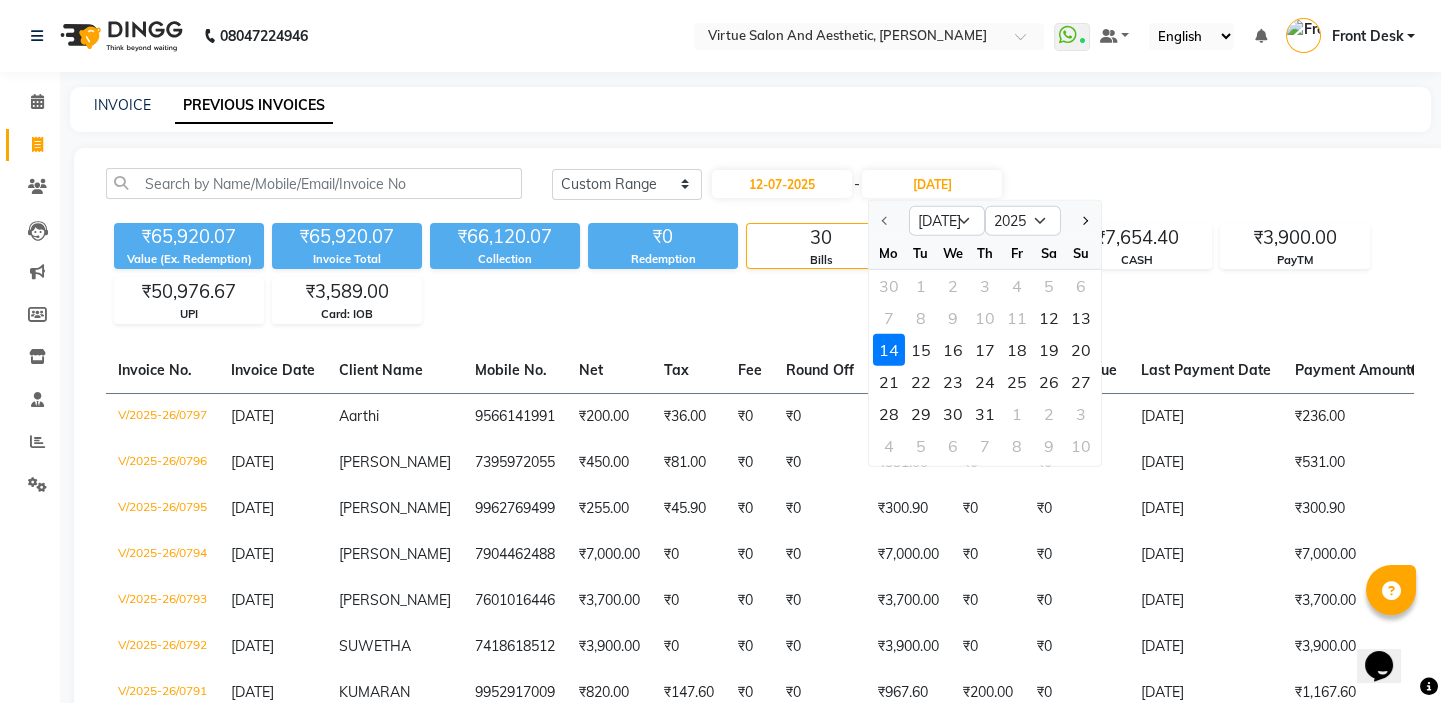 click on "12" 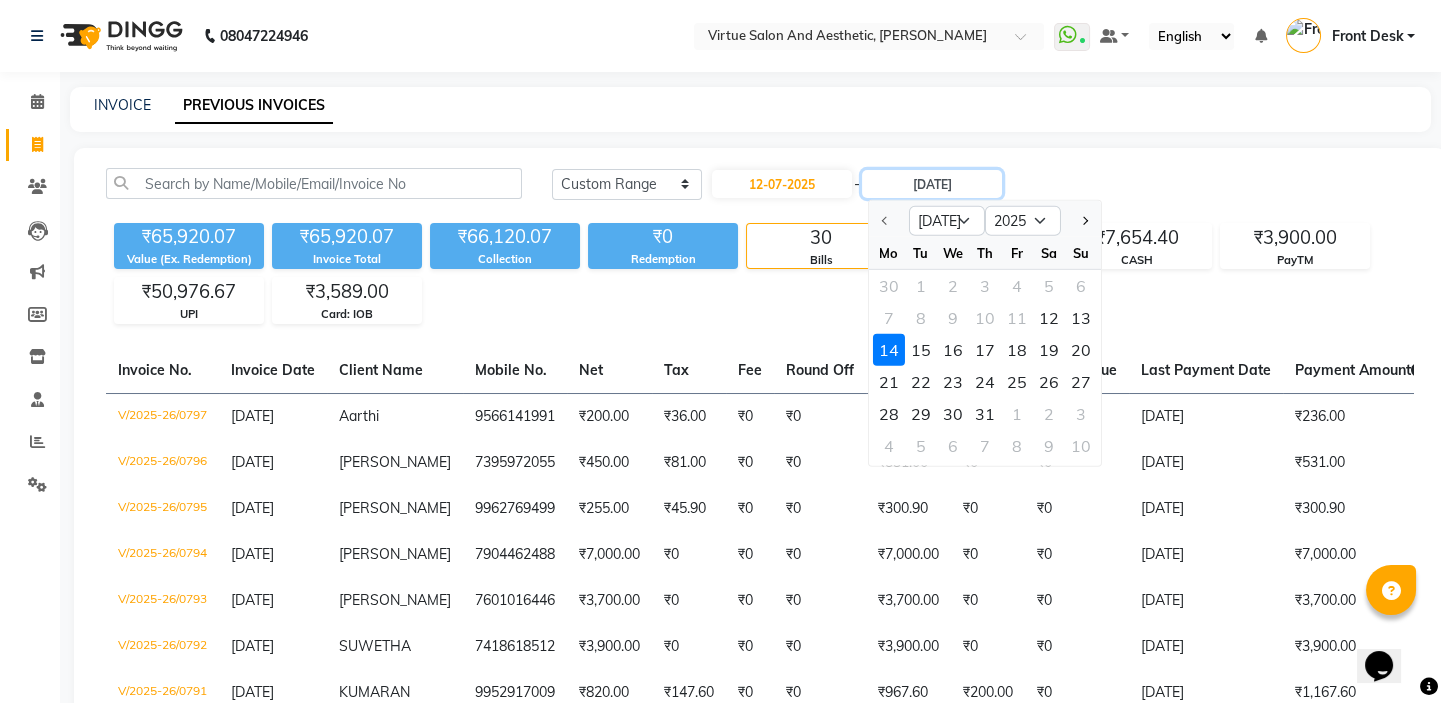 type on "12-07-2025" 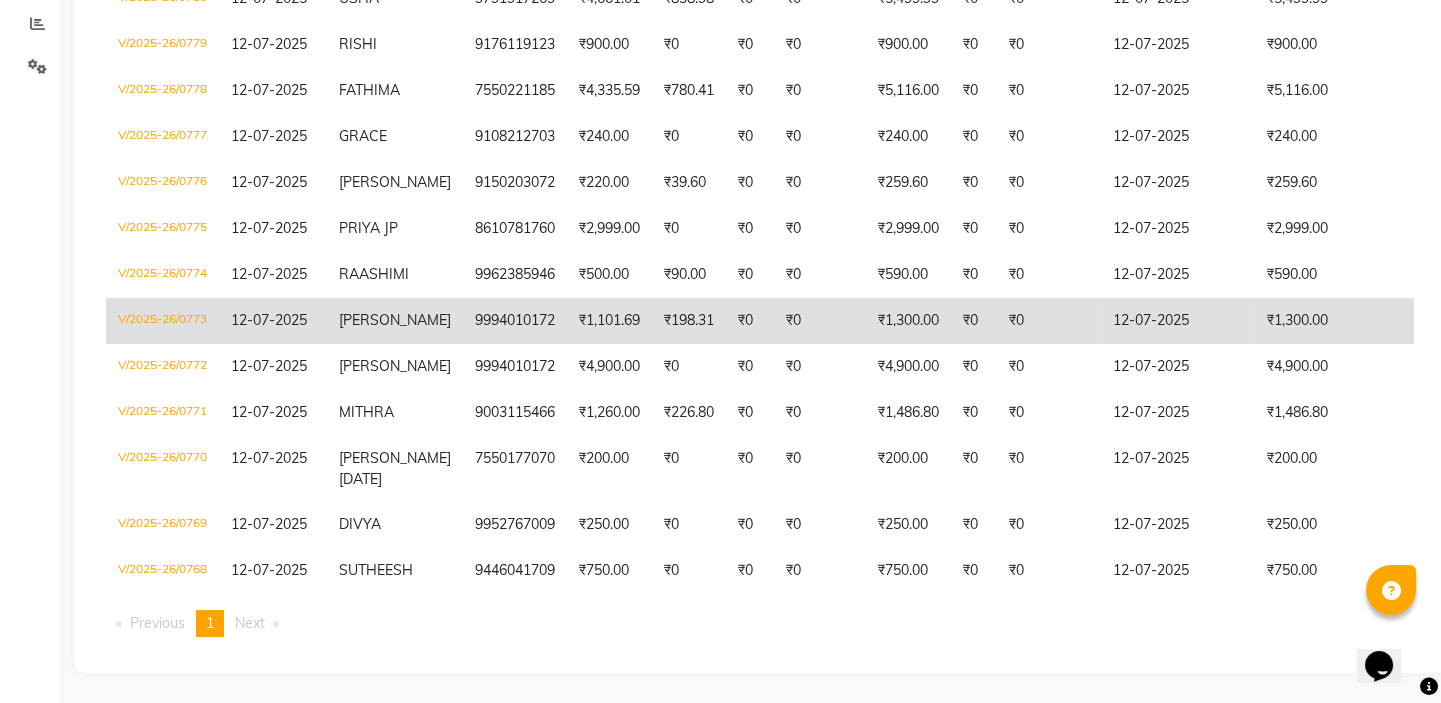 scroll, scrollTop: 0, scrollLeft: 0, axis: both 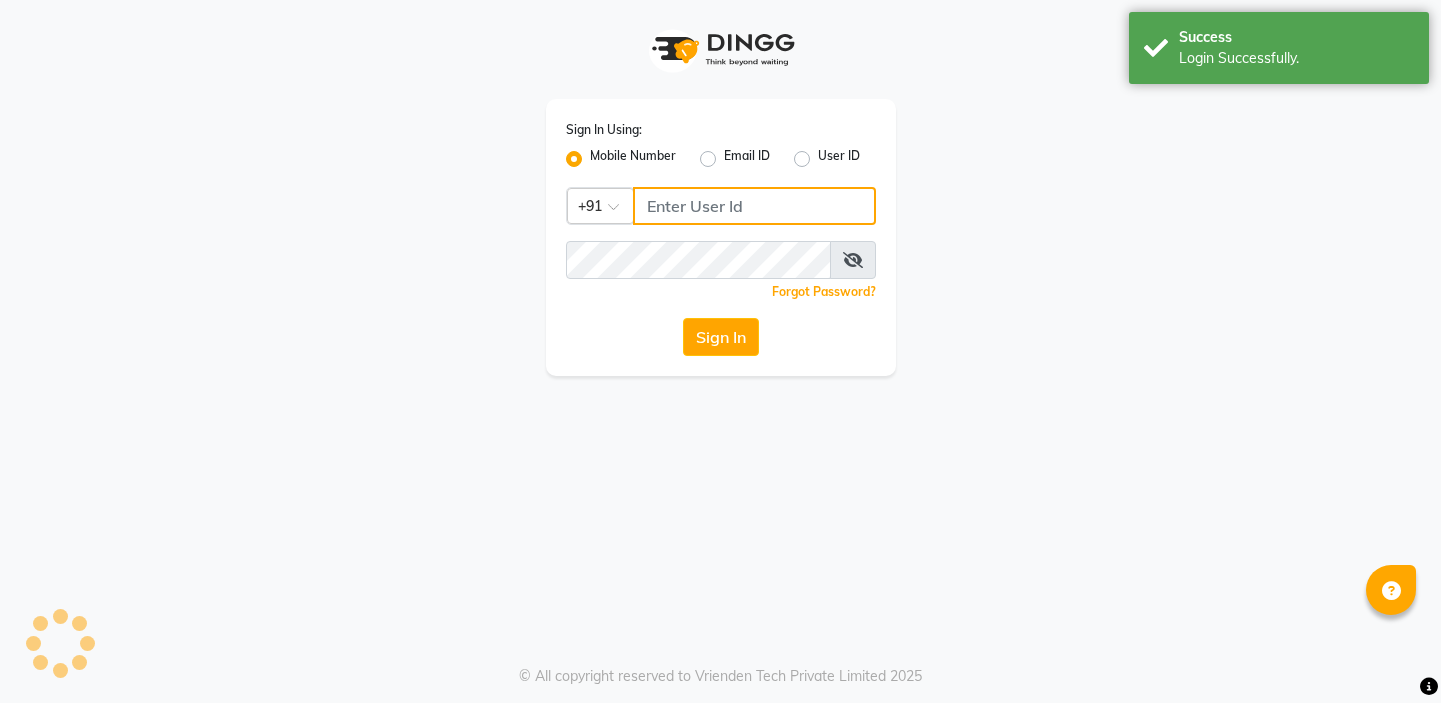 type on "7826887778" 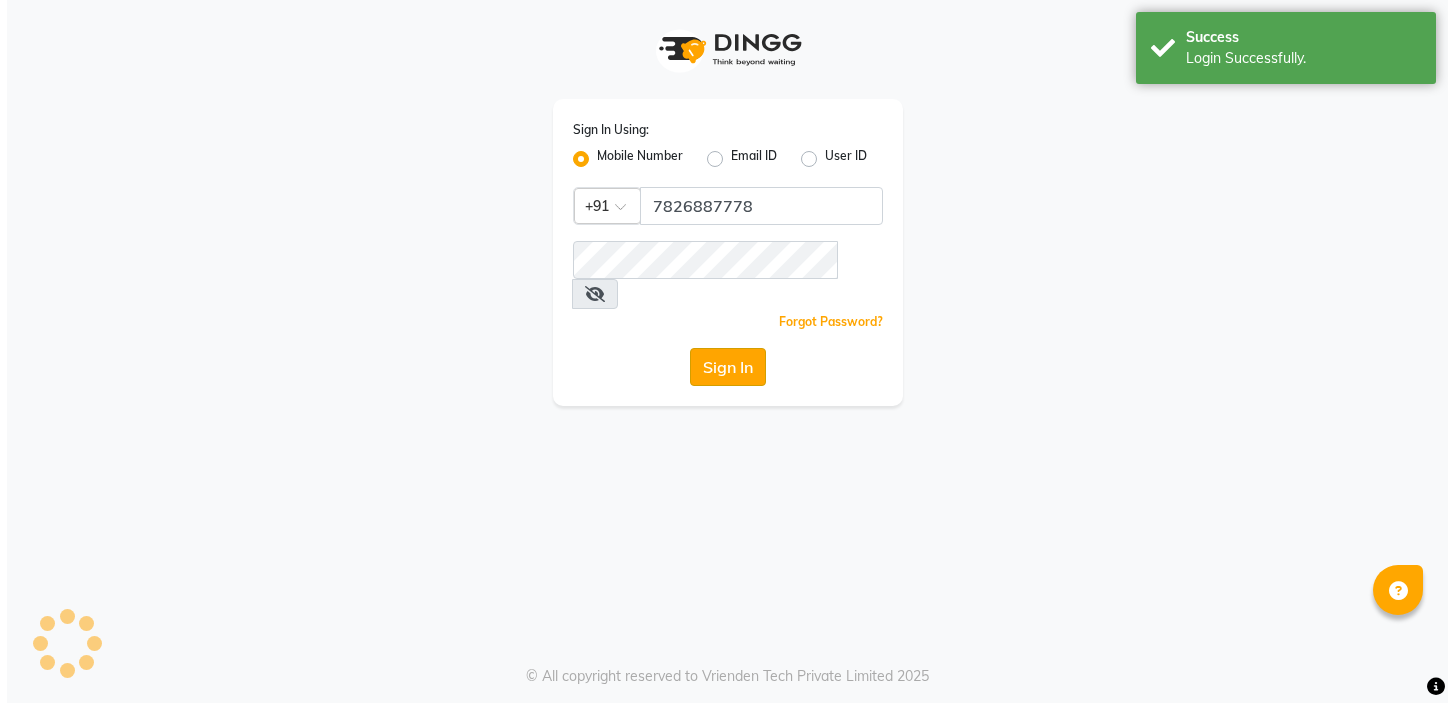 scroll, scrollTop: 0, scrollLeft: 0, axis: both 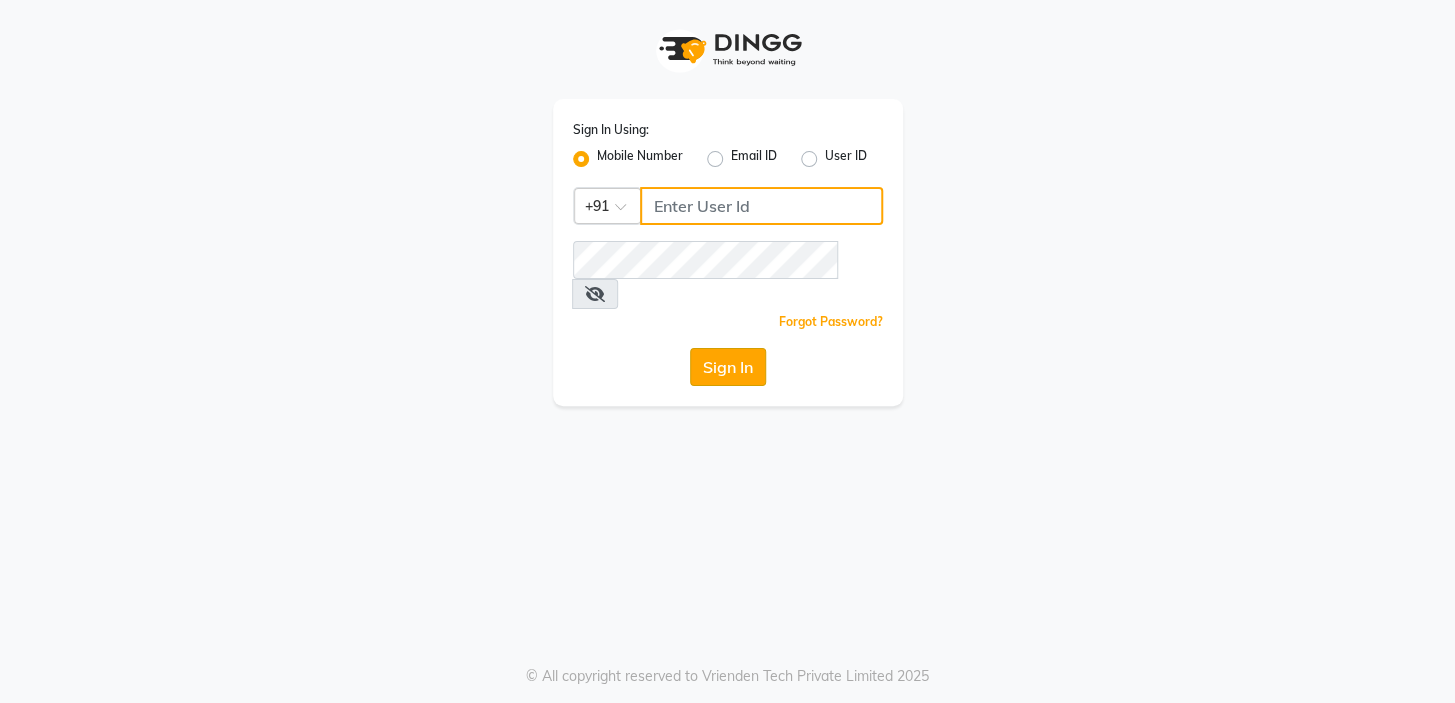 type on "7826887778" 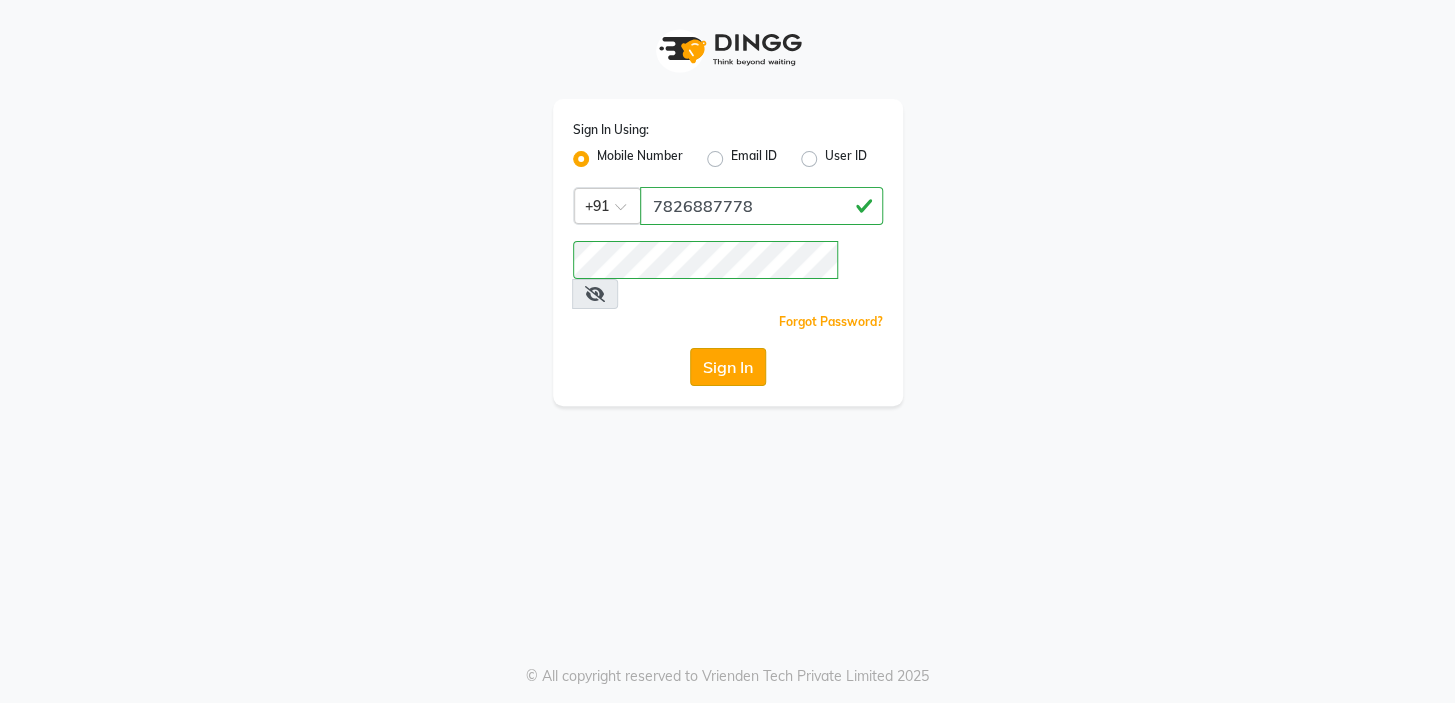 click on "Sign In" 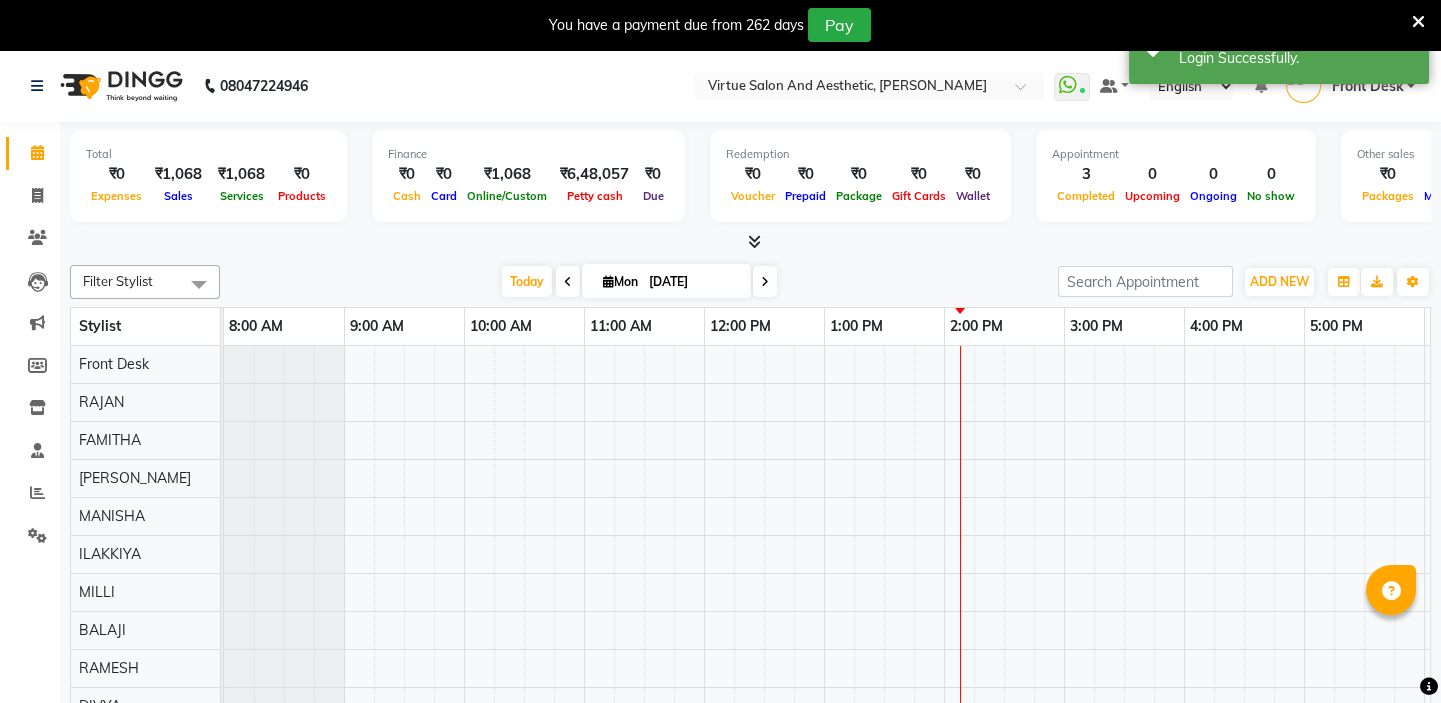 scroll, scrollTop: 0, scrollLeft: 0, axis: both 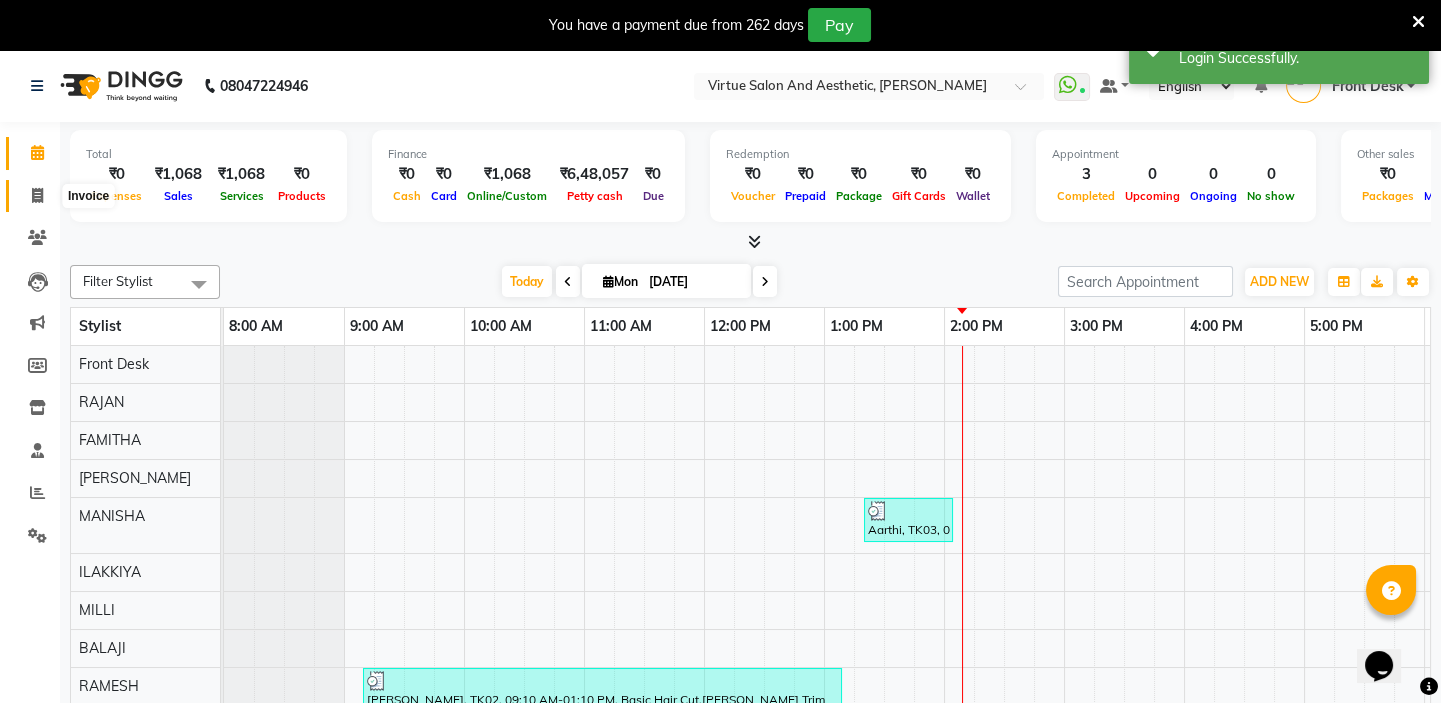 click 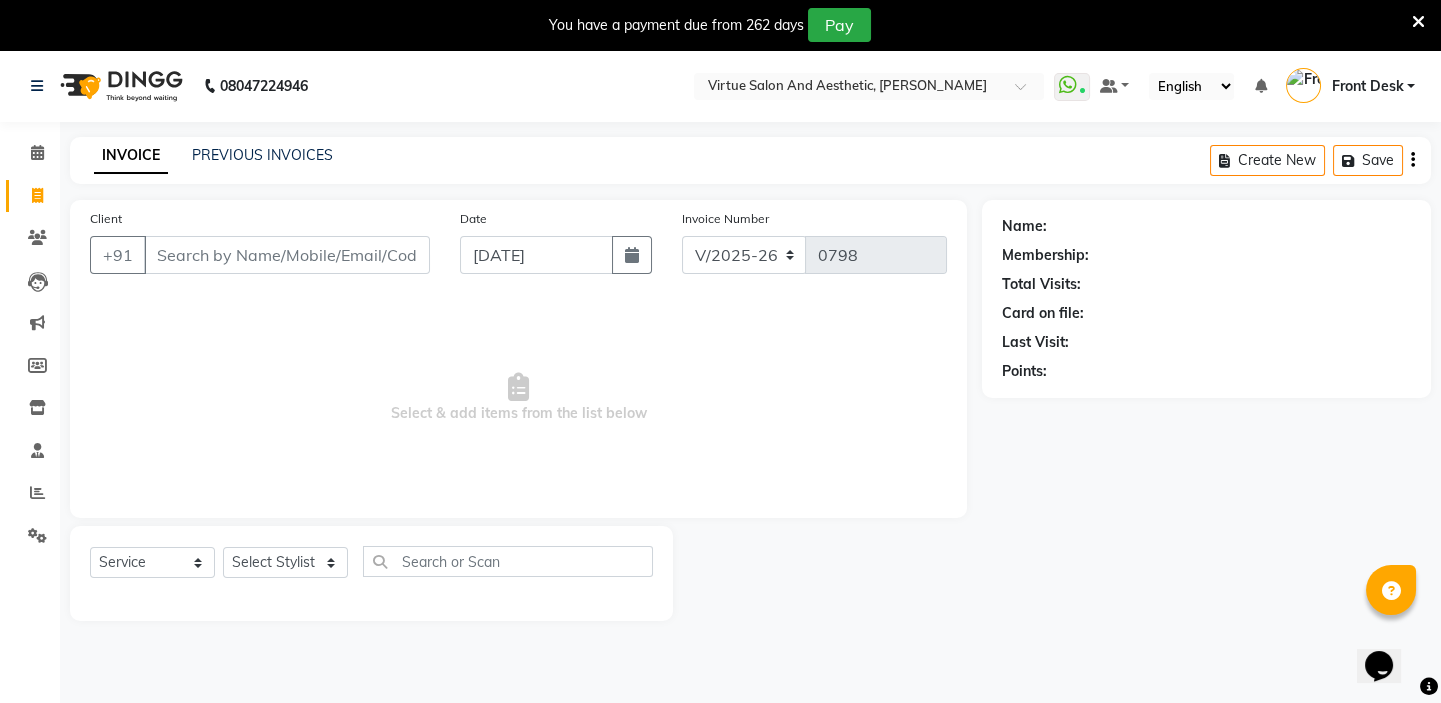 click at bounding box center [1418, 22] 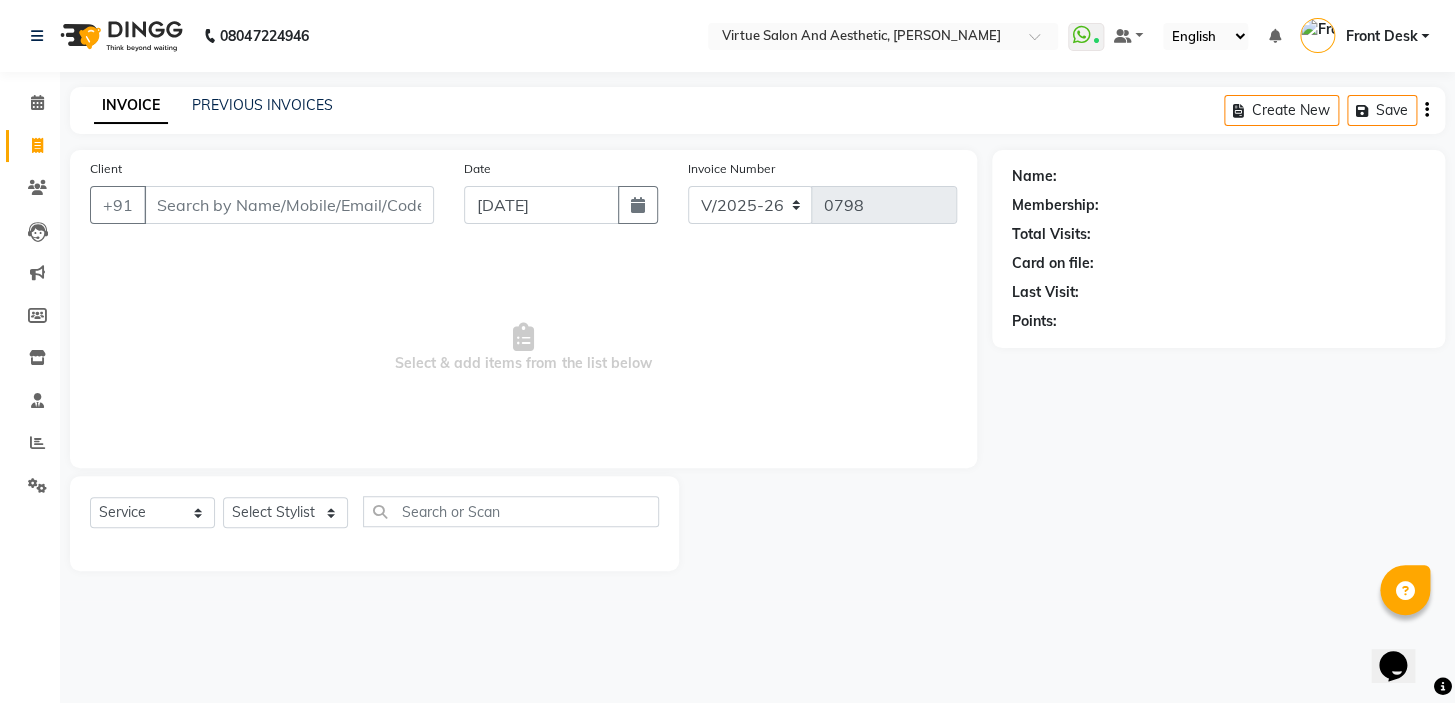 click on "Select & add items from the list below" at bounding box center [523, 348] 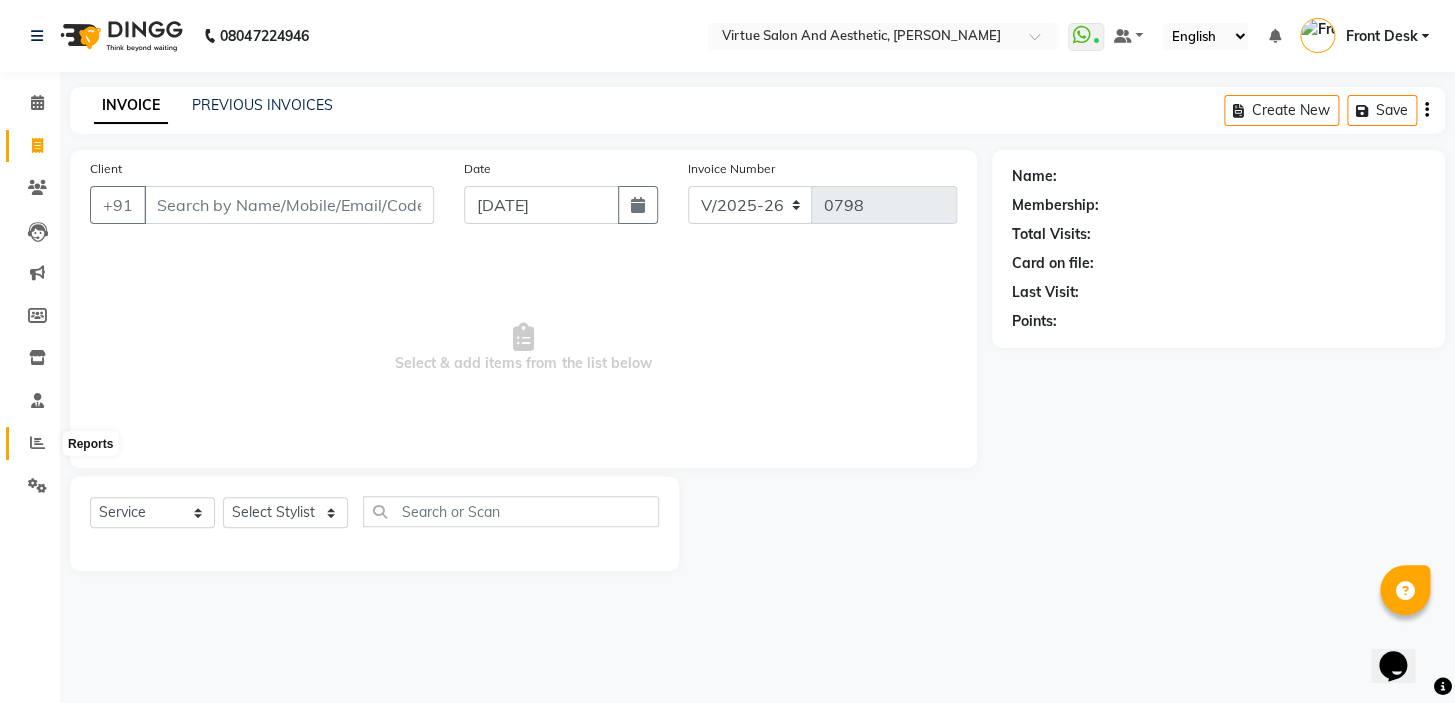 click 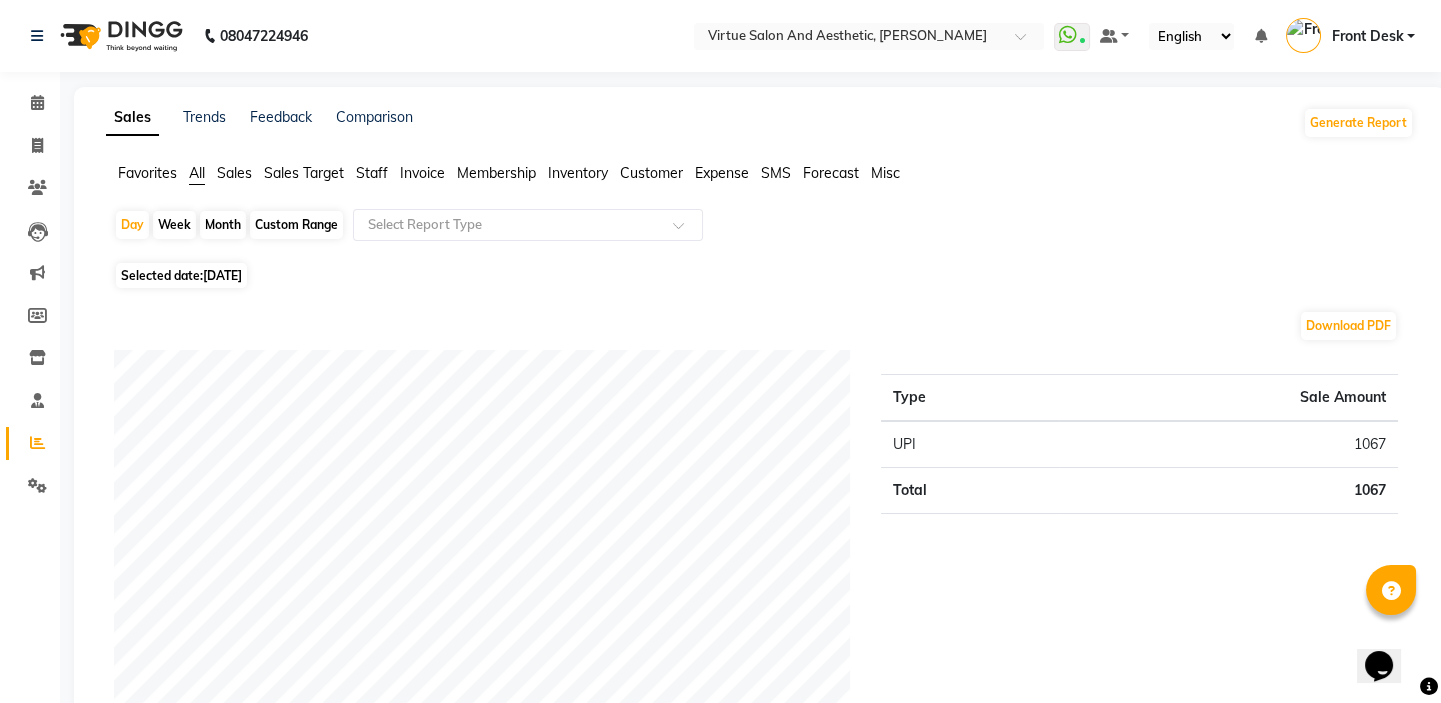 click on "[DATE]" 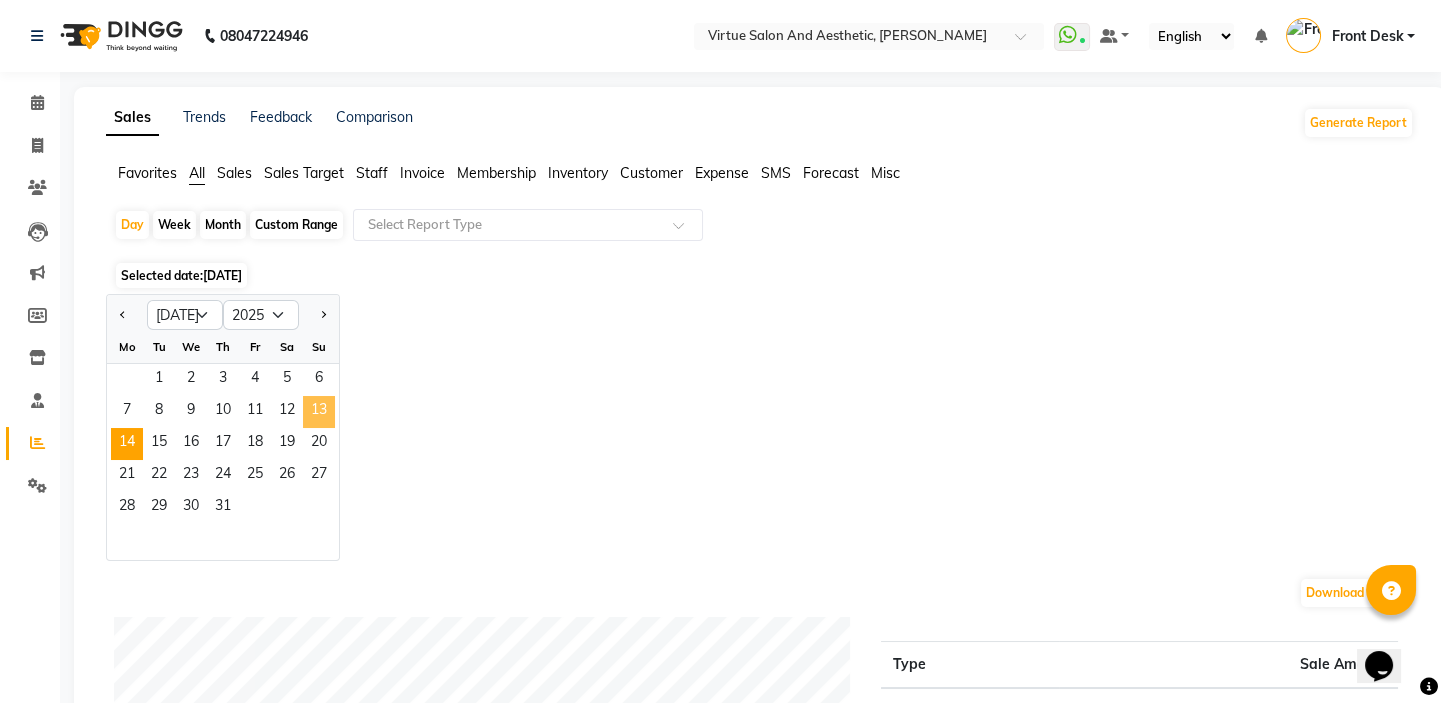 click on "13" 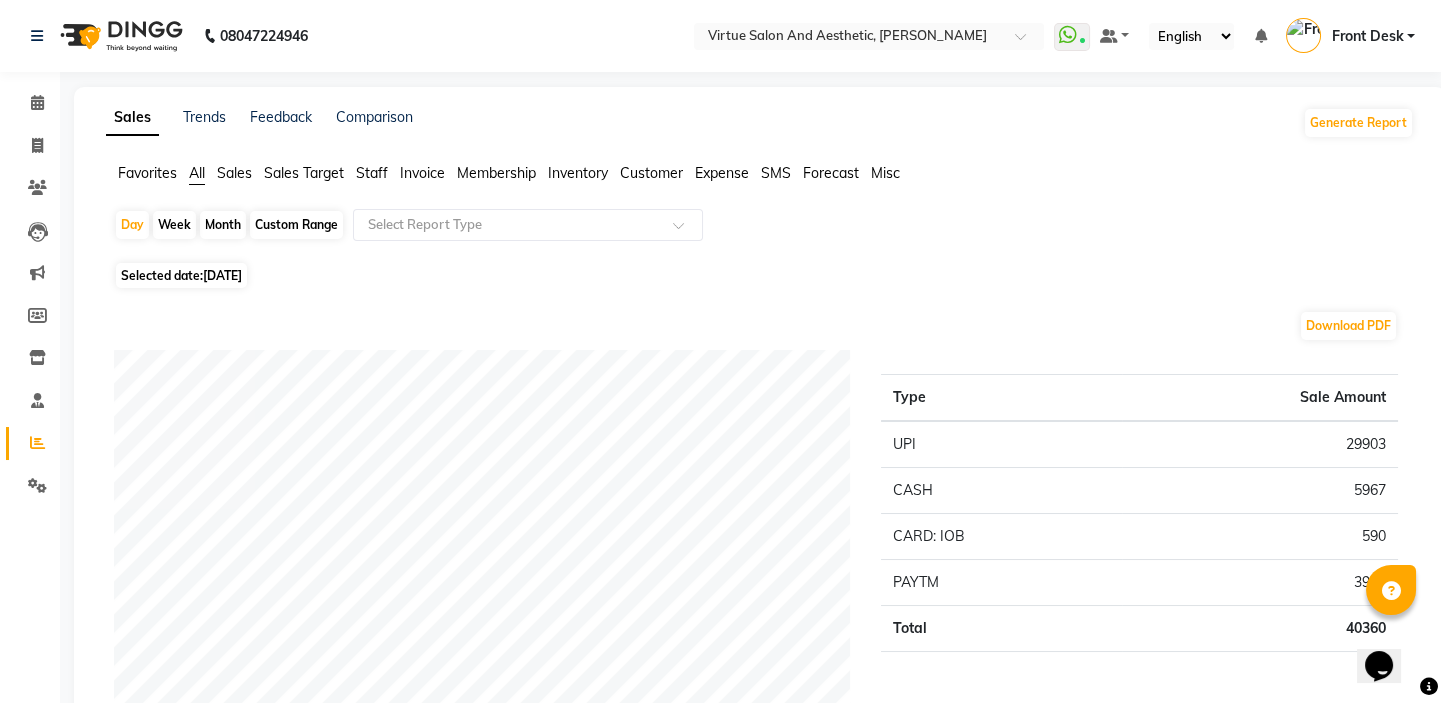 click on "Customer" 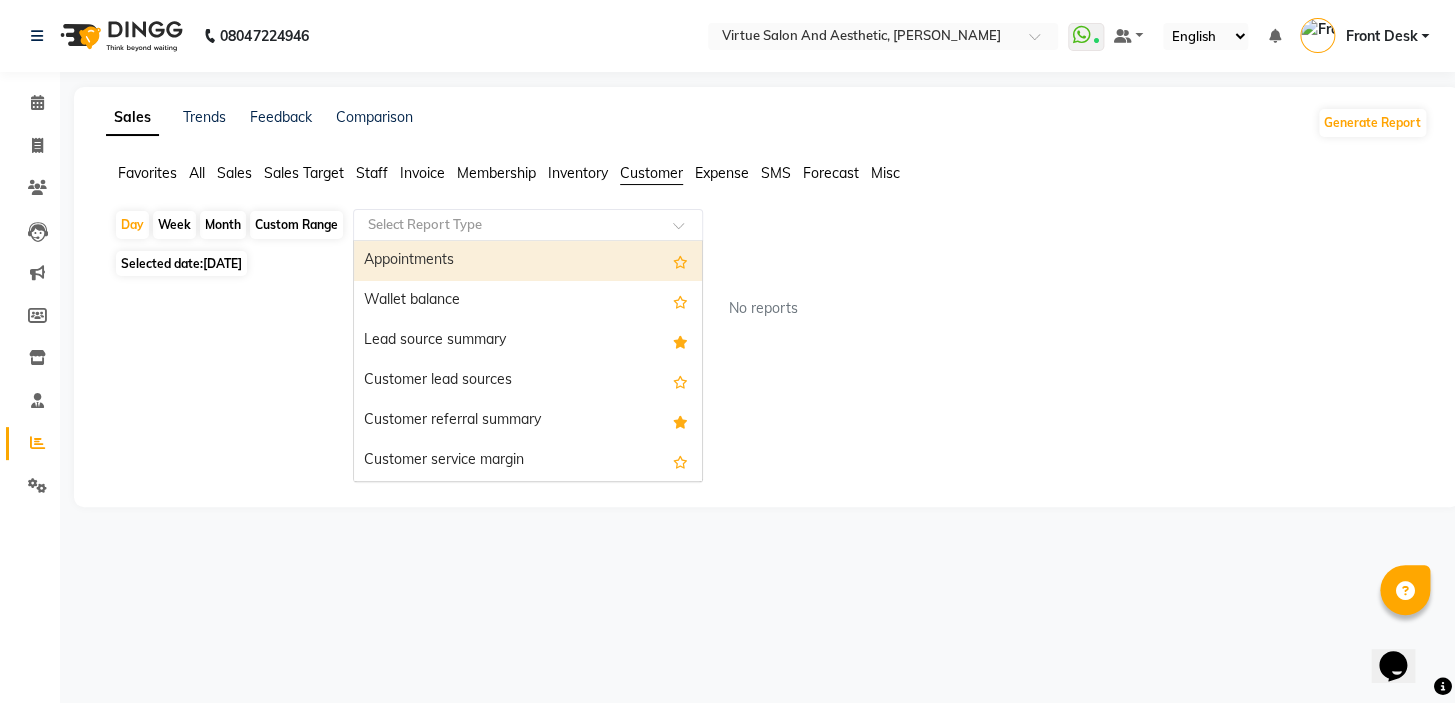 click 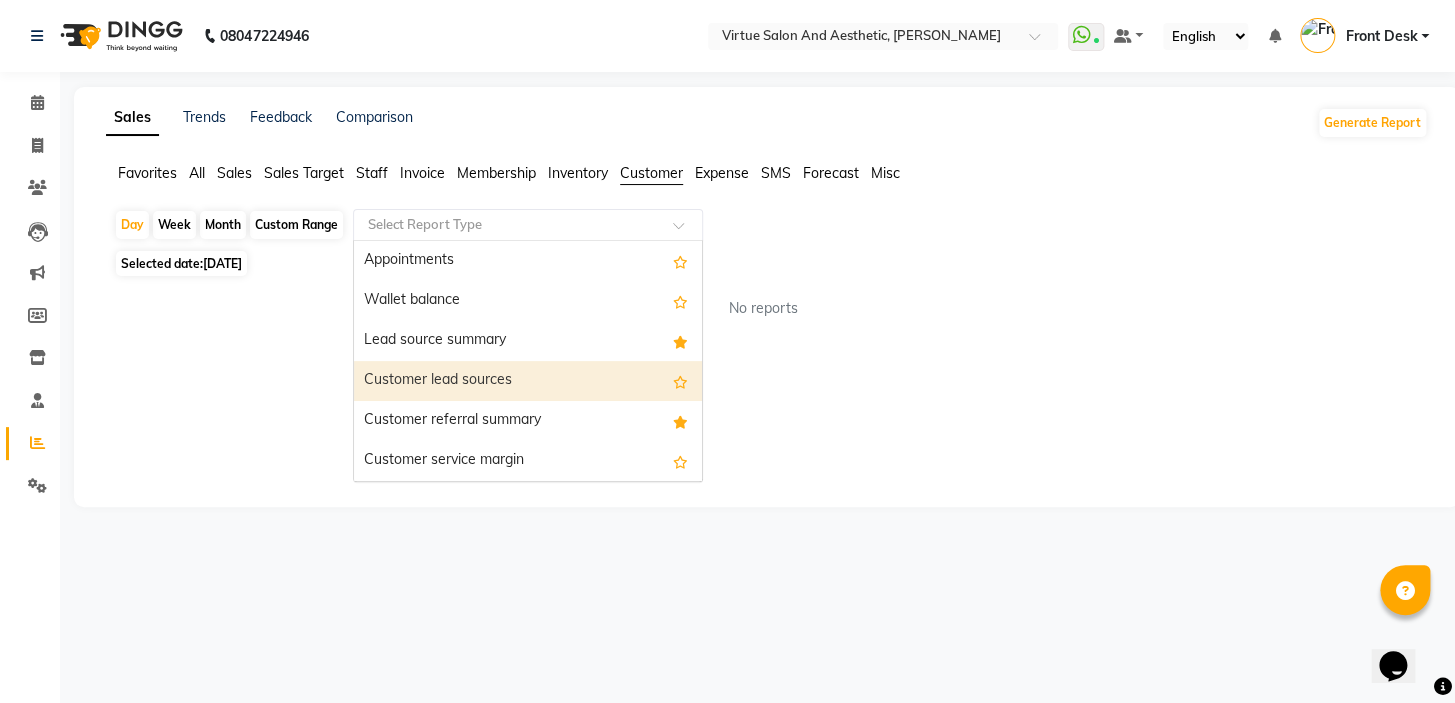 click on "Customer lead sources" at bounding box center [528, 381] 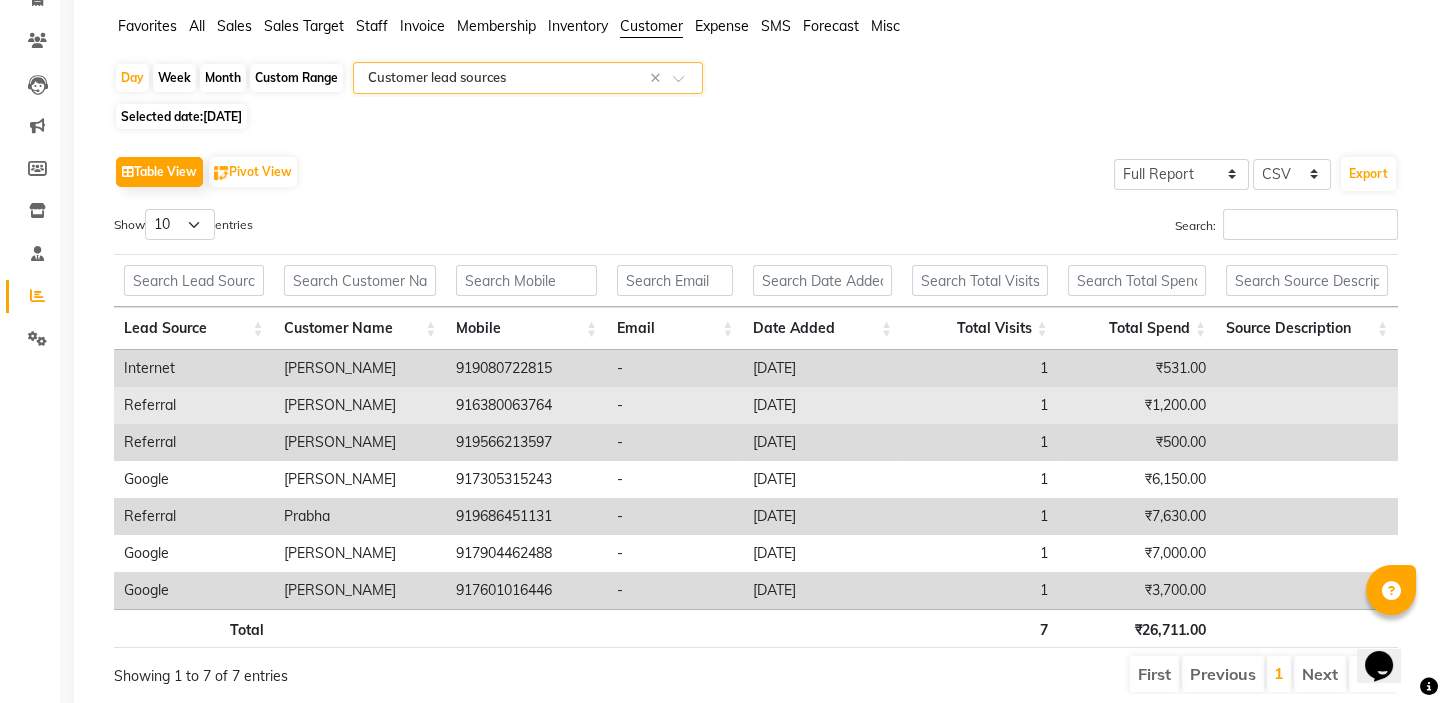 scroll, scrollTop: 181, scrollLeft: 0, axis: vertical 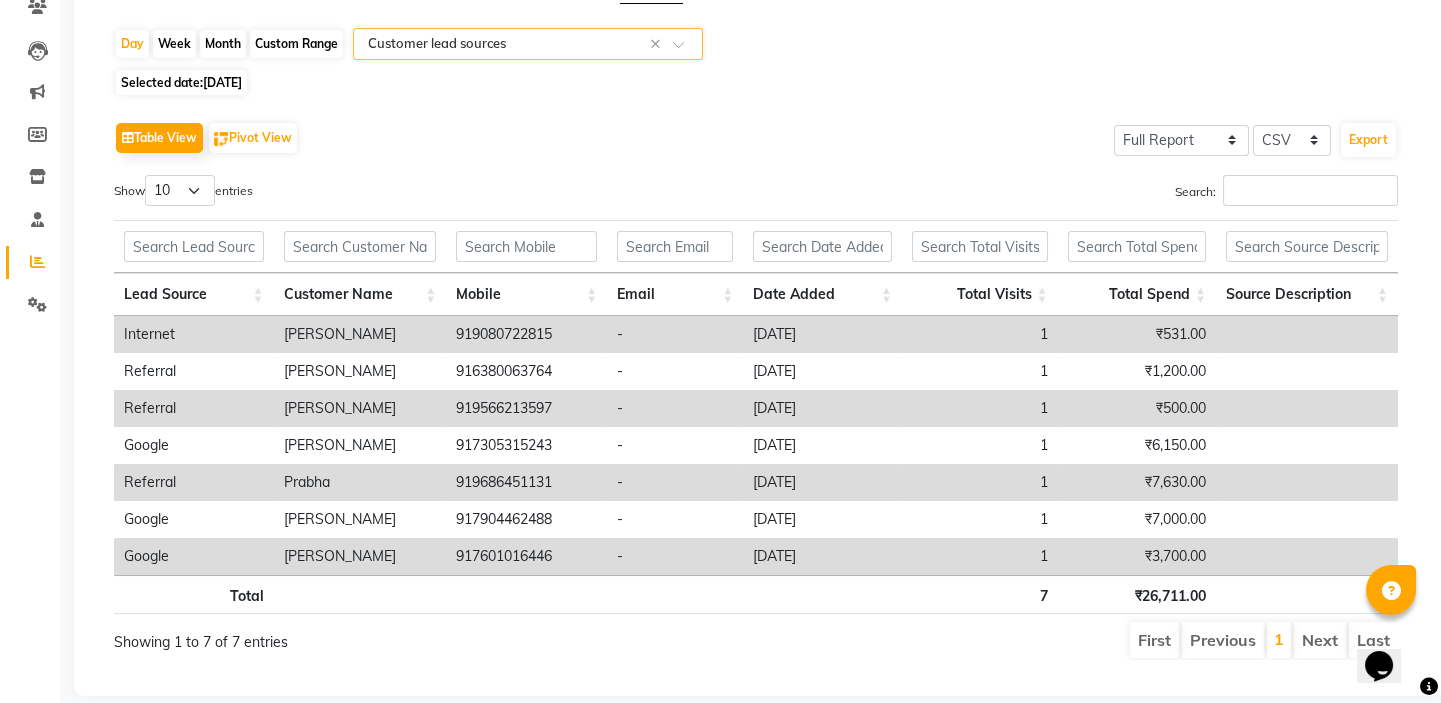 click on "Lead Source" at bounding box center (194, 294) 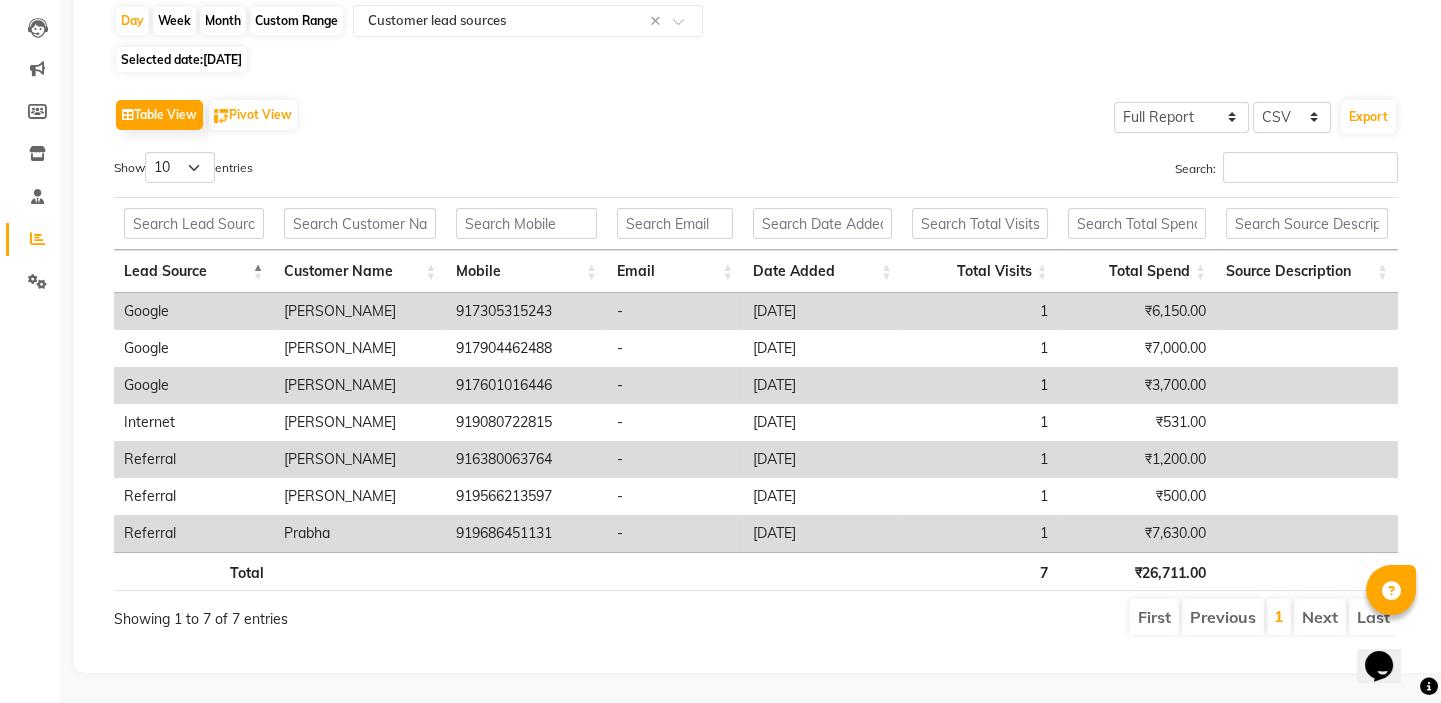 scroll, scrollTop: 34, scrollLeft: 0, axis: vertical 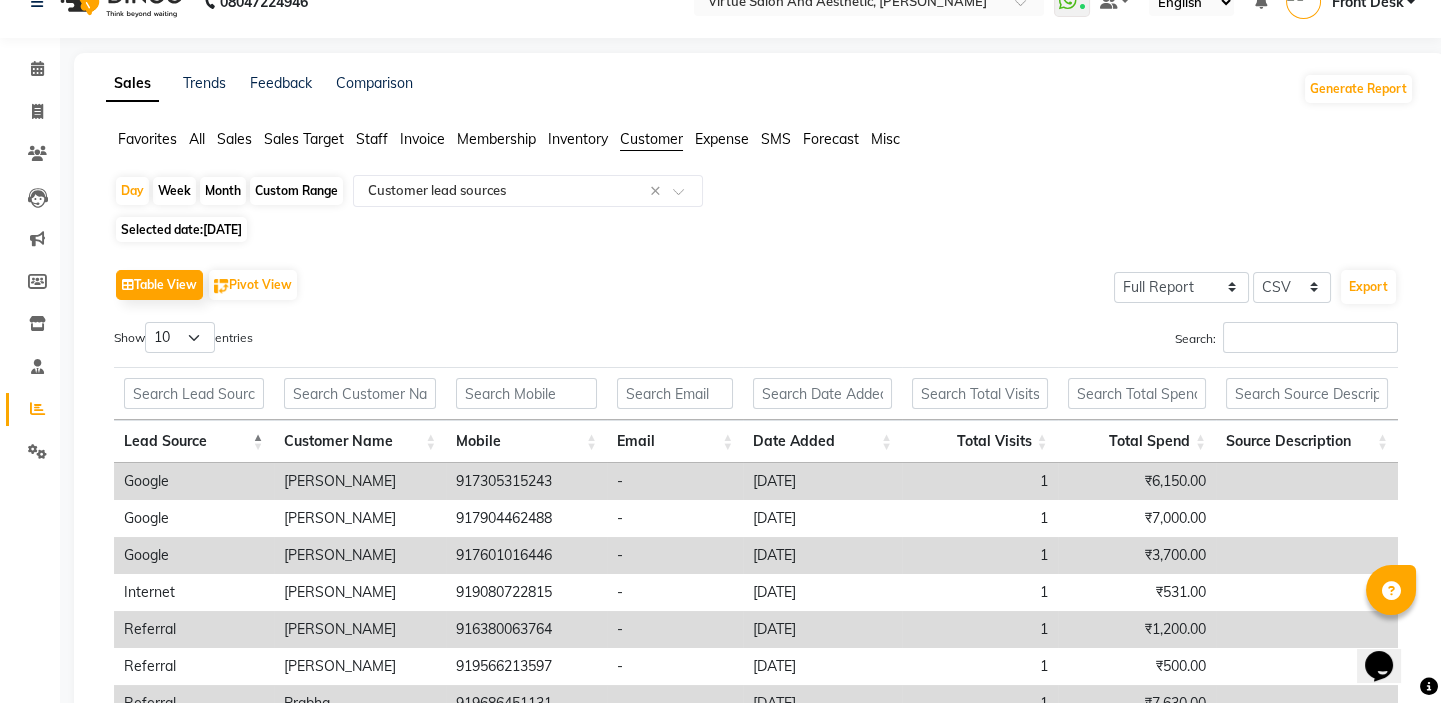 click on "[DATE]" 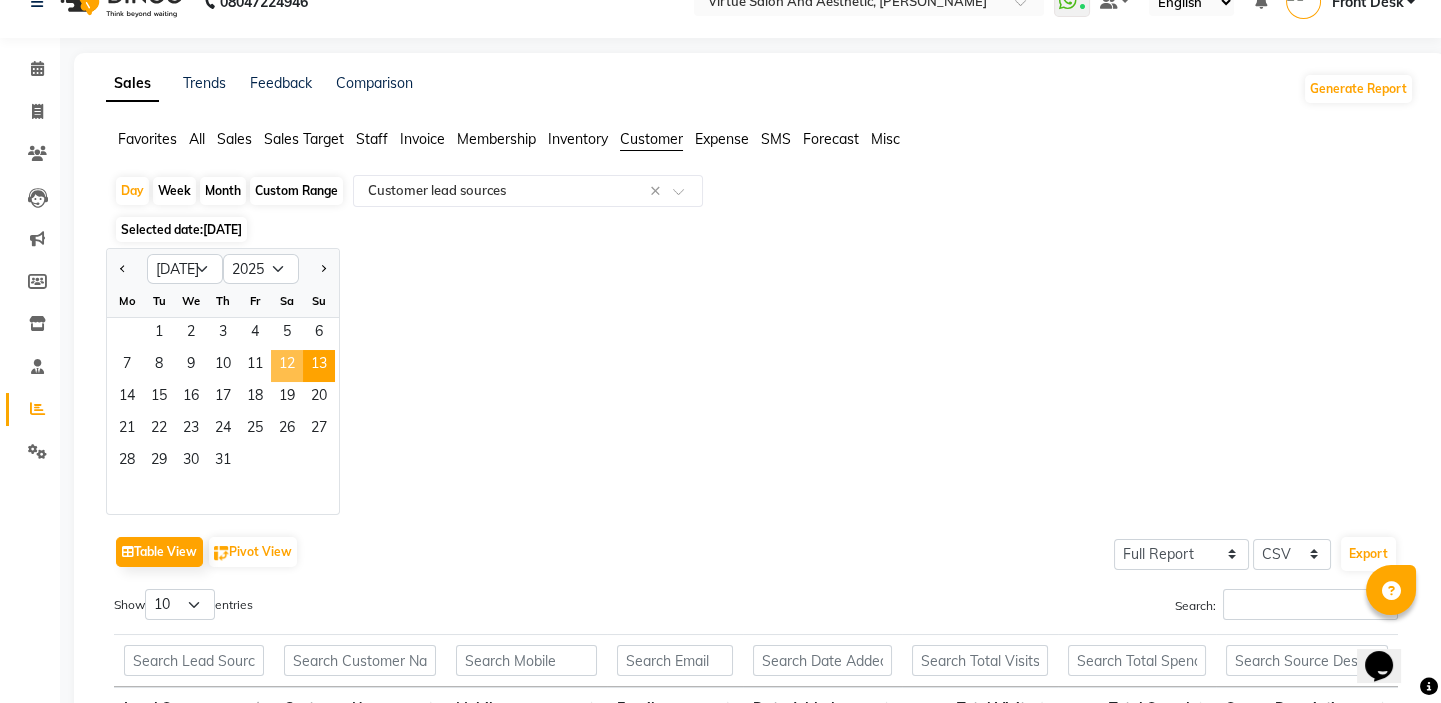 click on "12" 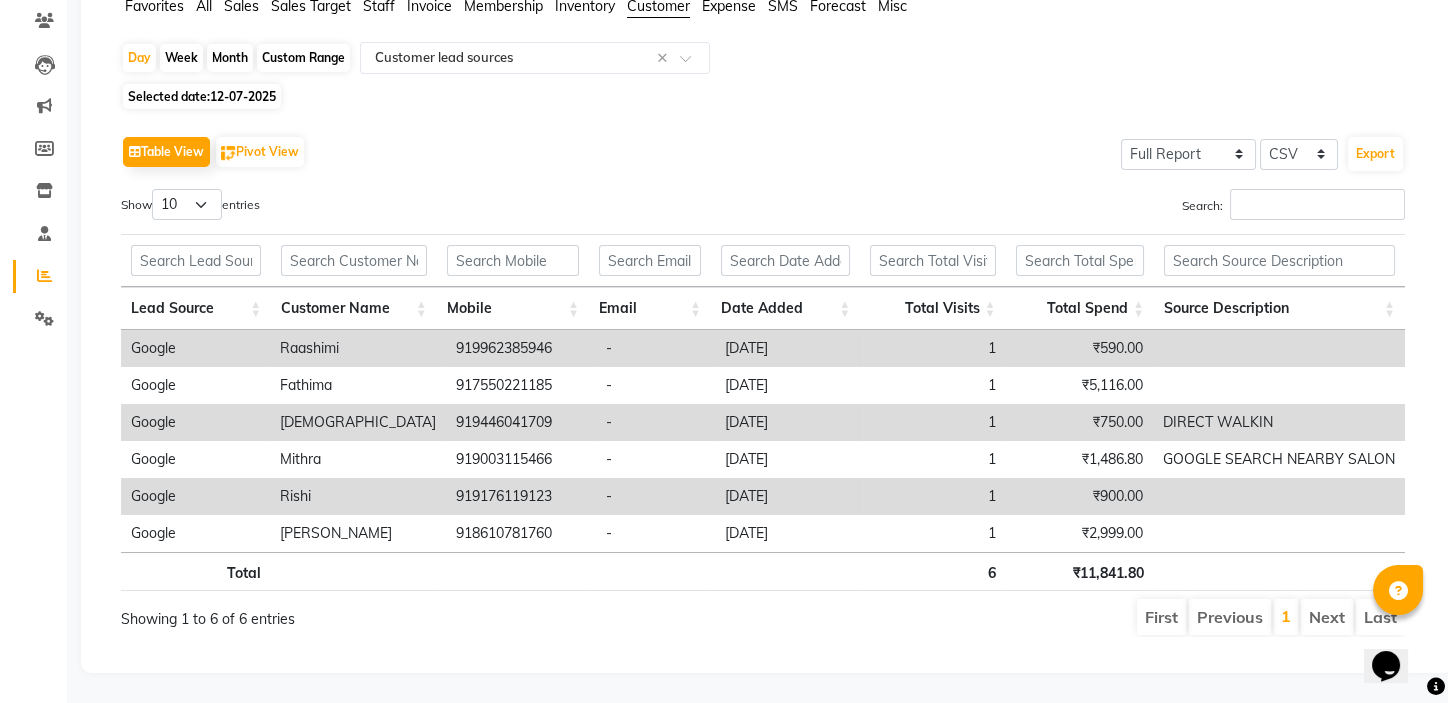 scroll, scrollTop: 0, scrollLeft: 0, axis: both 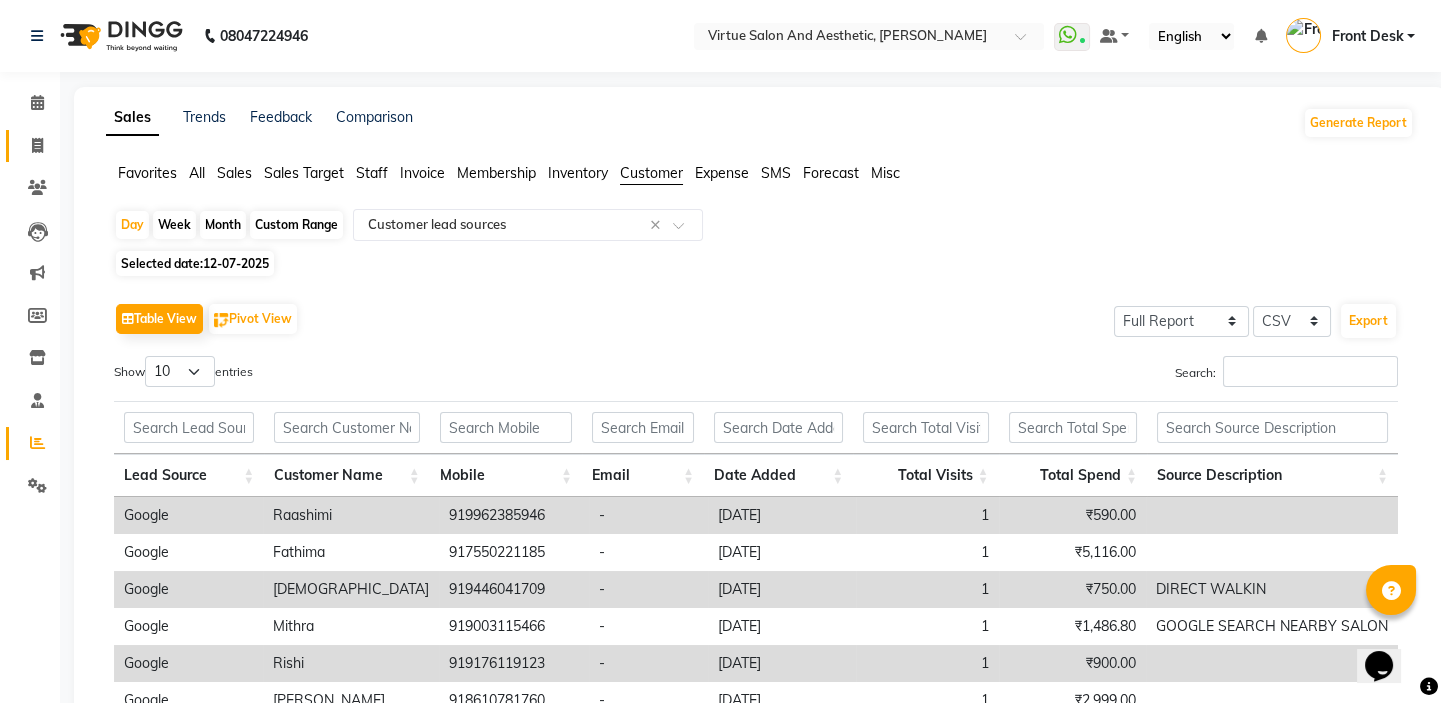 click 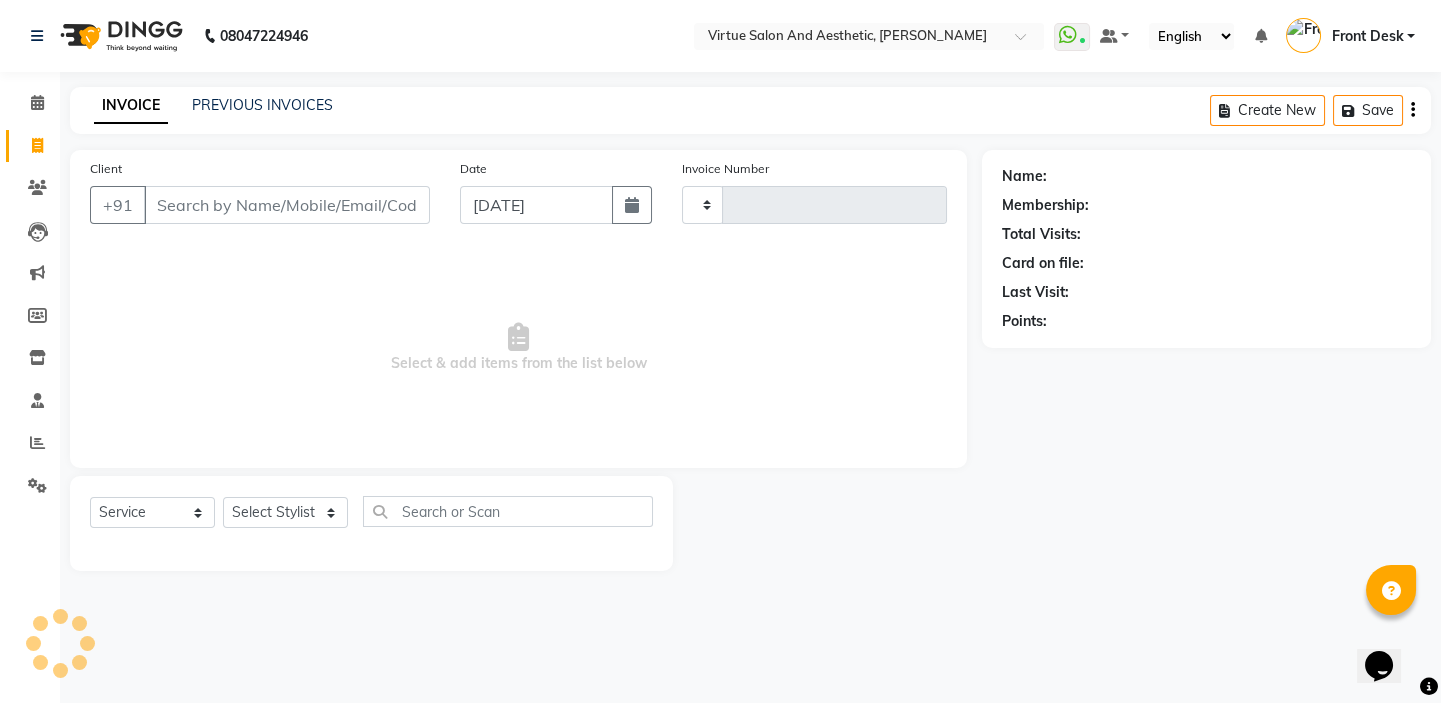 type on "0798" 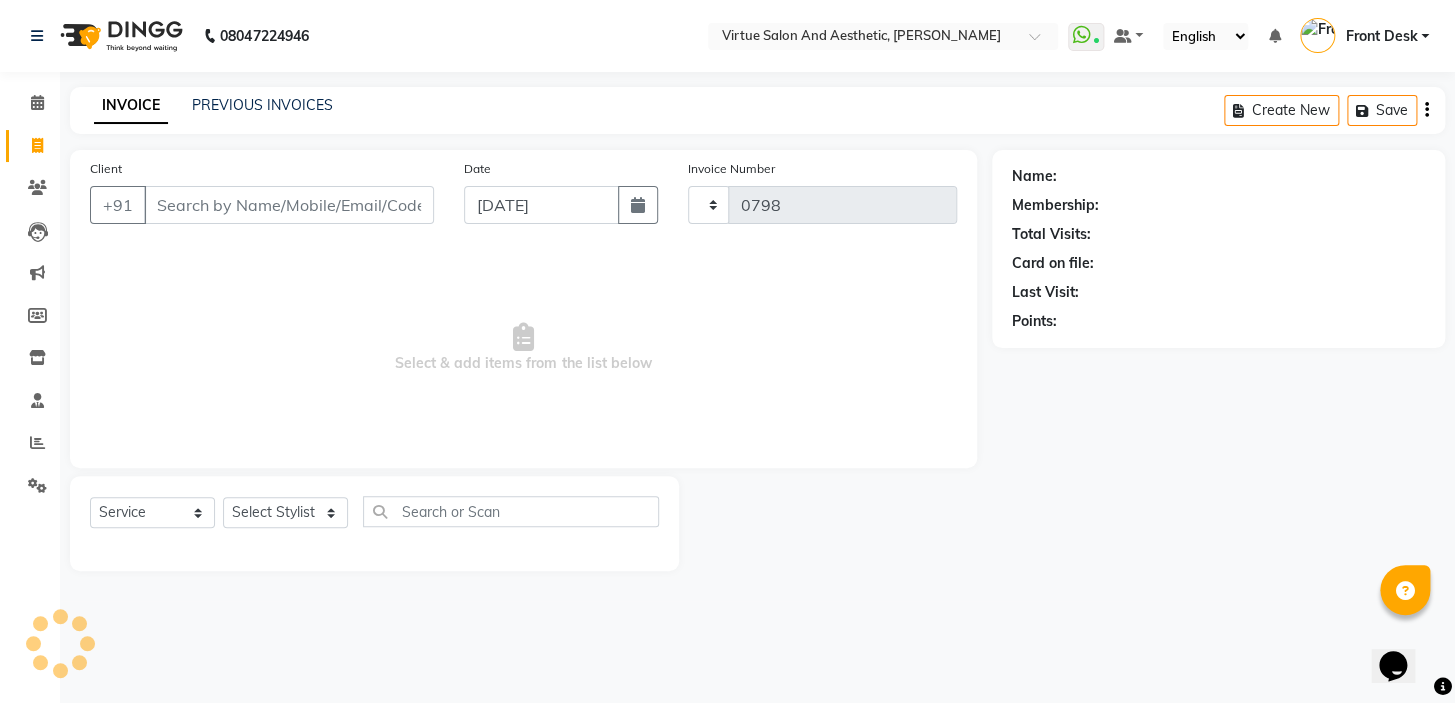 select on "7053" 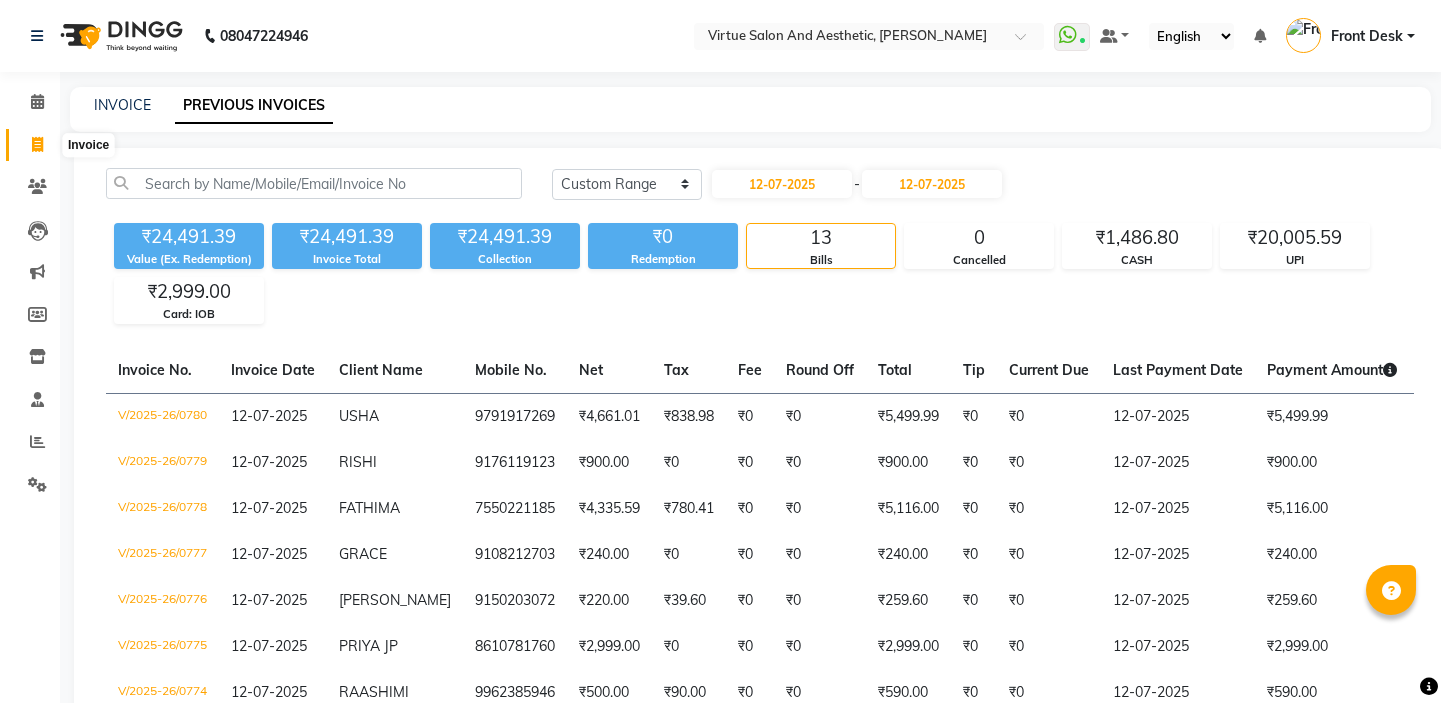 click 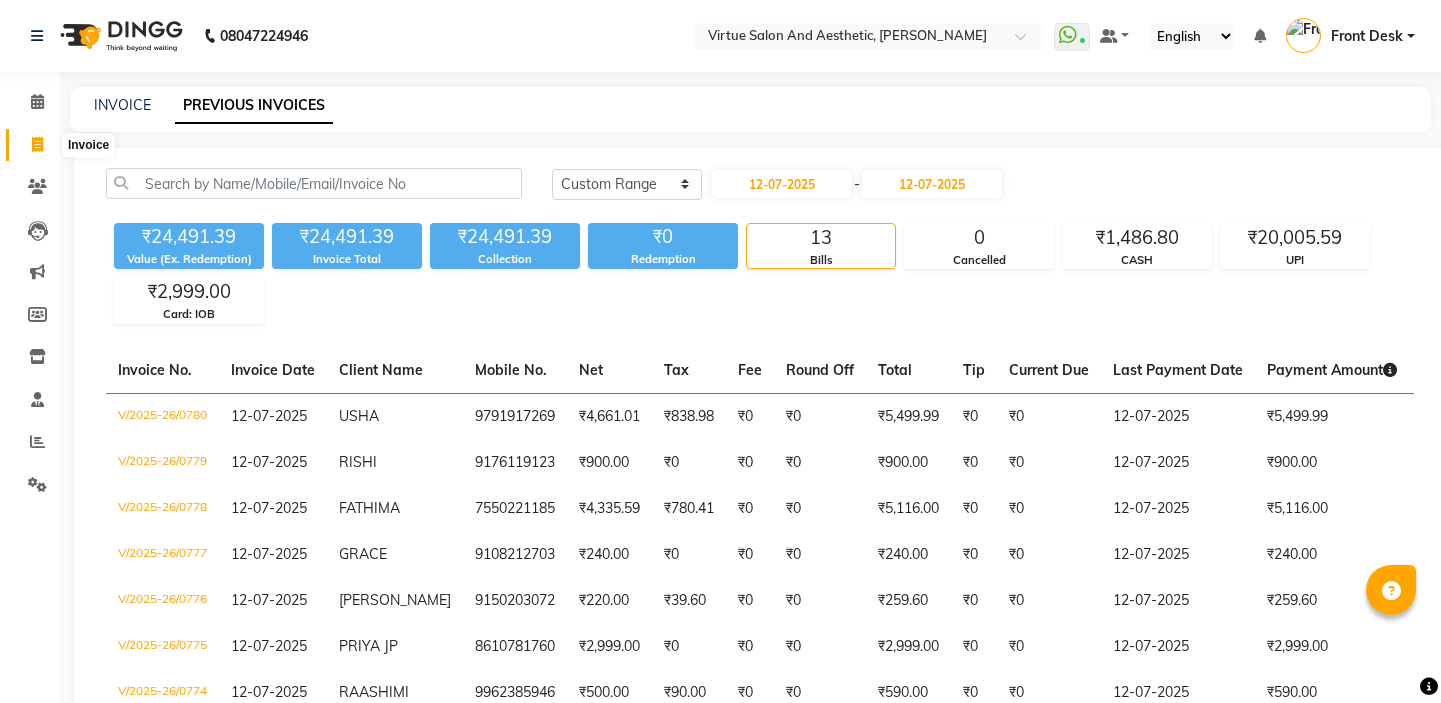 select on "7053" 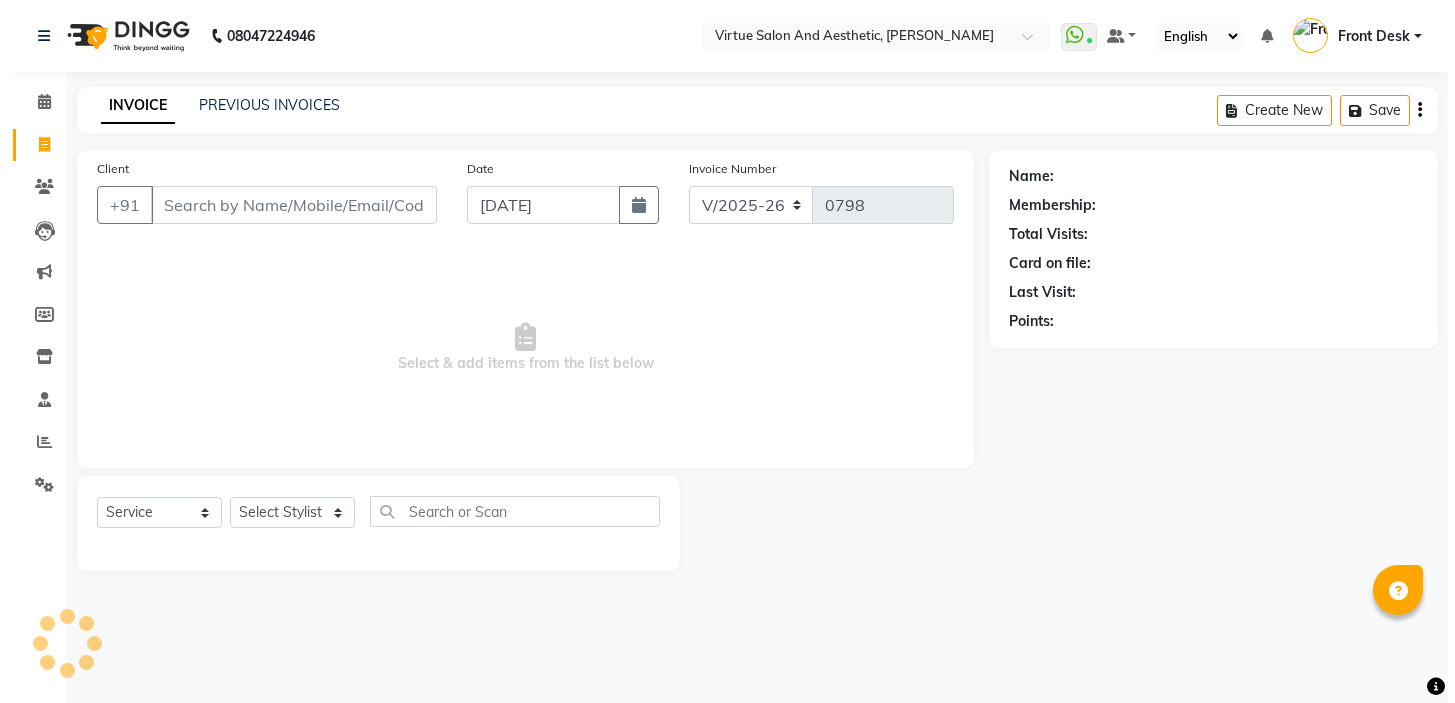 scroll, scrollTop: 0, scrollLeft: 0, axis: both 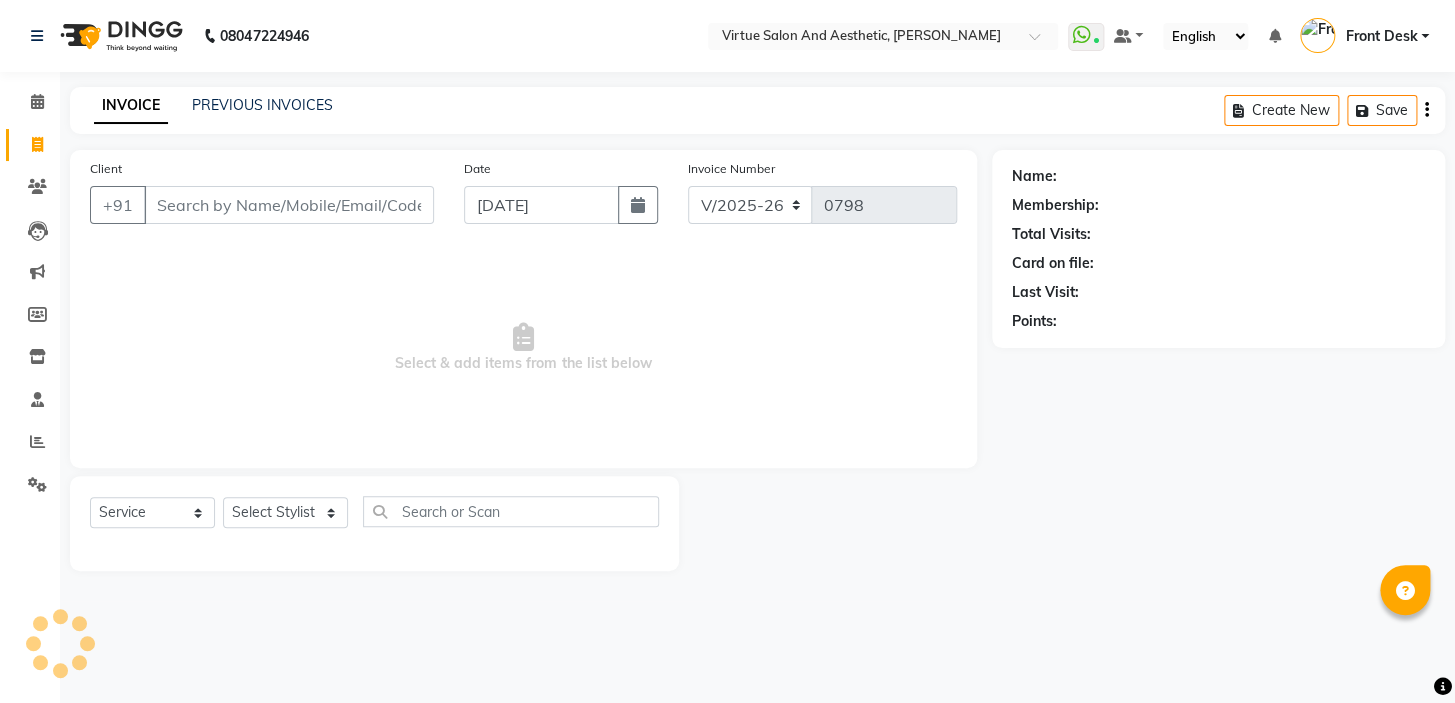 click on "PREVIOUS INVOICES" 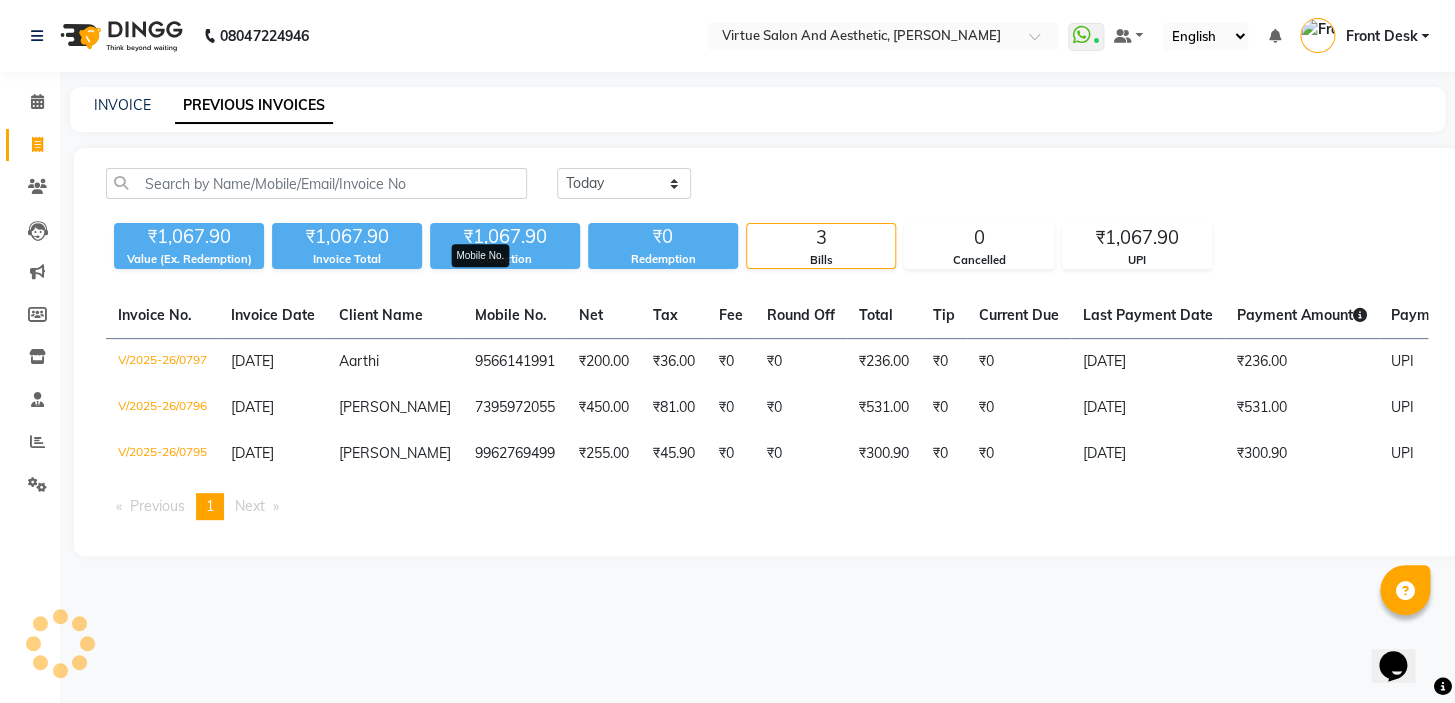 scroll, scrollTop: 0, scrollLeft: 0, axis: both 